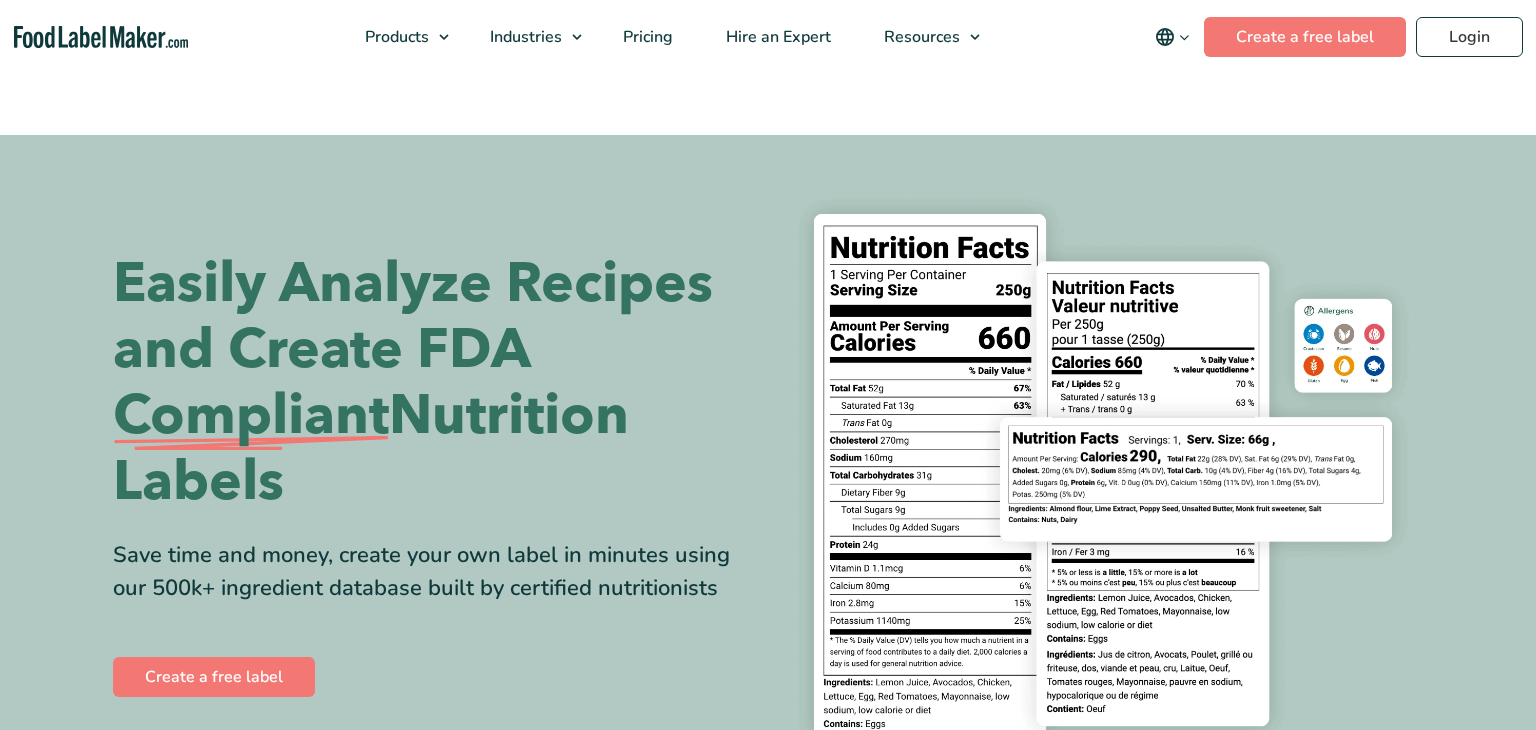 scroll, scrollTop: 0, scrollLeft: 0, axis: both 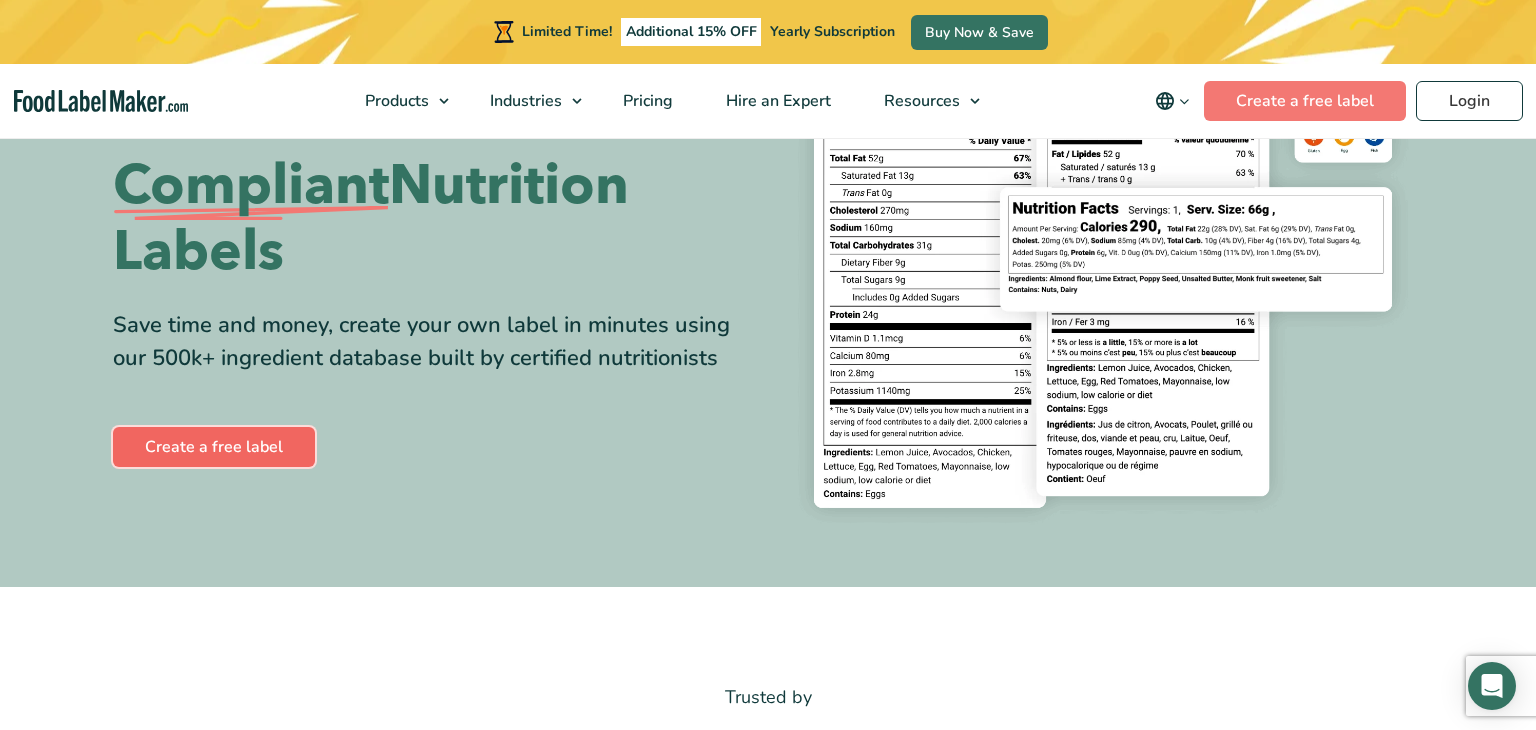 click on "Create a free label" at bounding box center [214, 447] 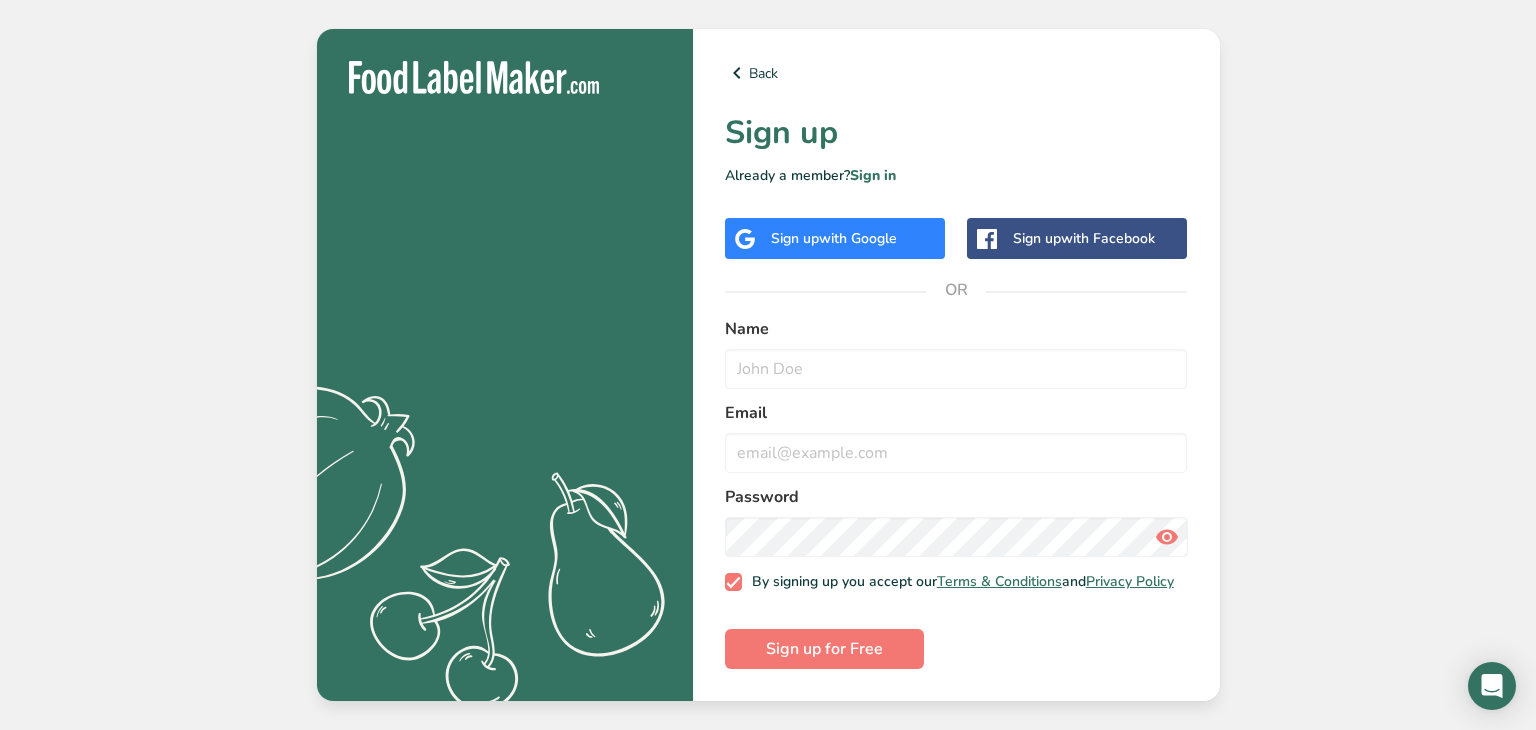 scroll, scrollTop: 0, scrollLeft: 0, axis: both 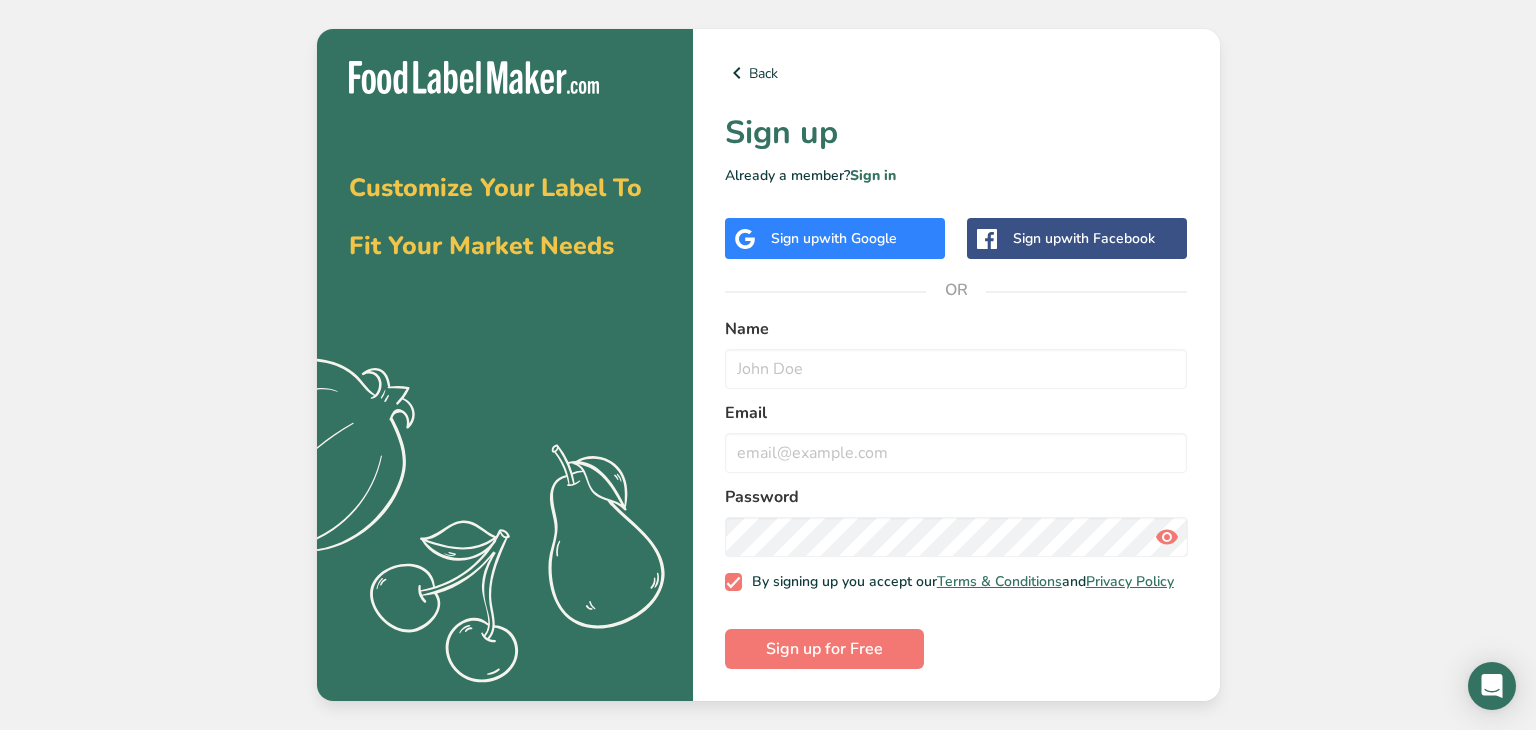click on "Sign up  with Facebook" at bounding box center (1084, 238) 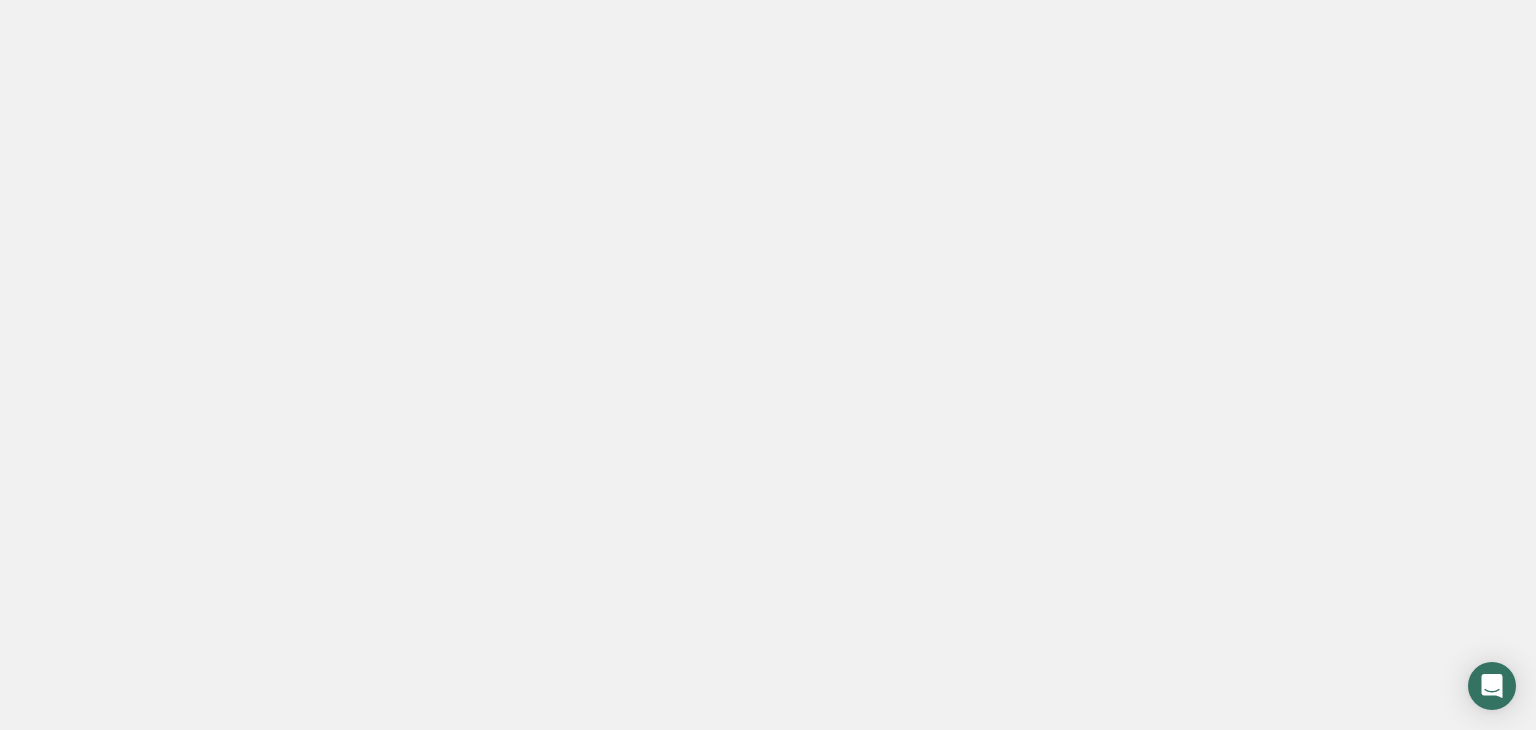 scroll, scrollTop: 0, scrollLeft: 0, axis: both 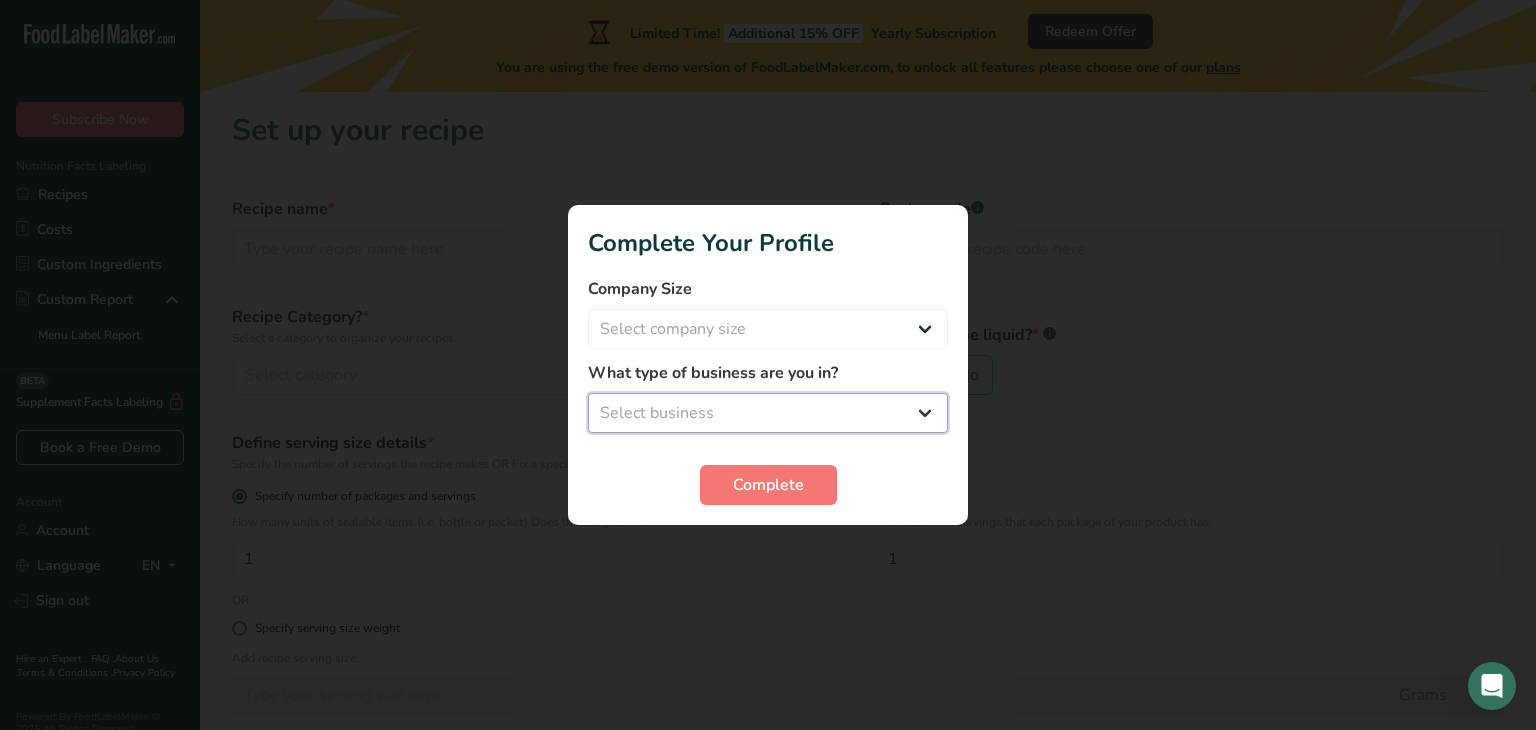 click on "Select business
Packaged Food Manufacturer
Restaurant & Cafe
Bakery
Meal Plans & Catering Company
Nutritionist
Food Blogger
Personal Trainer
Other" at bounding box center [768, 413] 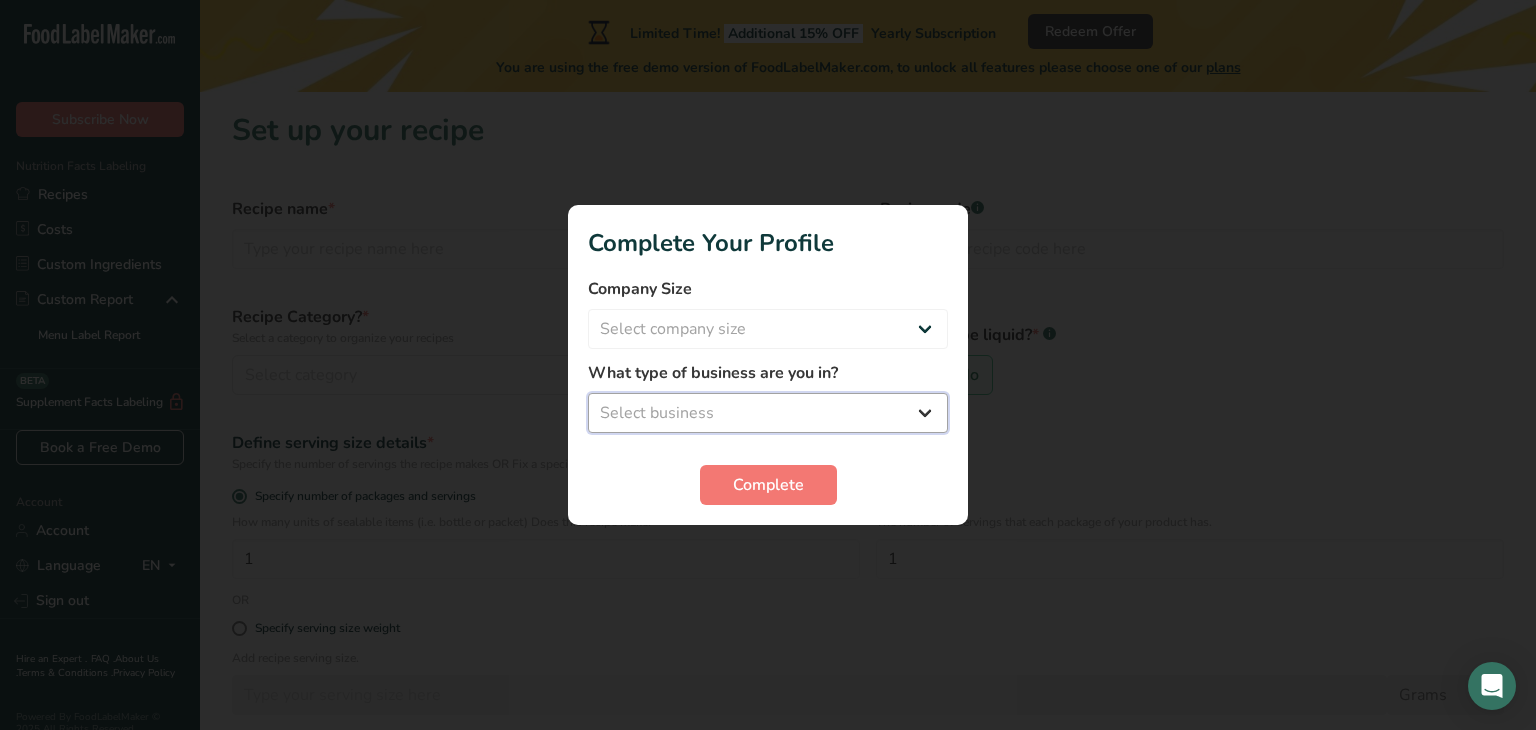 select on "8" 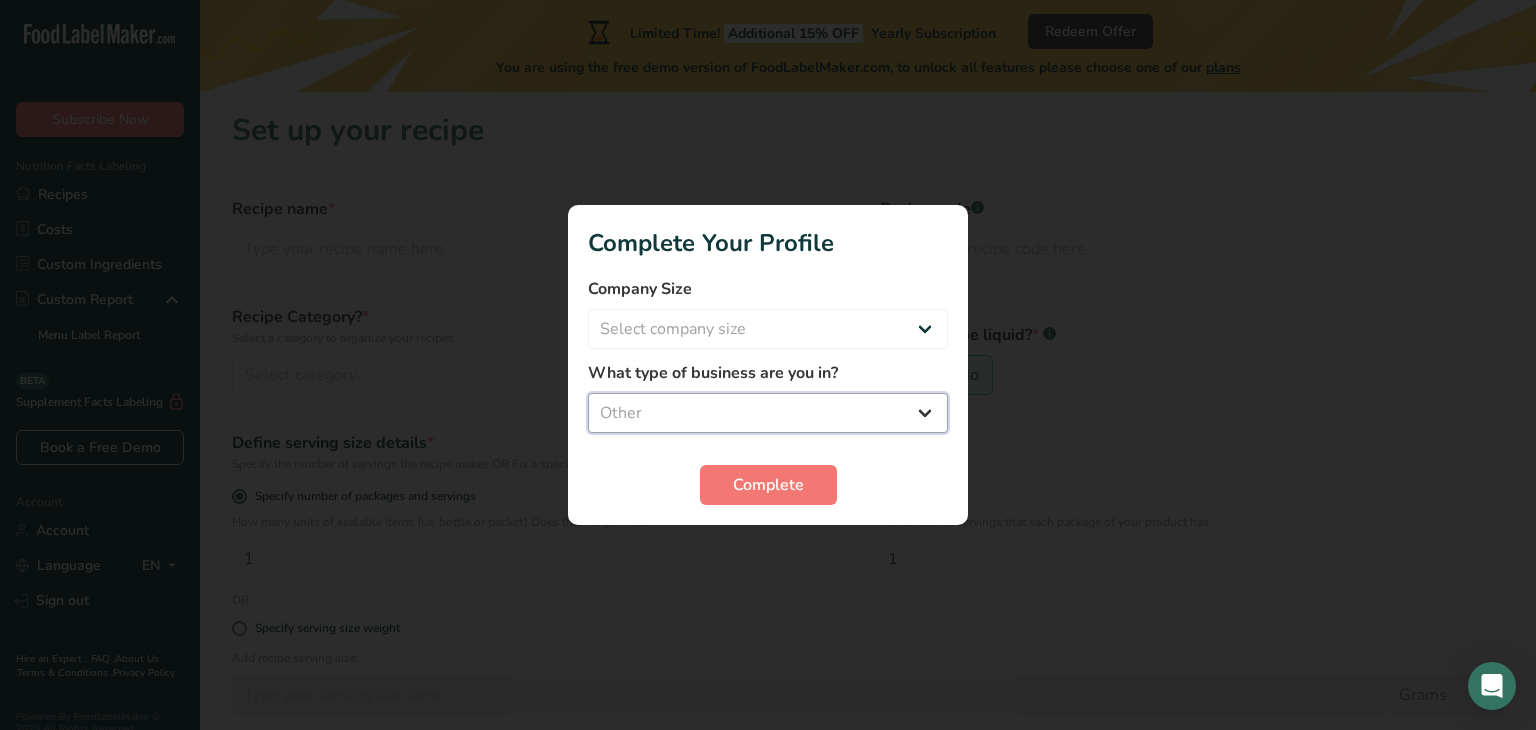 click on "Select business
Packaged Food Manufacturer
Restaurant & Cafe
Bakery
Meal Plans & Catering Company
Nutritionist
Food Blogger
Personal Trainer
Other" at bounding box center (768, 413) 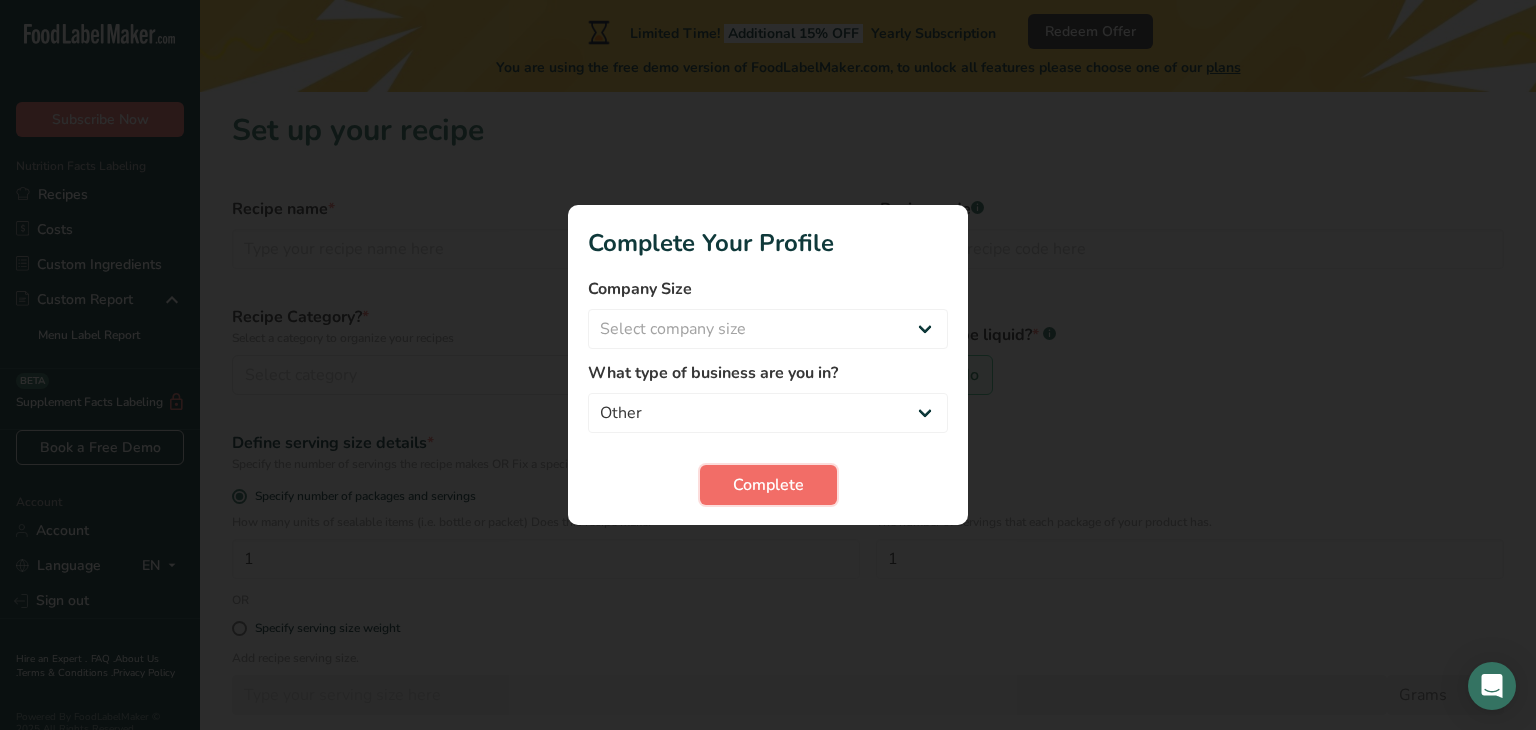 click on "Complete" at bounding box center [768, 485] 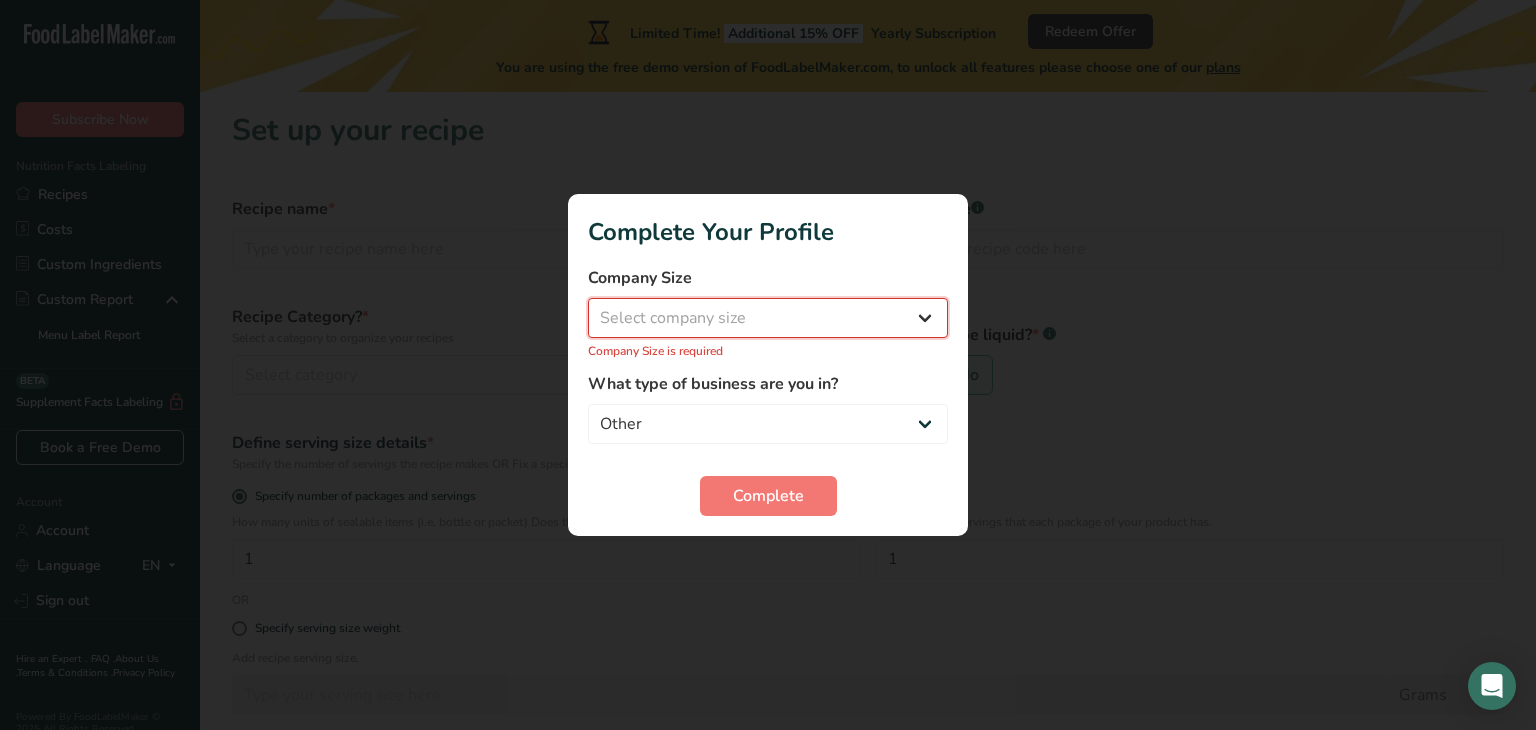 click on "Select company size
Fewer than 10 Employees
10 to 50 Employees
51 to 500 Employees
Over 500 Employees" at bounding box center [768, 318] 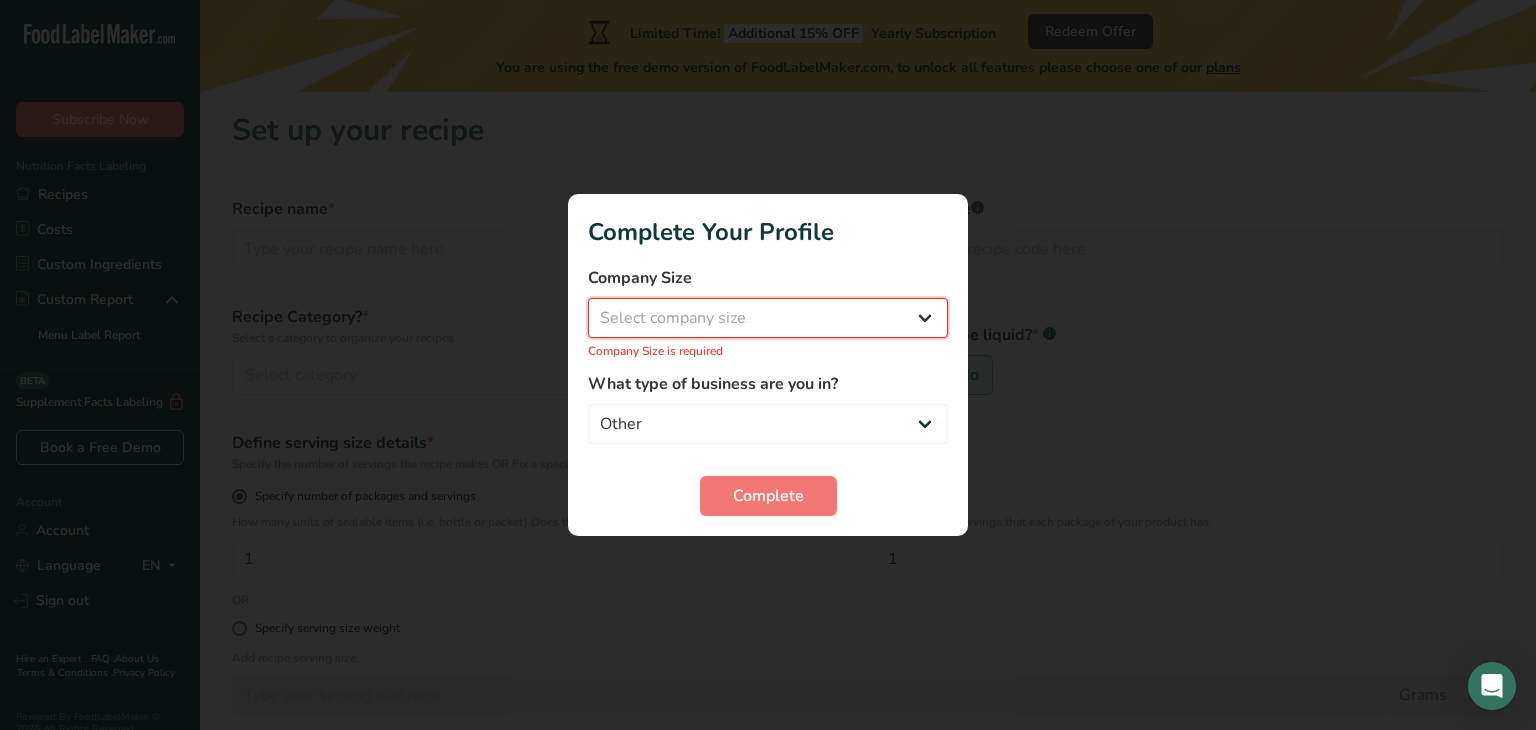 select on "1" 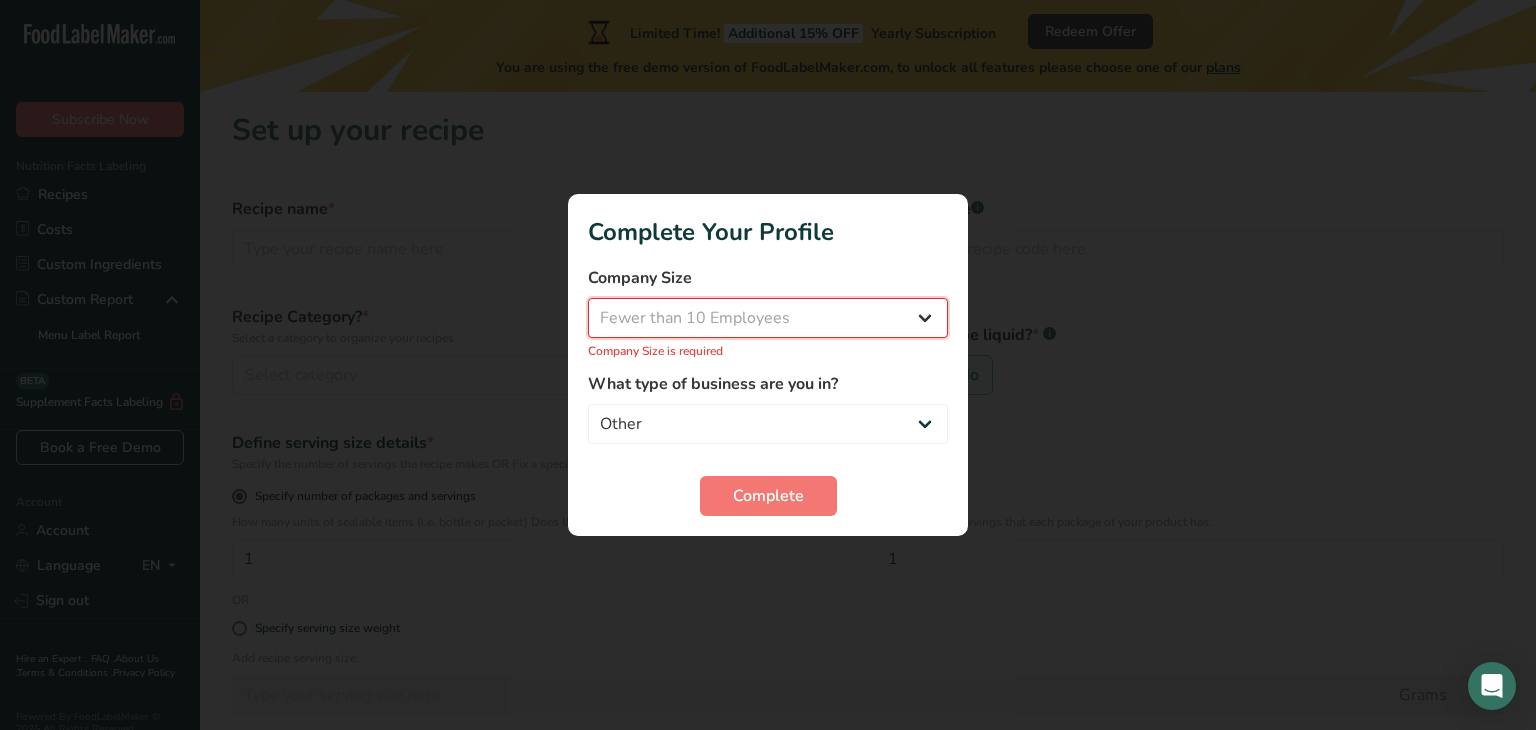 click on "Select company size
Fewer than 10 Employees
10 to 50 Employees
51 to 500 Employees
Over 500 Employees" at bounding box center [768, 318] 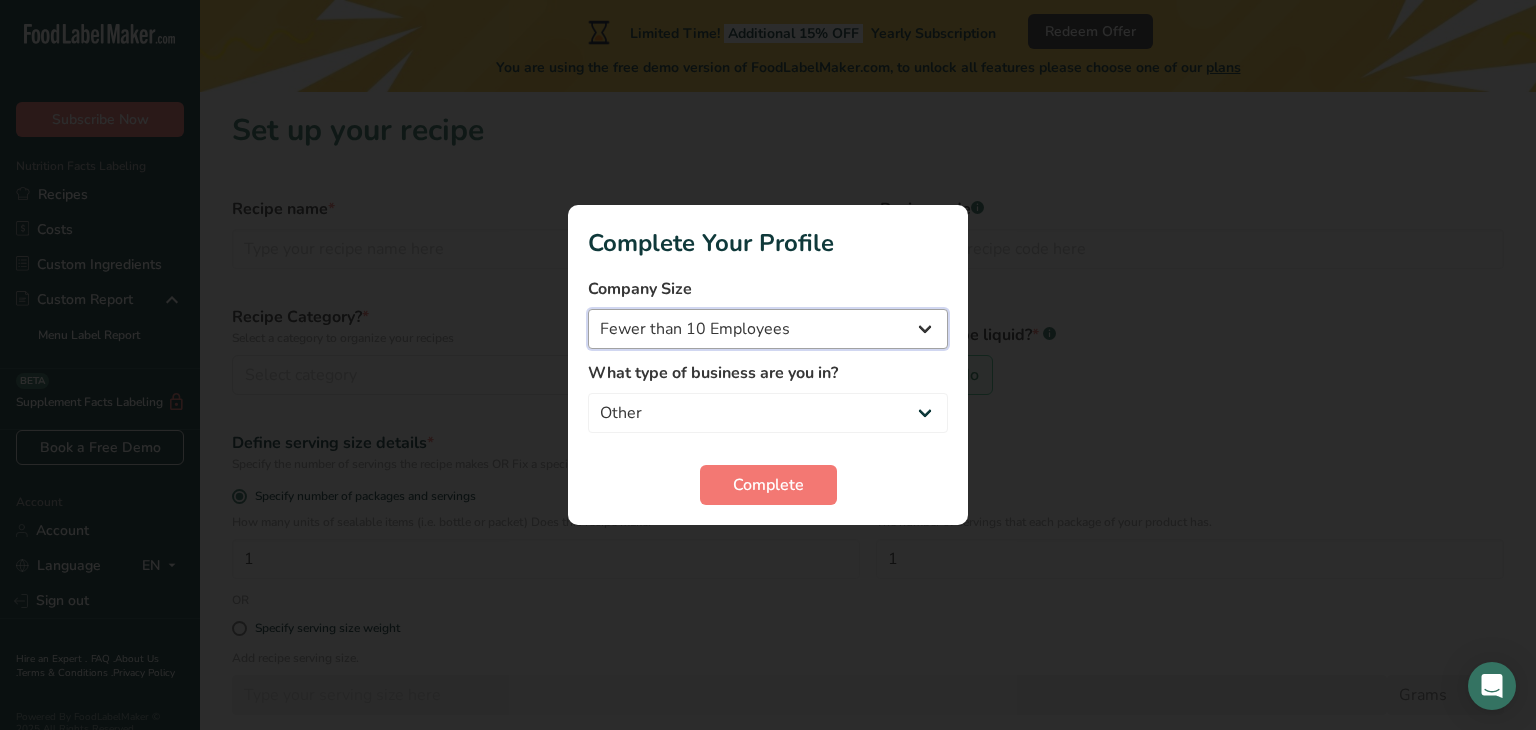 click on "Fewer than 10 Employees
10 to 50 Employees
51 to 500 Employees
Over 500 Employees" at bounding box center (768, 329) 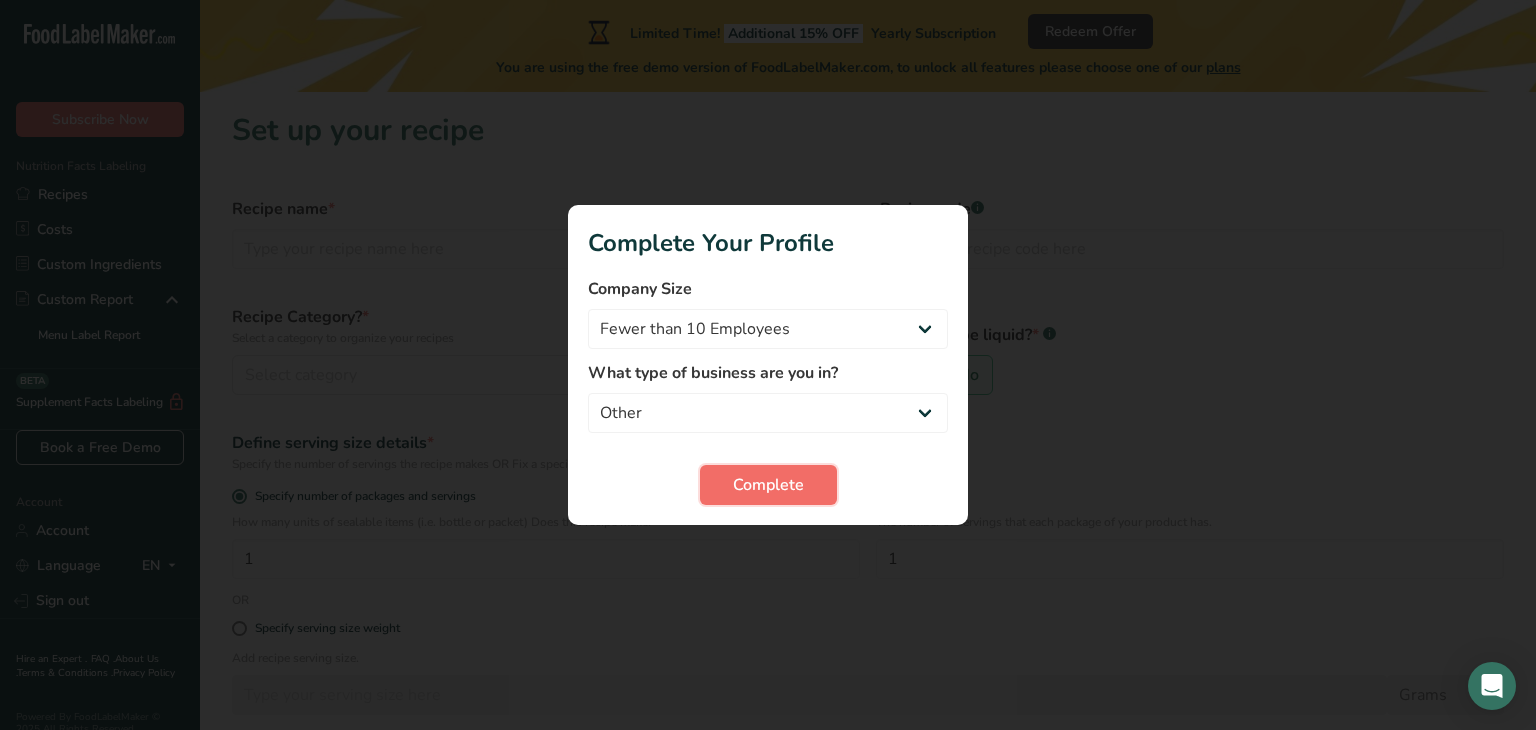click on "Complete" at bounding box center [768, 485] 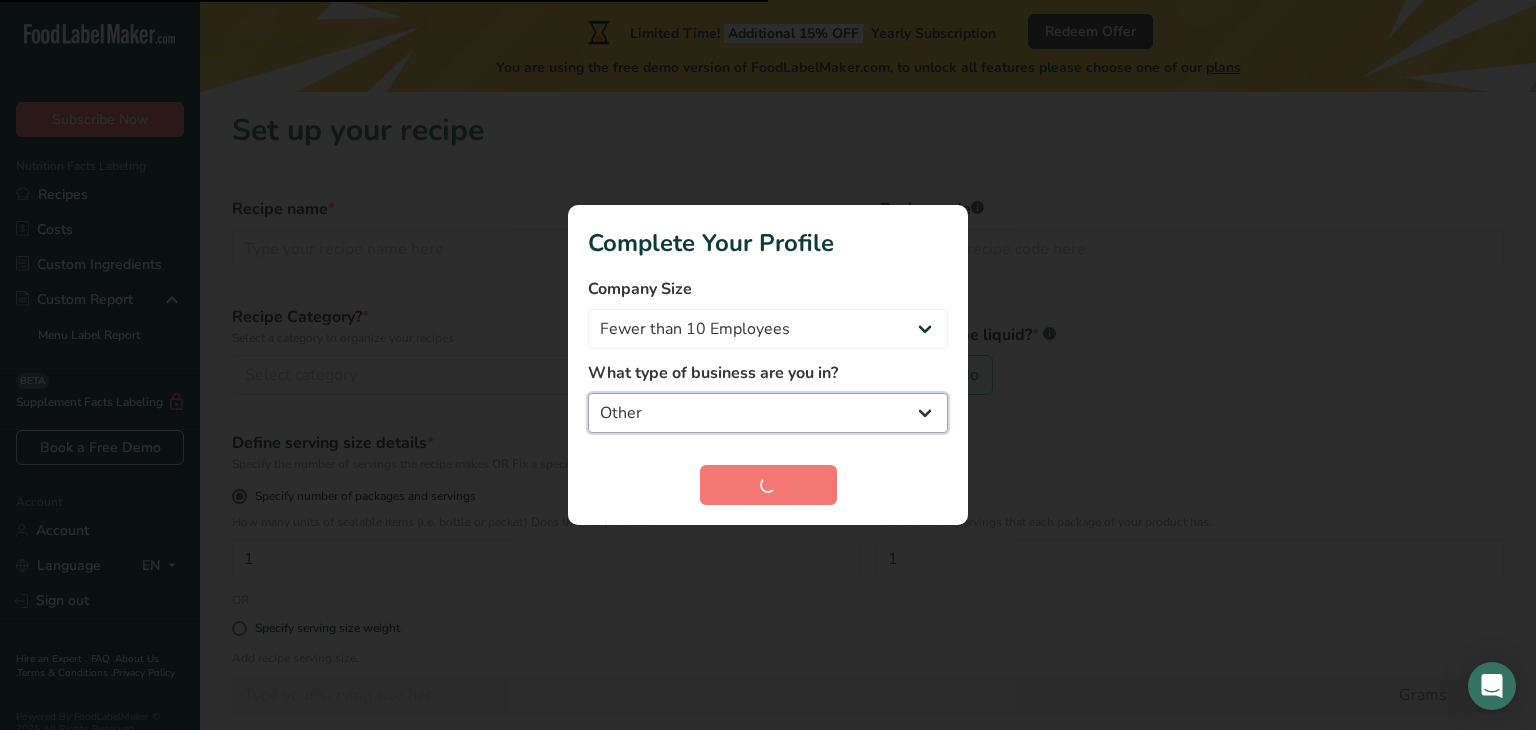 click on "Packaged Food Manufacturer
Restaurant & Cafe
Bakery
Meal Plans & Catering Company
Nutritionist
Food Blogger
Personal Trainer
Other" at bounding box center [768, 413] 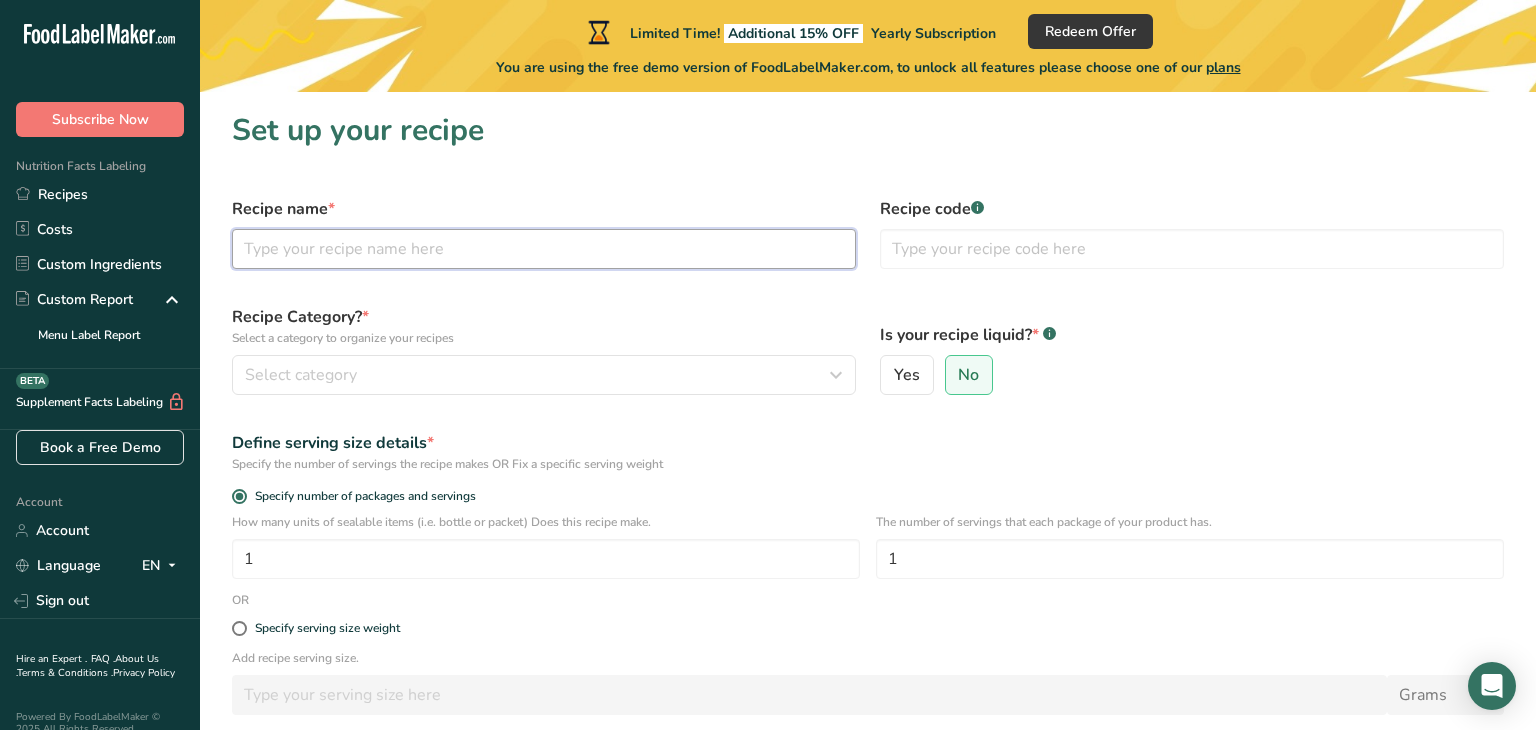 click at bounding box center [544, 249] 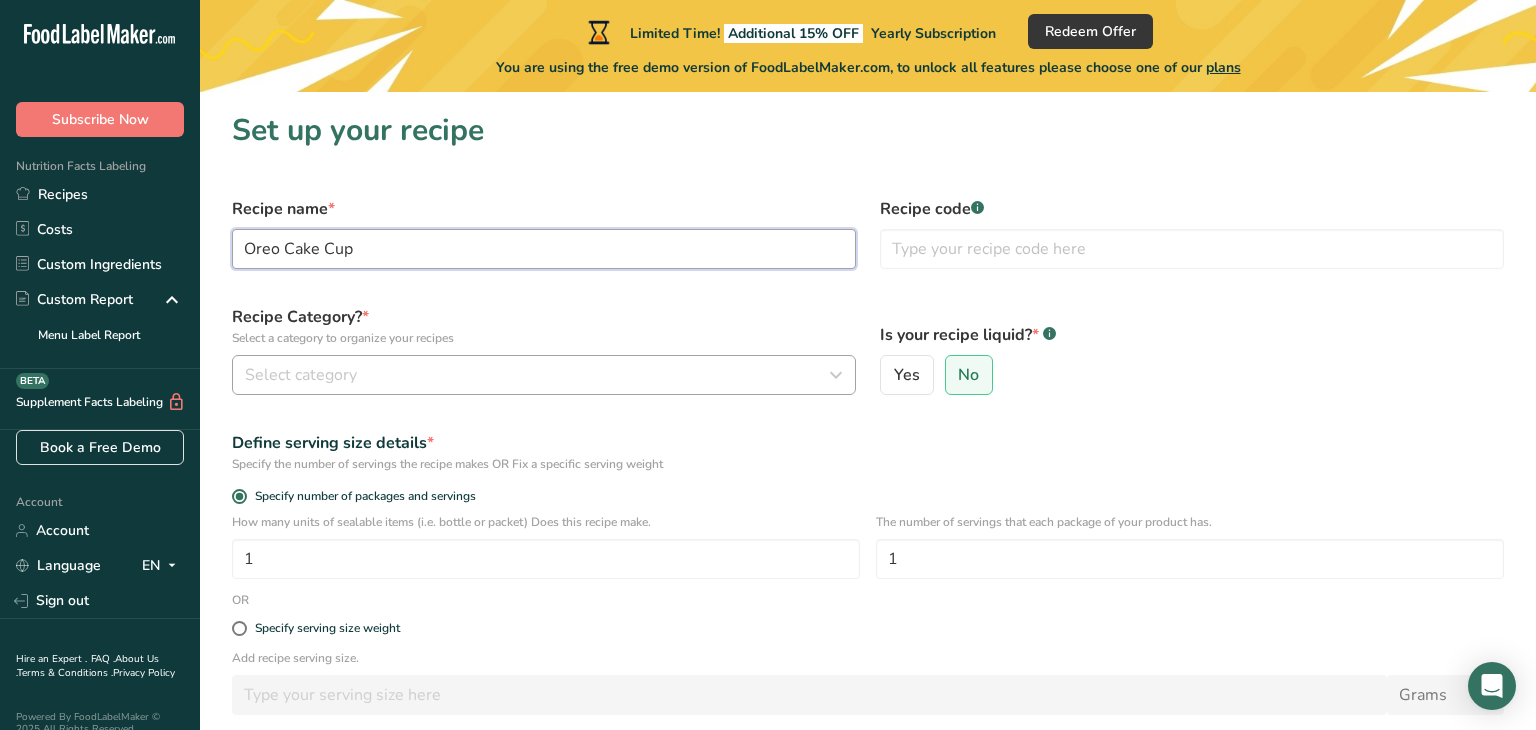 type on "Oreo Cake Cup" 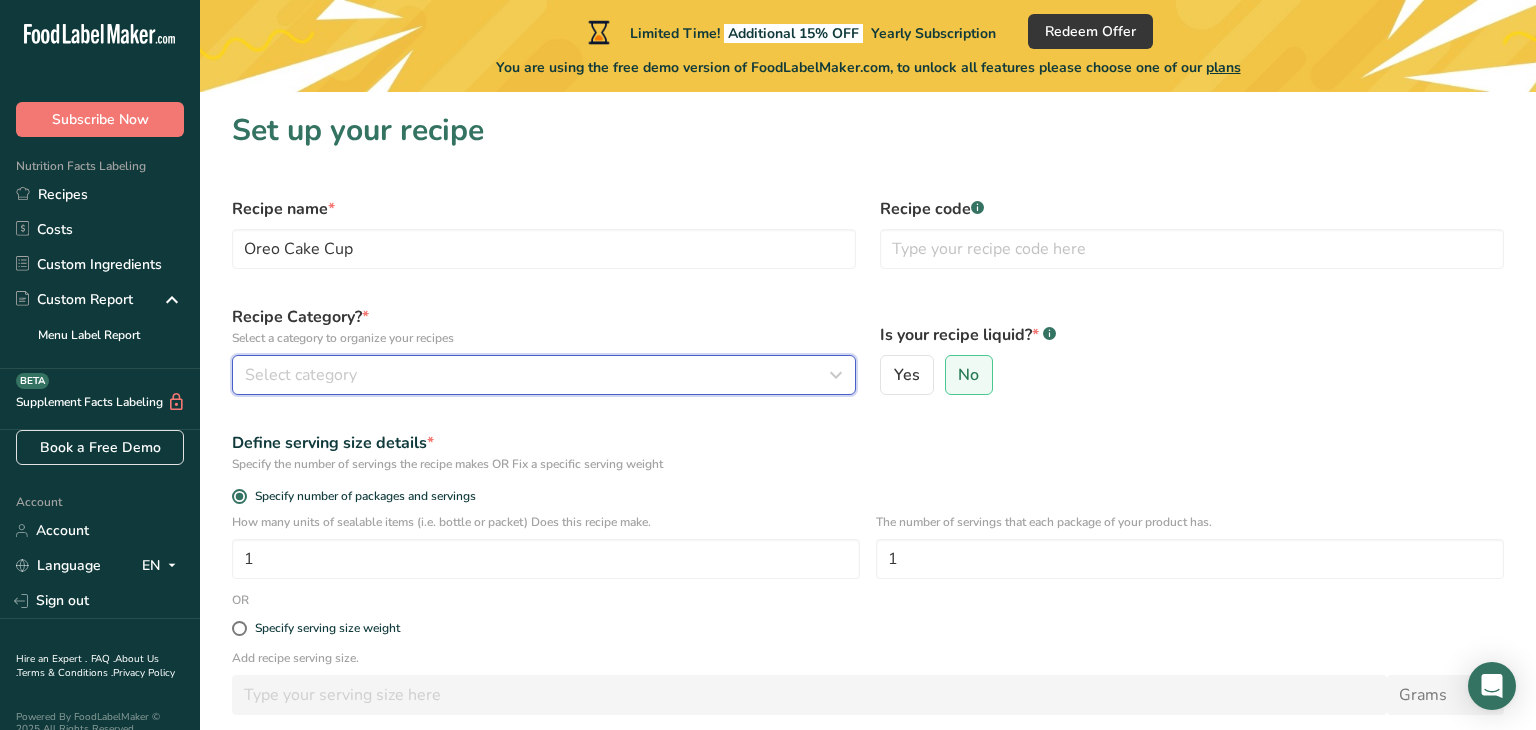 click on "Select category" at bounding box center (301, 375) 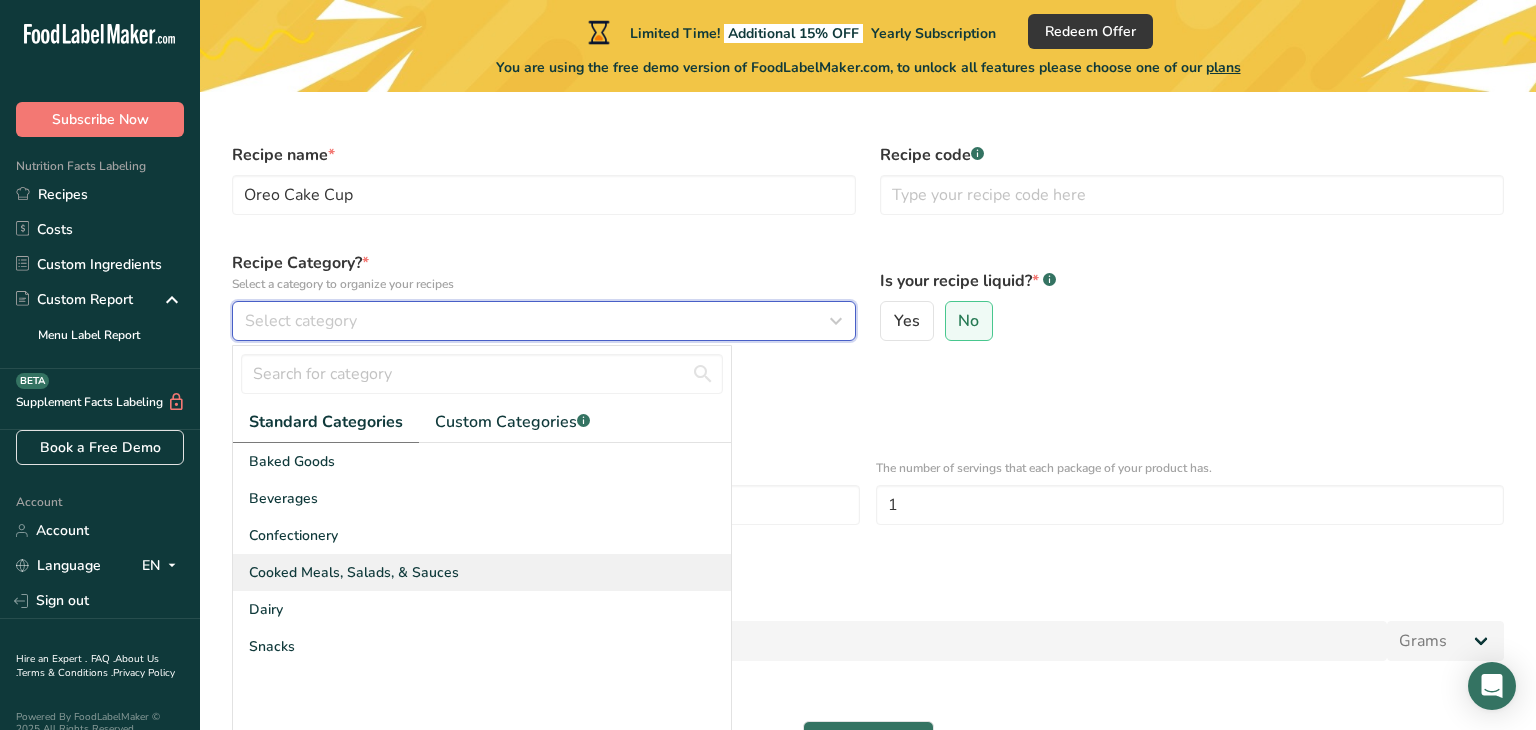 scroll, scrollTop: 58, scrollLeft: 0, axis: vertical 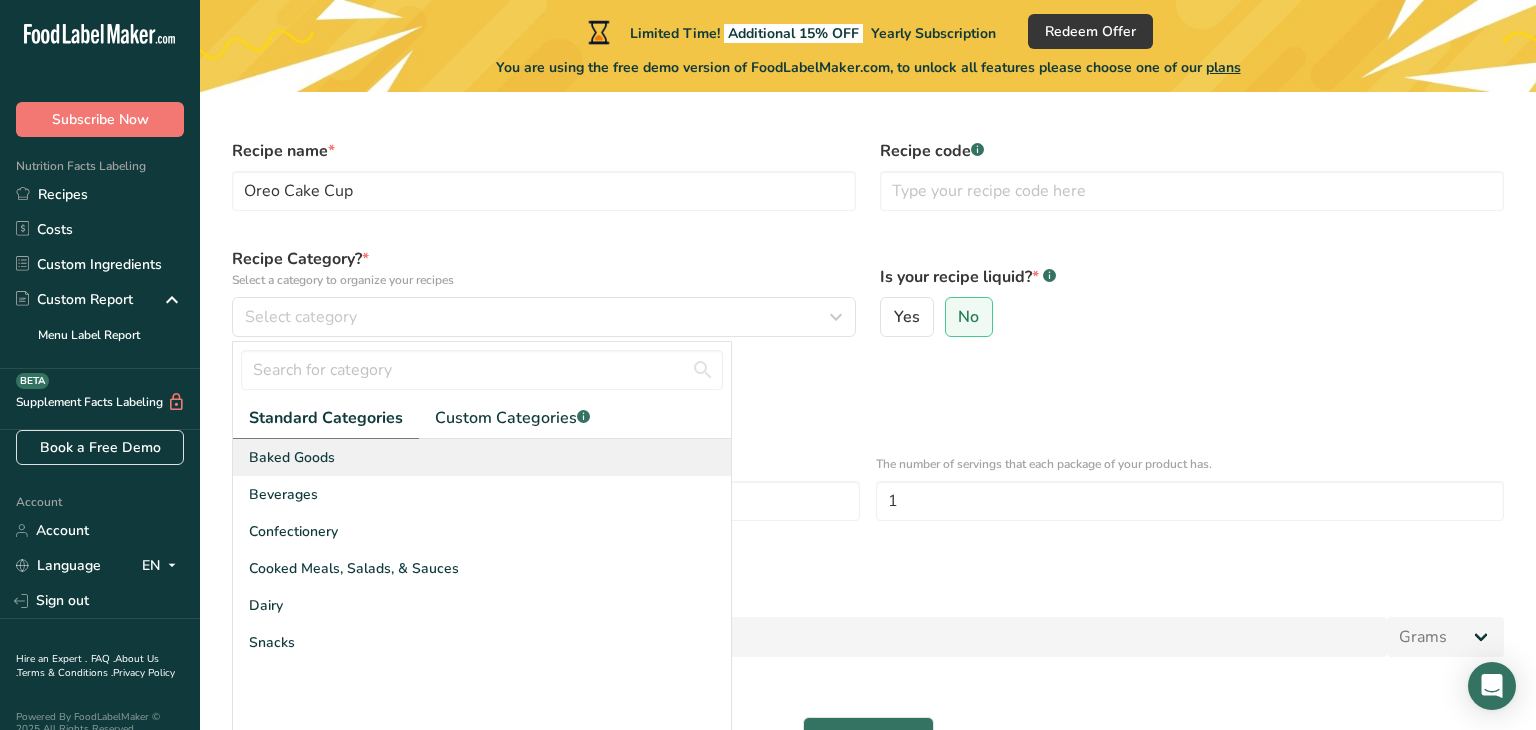 click on "Baked Goods" at bounding box center [482, 457] 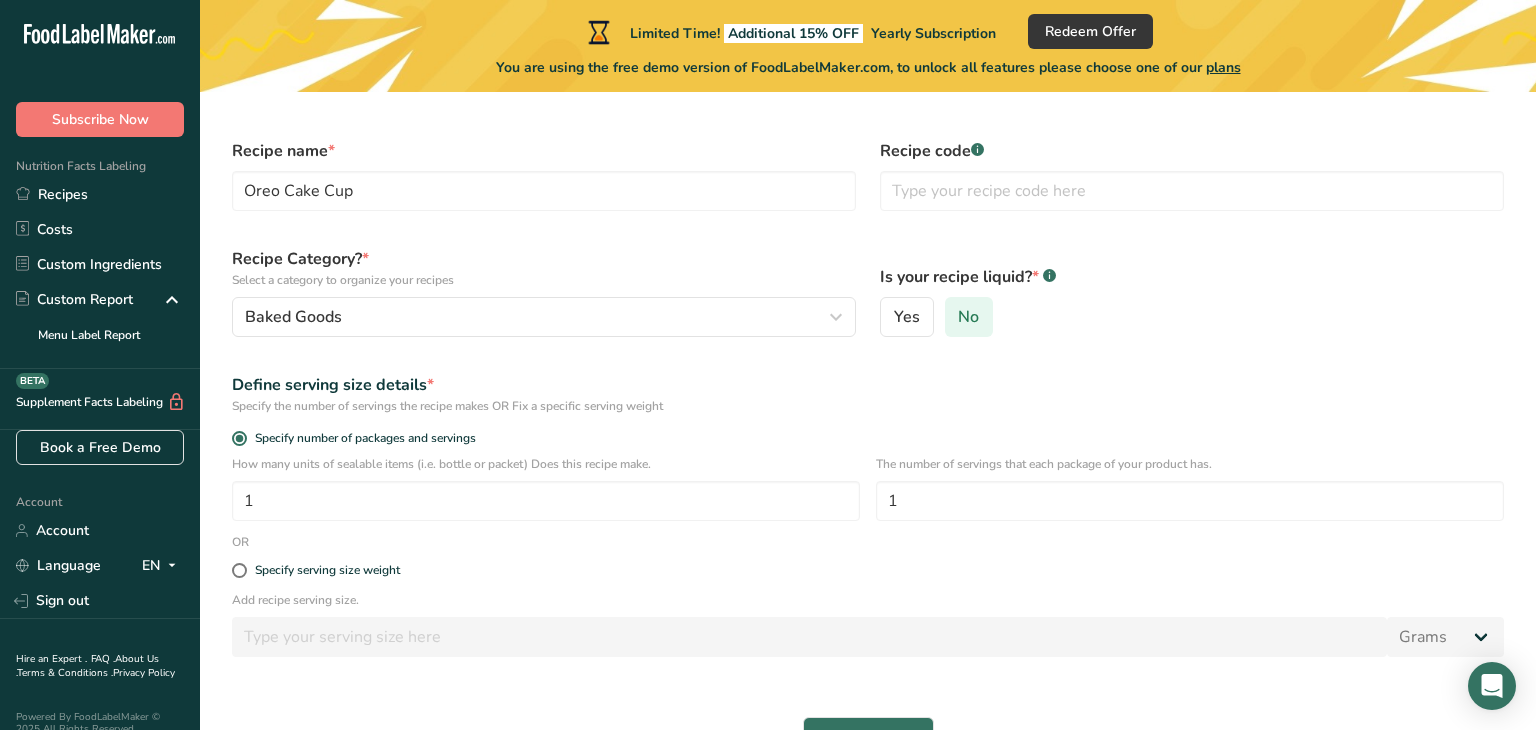 click on "No" at bounding box center [968, 317] 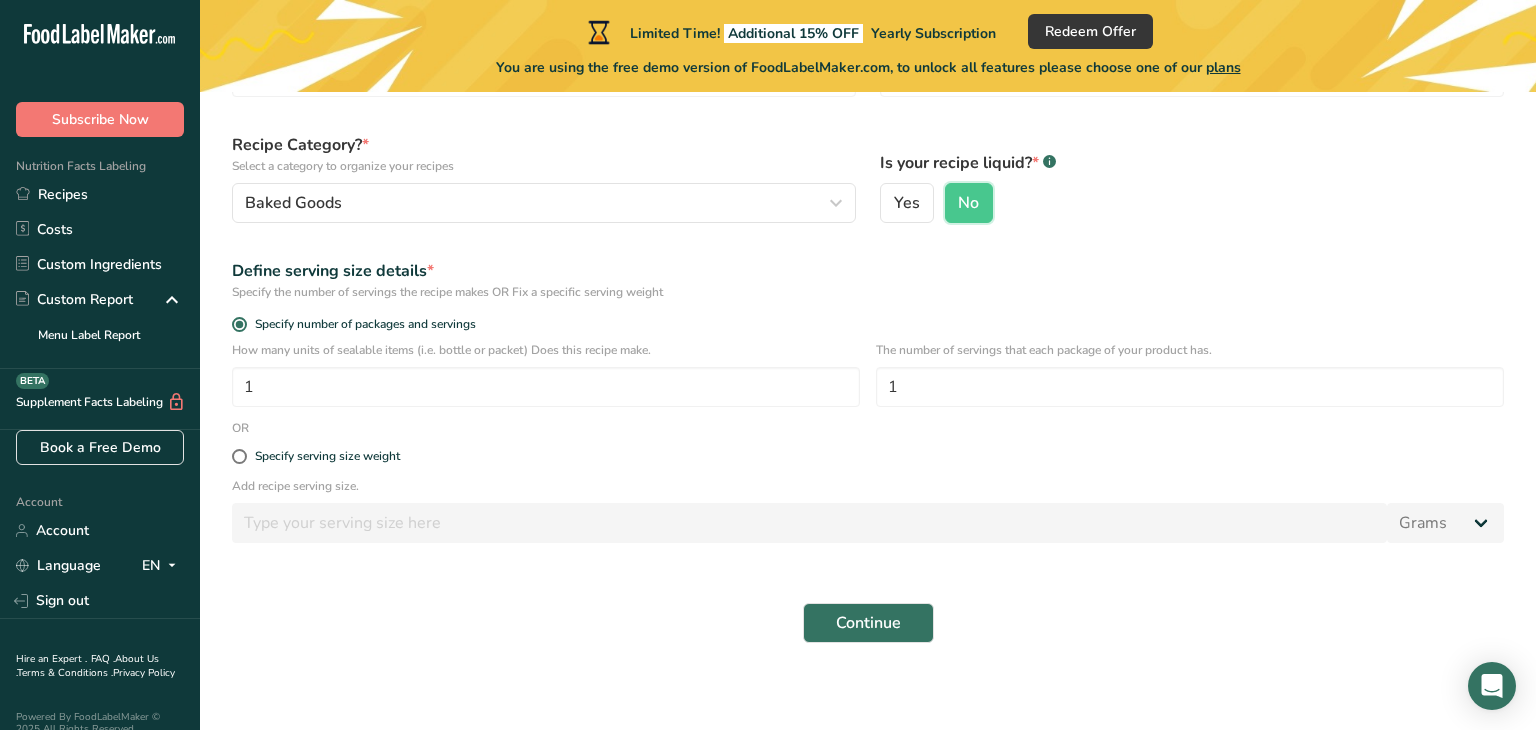 scroll, scrollTop: 183, scrollLeft: 0, axis: vertical 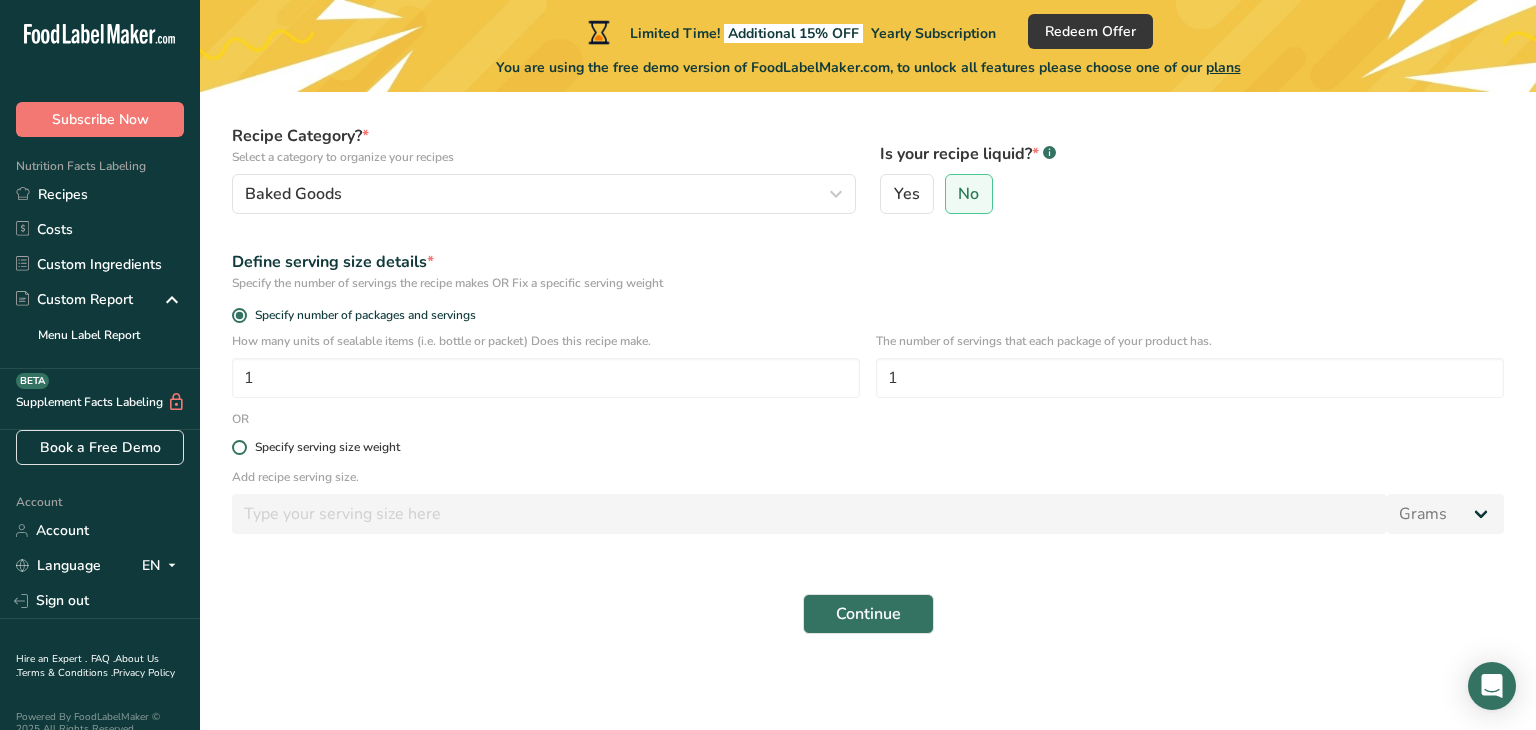 click at bounding box center [239, 447] 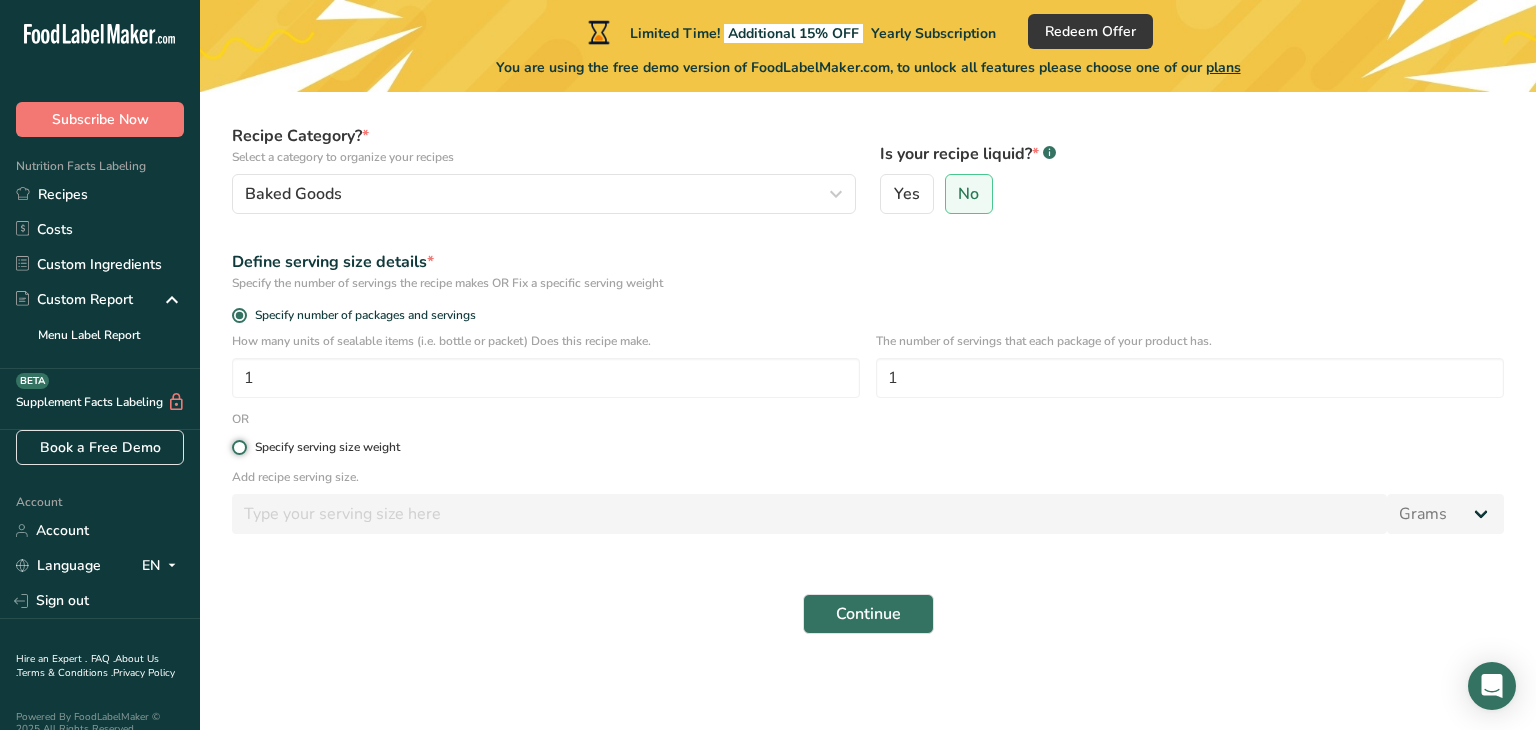 click on "Specify serving size weight" at bounding box center (238, 447) 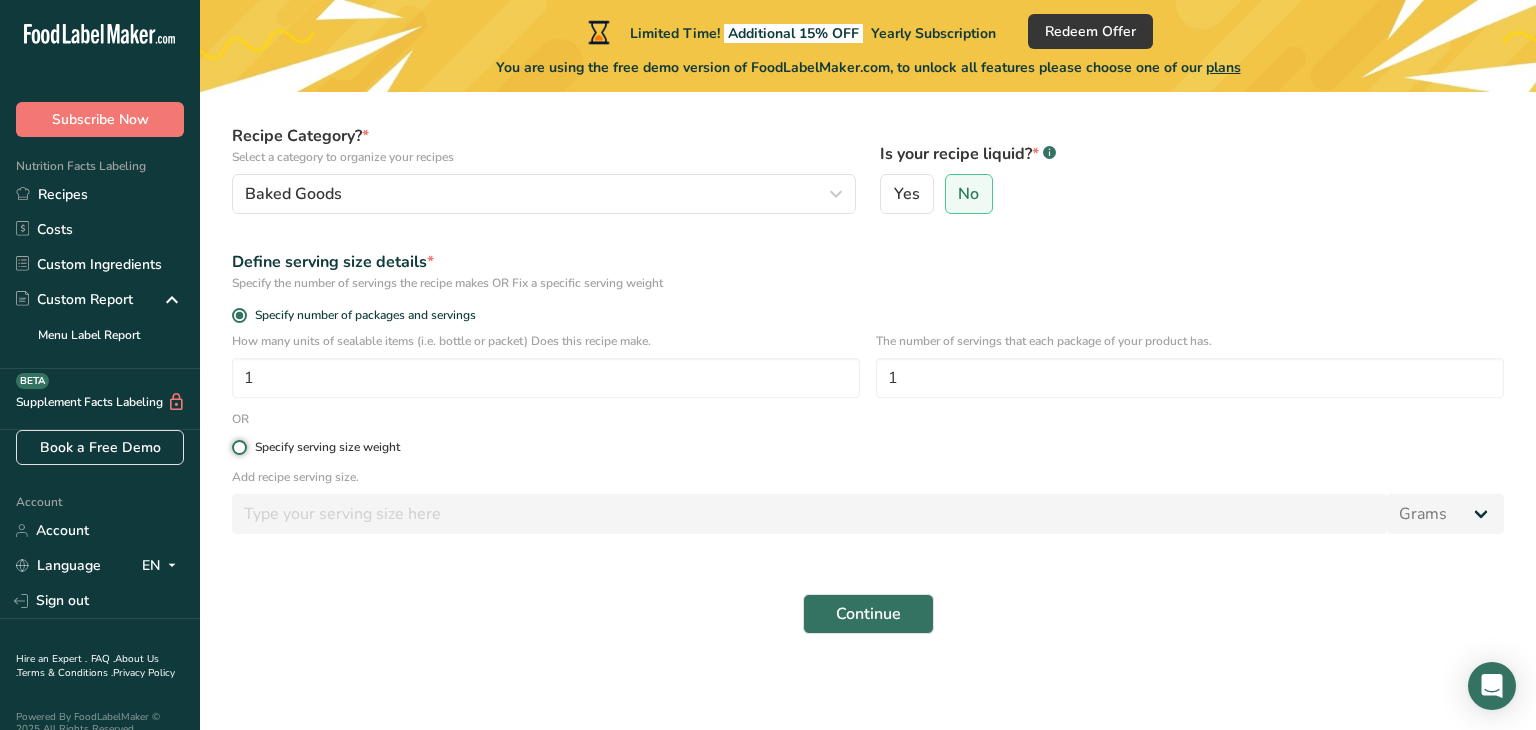 radio on "true" 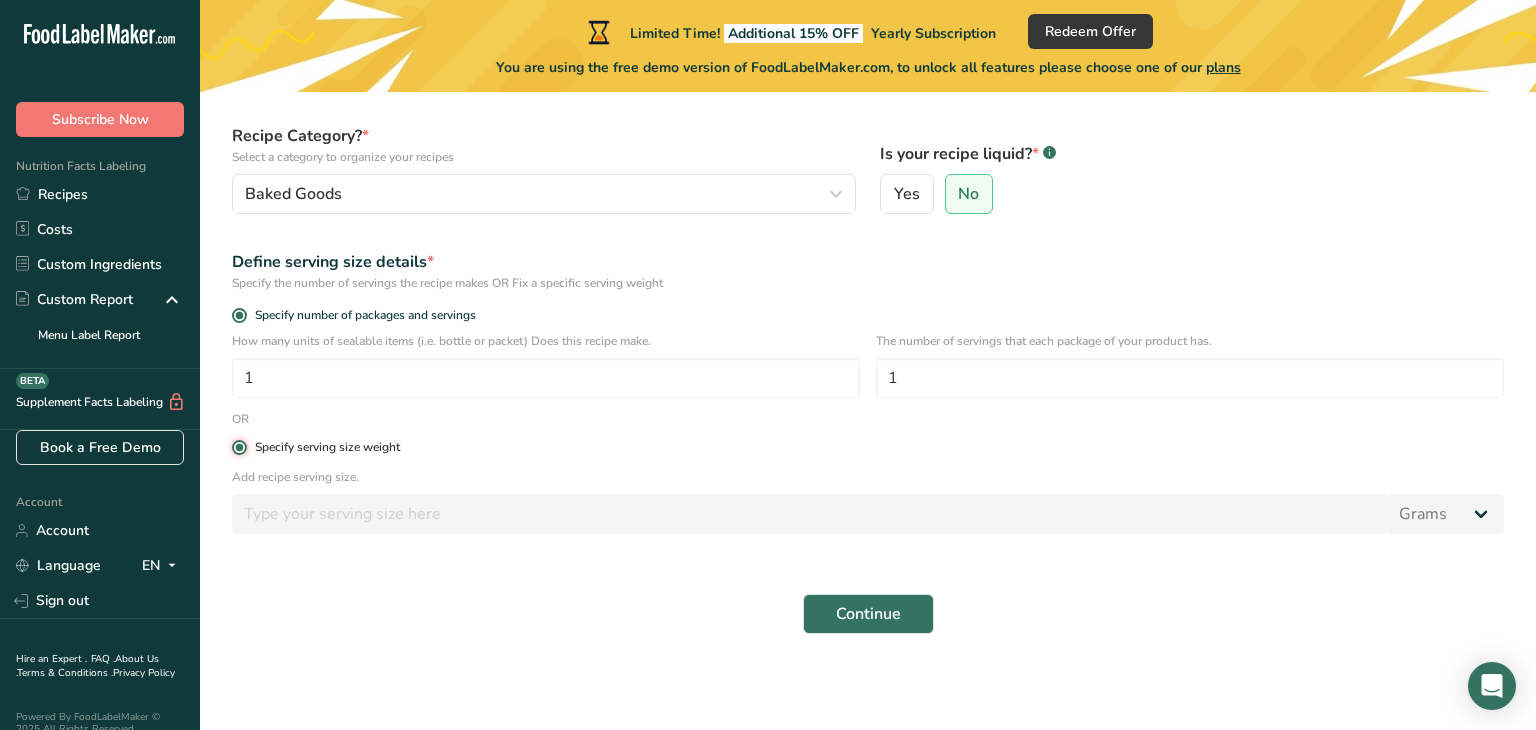 radio on "false" 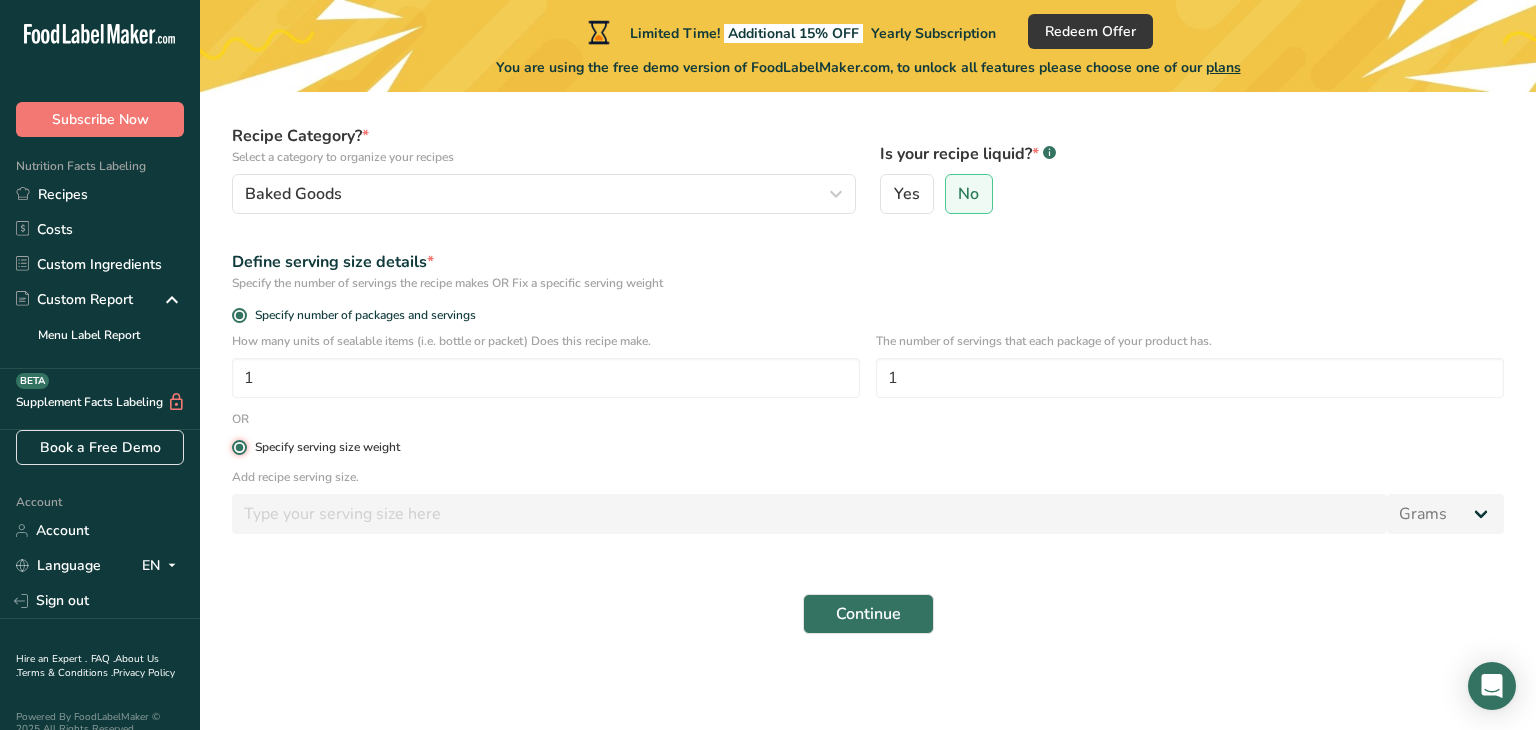 type 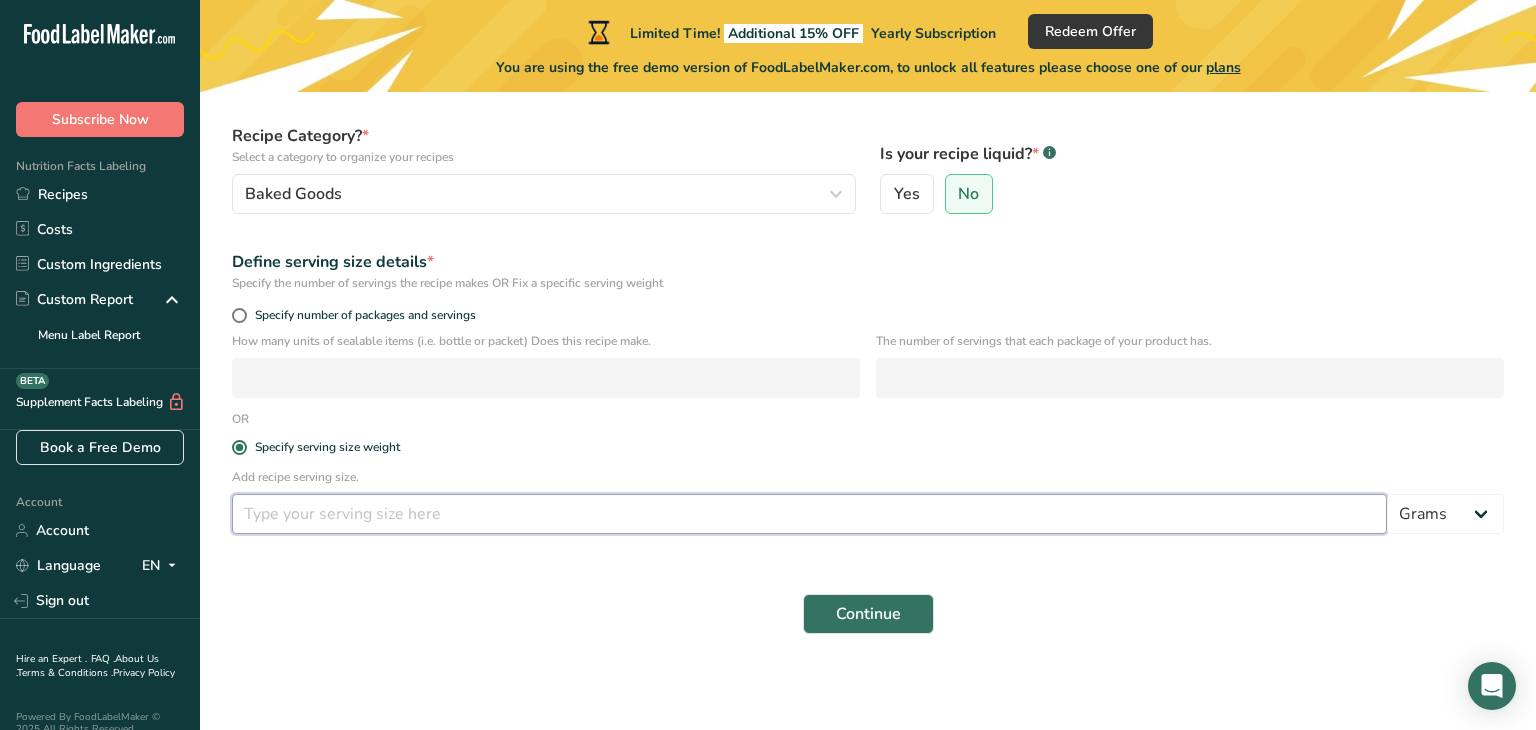 click at bounding box center (809, 514) 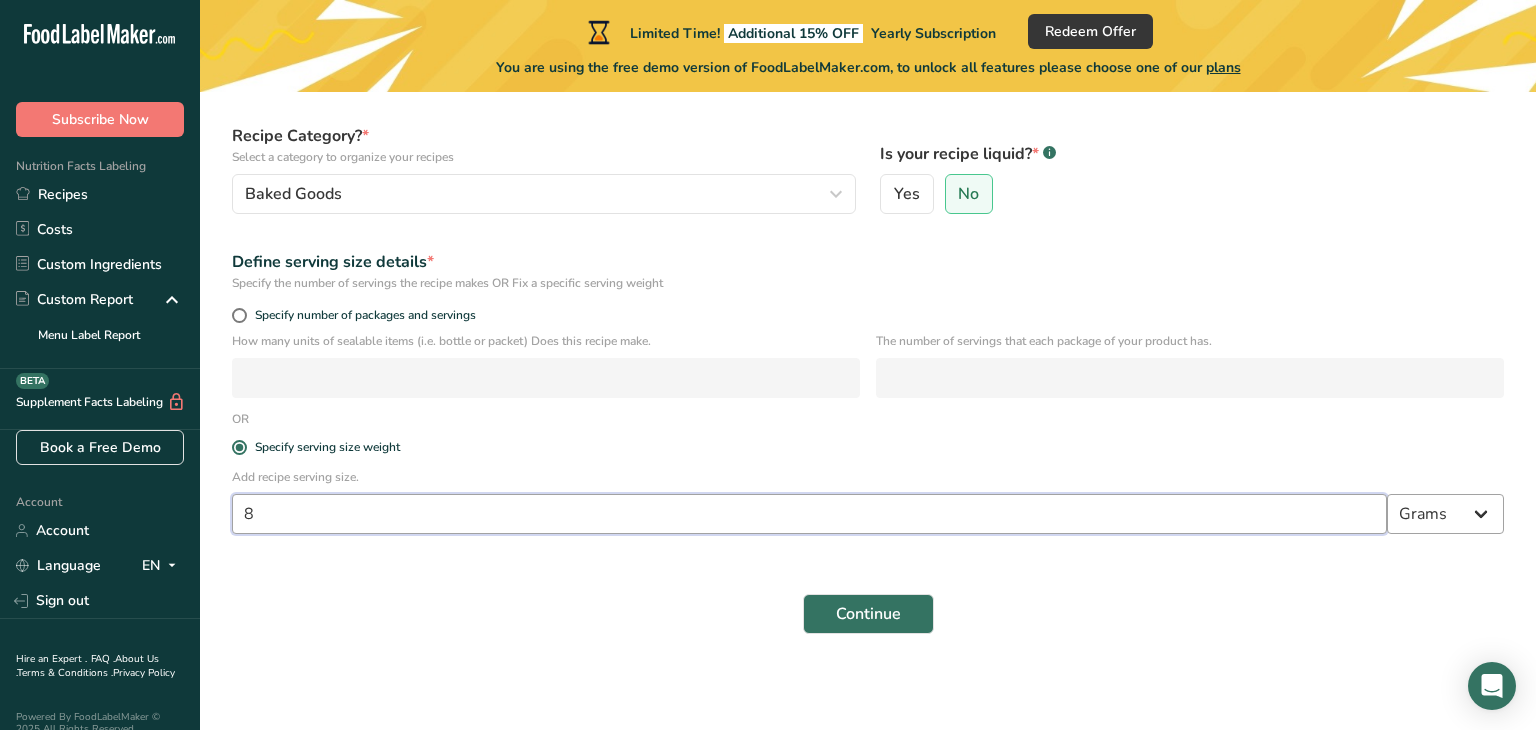 type on "8" 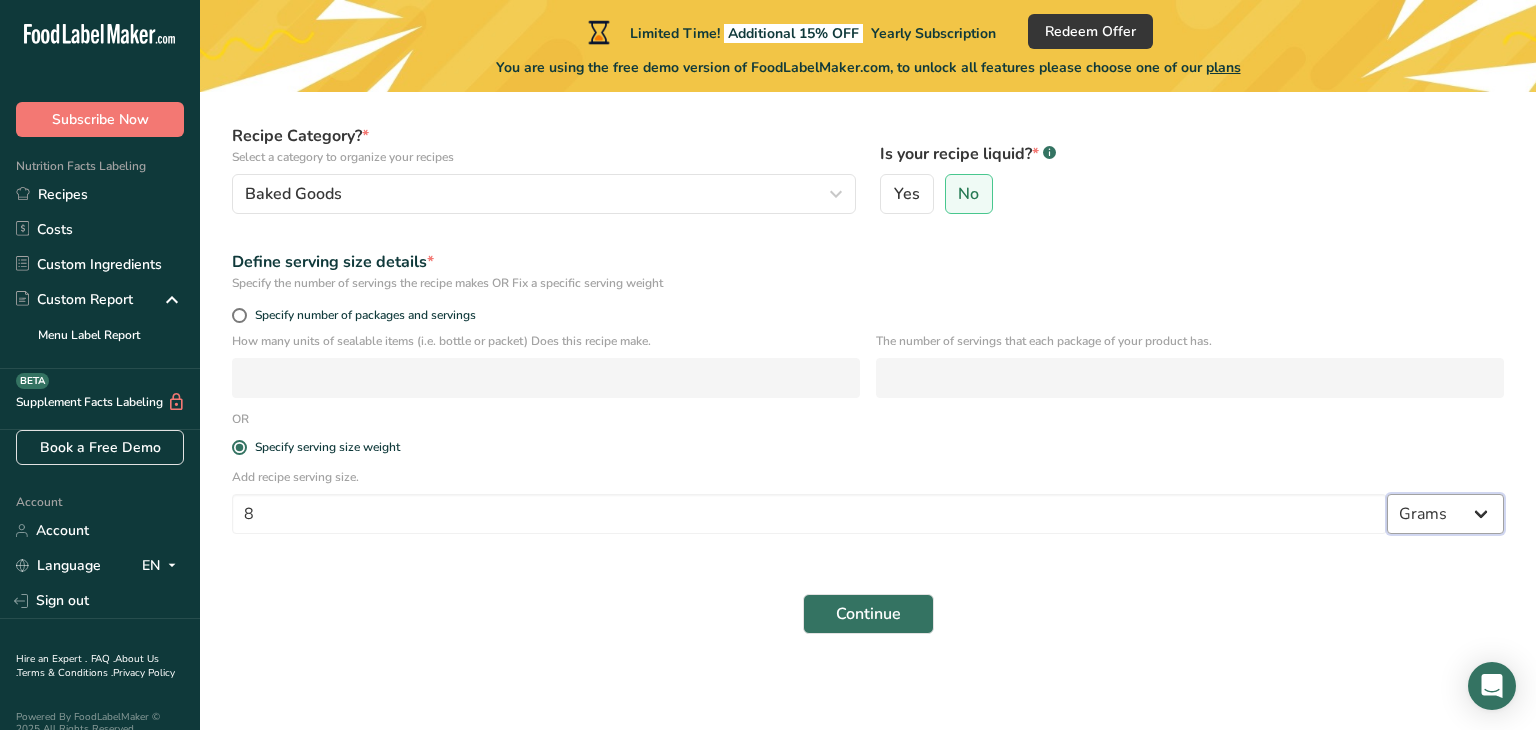 click on "Grams
kg
mg
mcg
lb
oz
l
mL
fl oz
tbsp
tsp
cup
qt
gallon" at bounding box center (1445, 514) 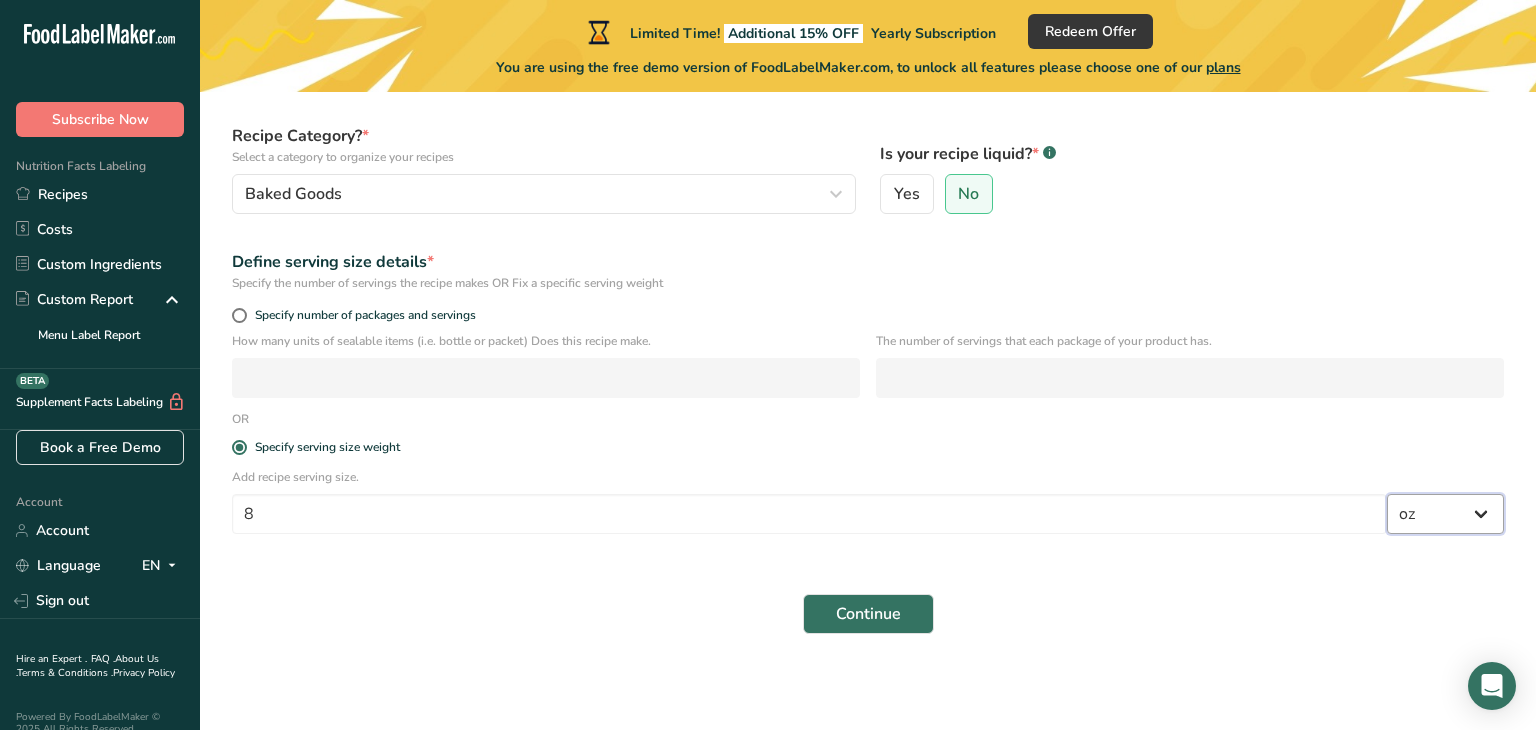 click on "Grams
kg
mg
mcg
lb
oz
l
mL
fl oz
tbsp
tsp
cup
qt
gallon" at bounding box center [1445, 514] 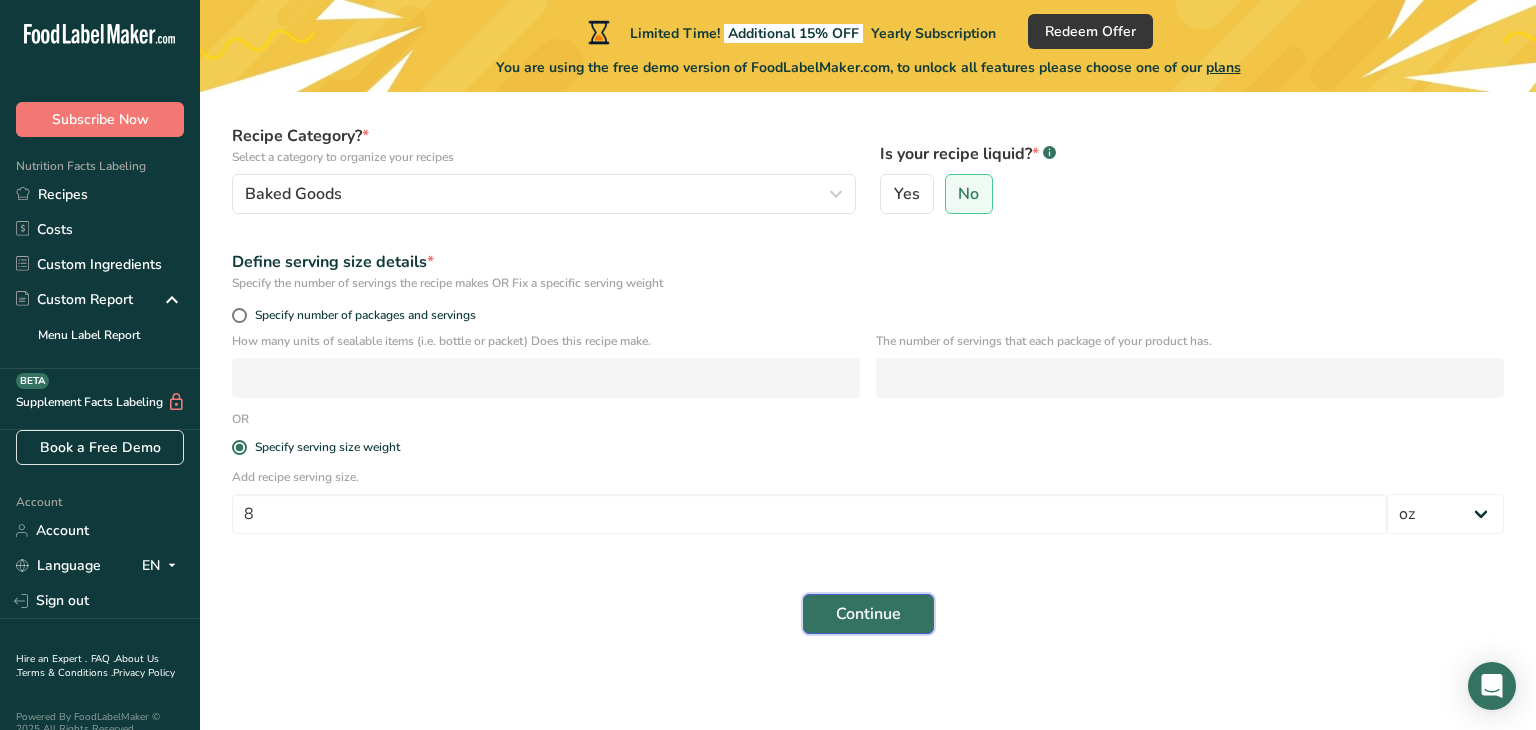 click on "Continue" at bounding box center (868, 614) 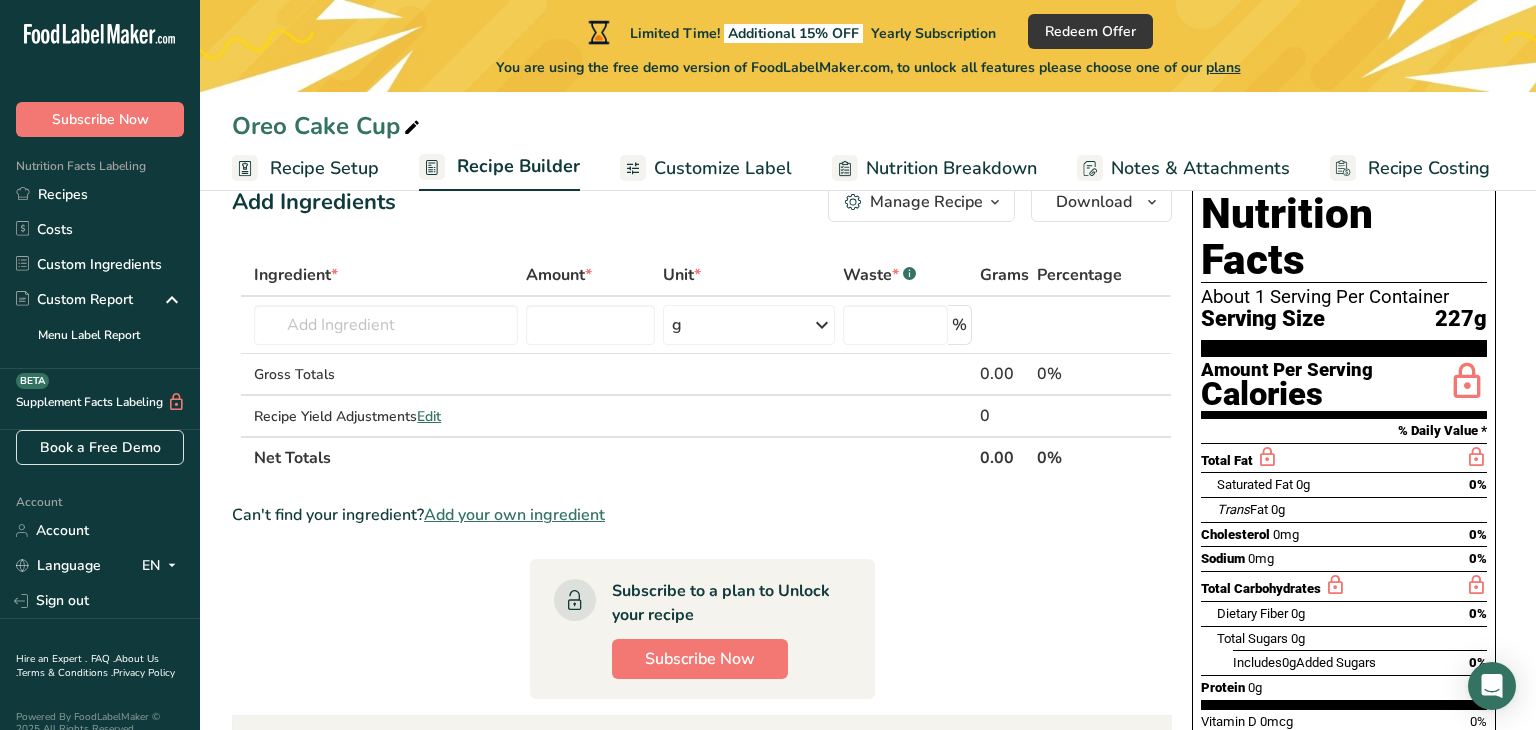 scroll, scrollTop: 44, scrollLeft: 0, axis: vertical 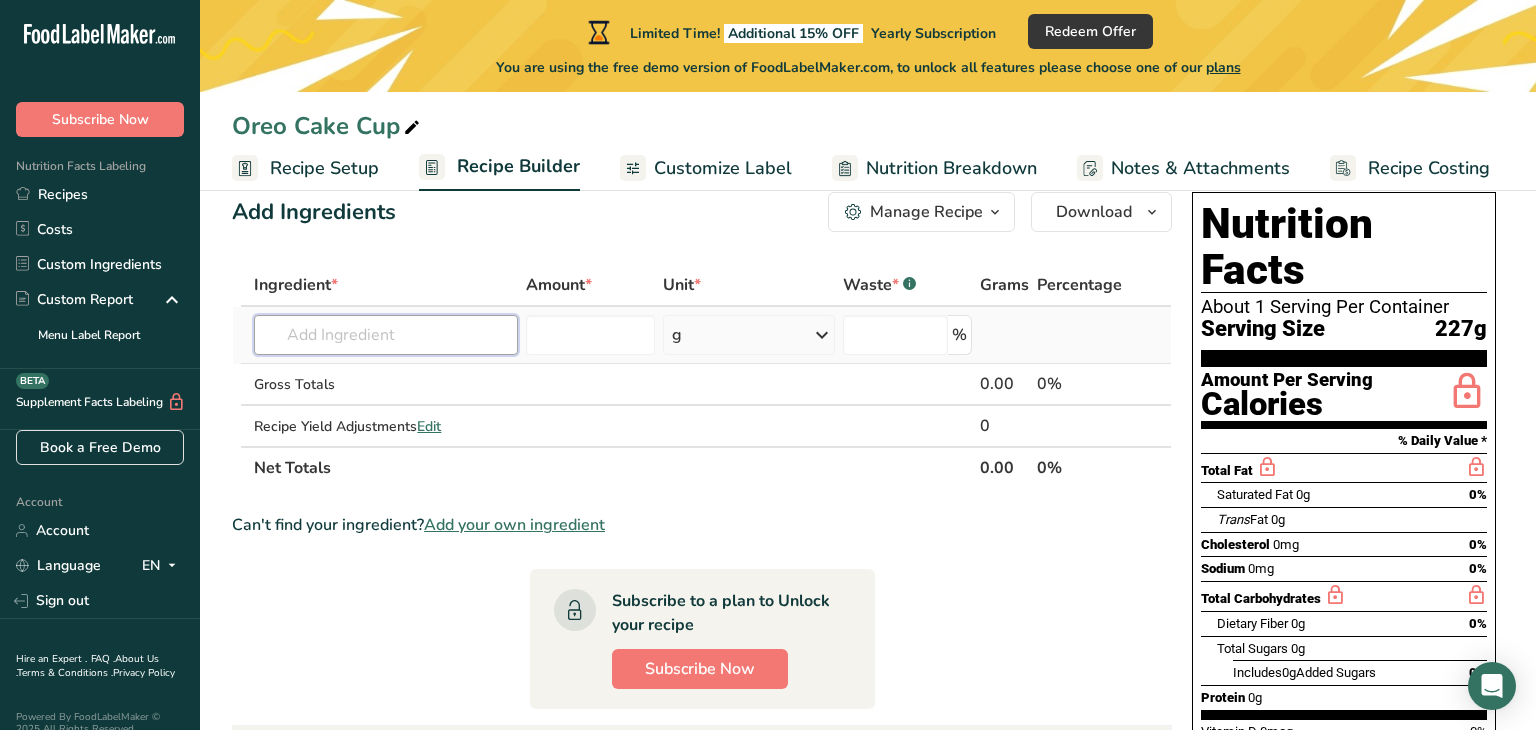 click at bounding box center [386, 335] 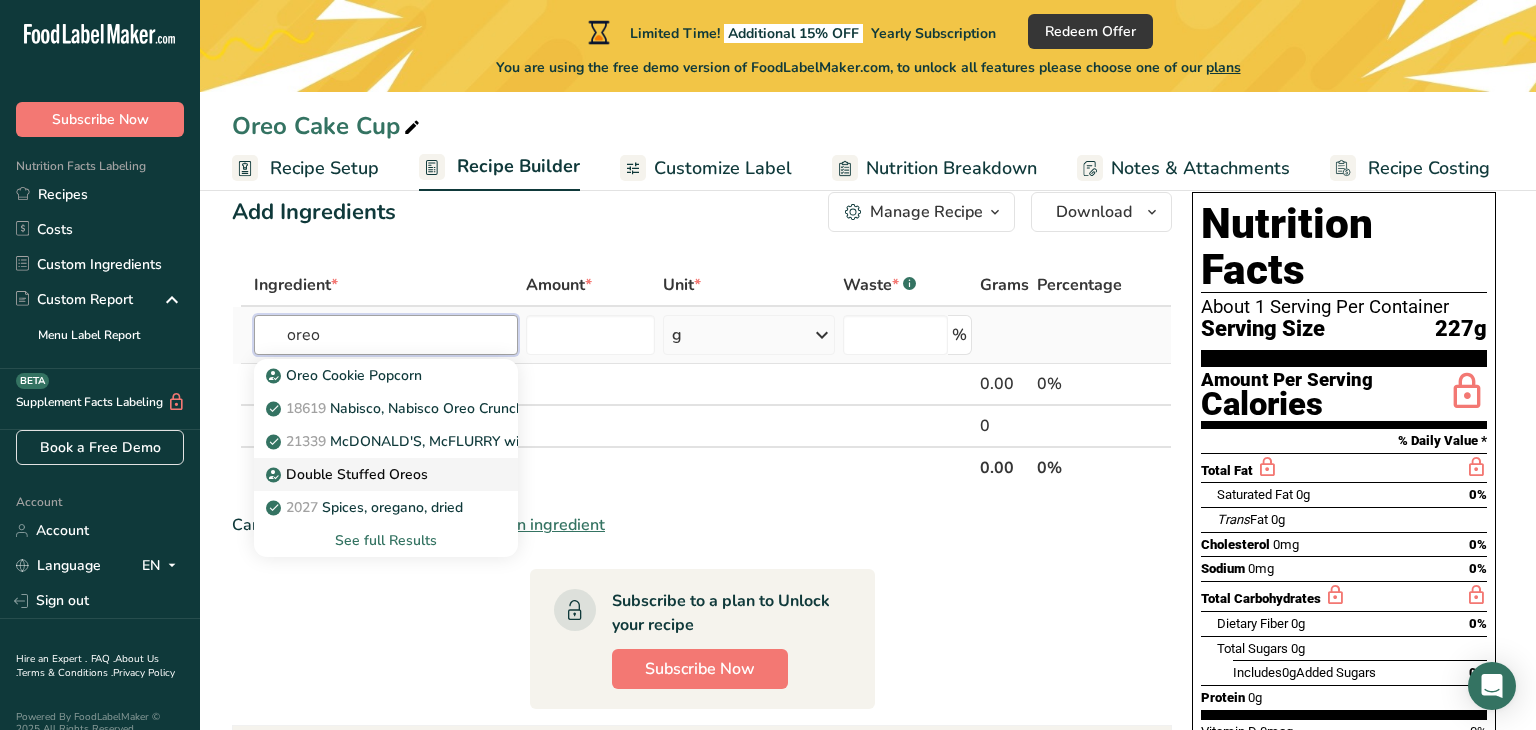 type on "oreo" 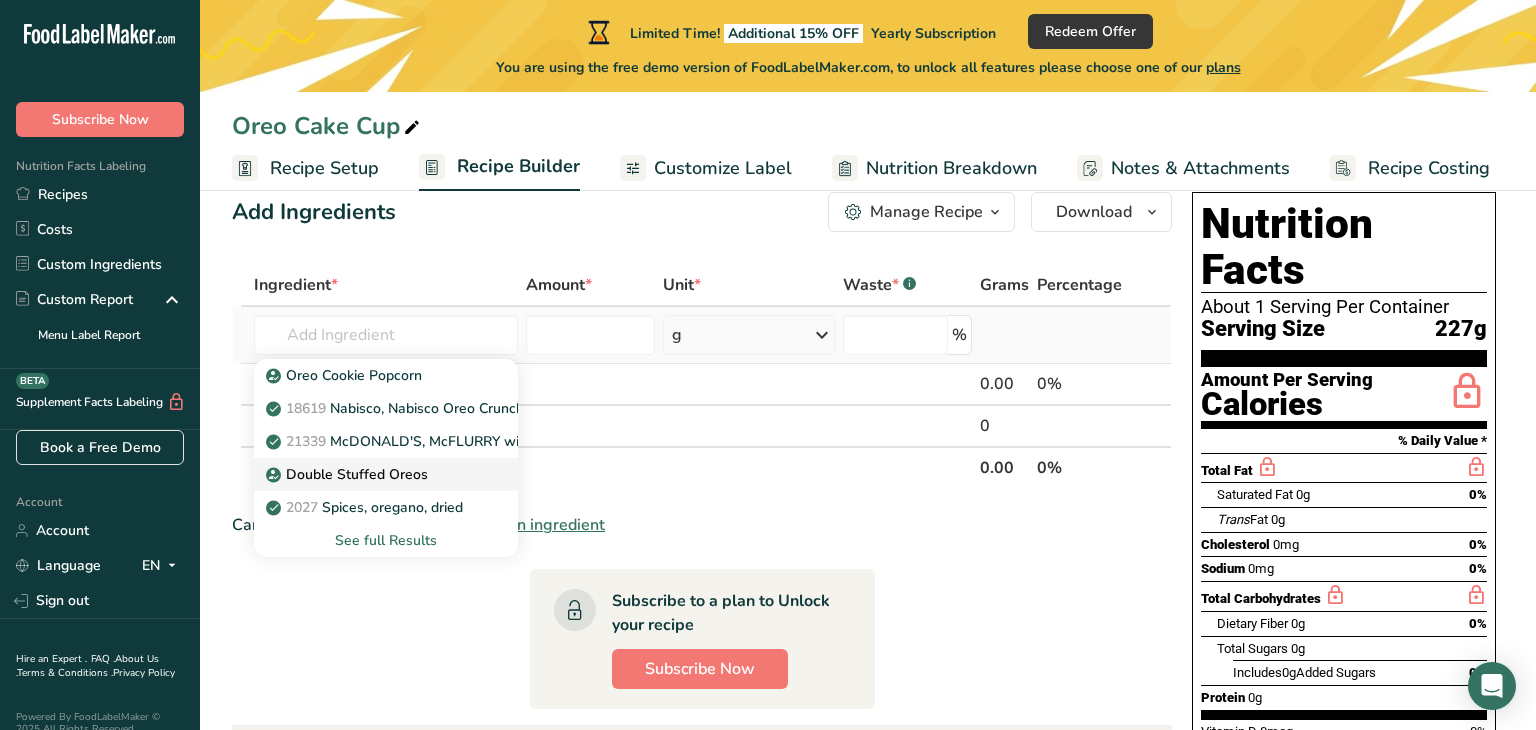 click on "Double Stuffed Oreos" at bounding box center (349, 474) 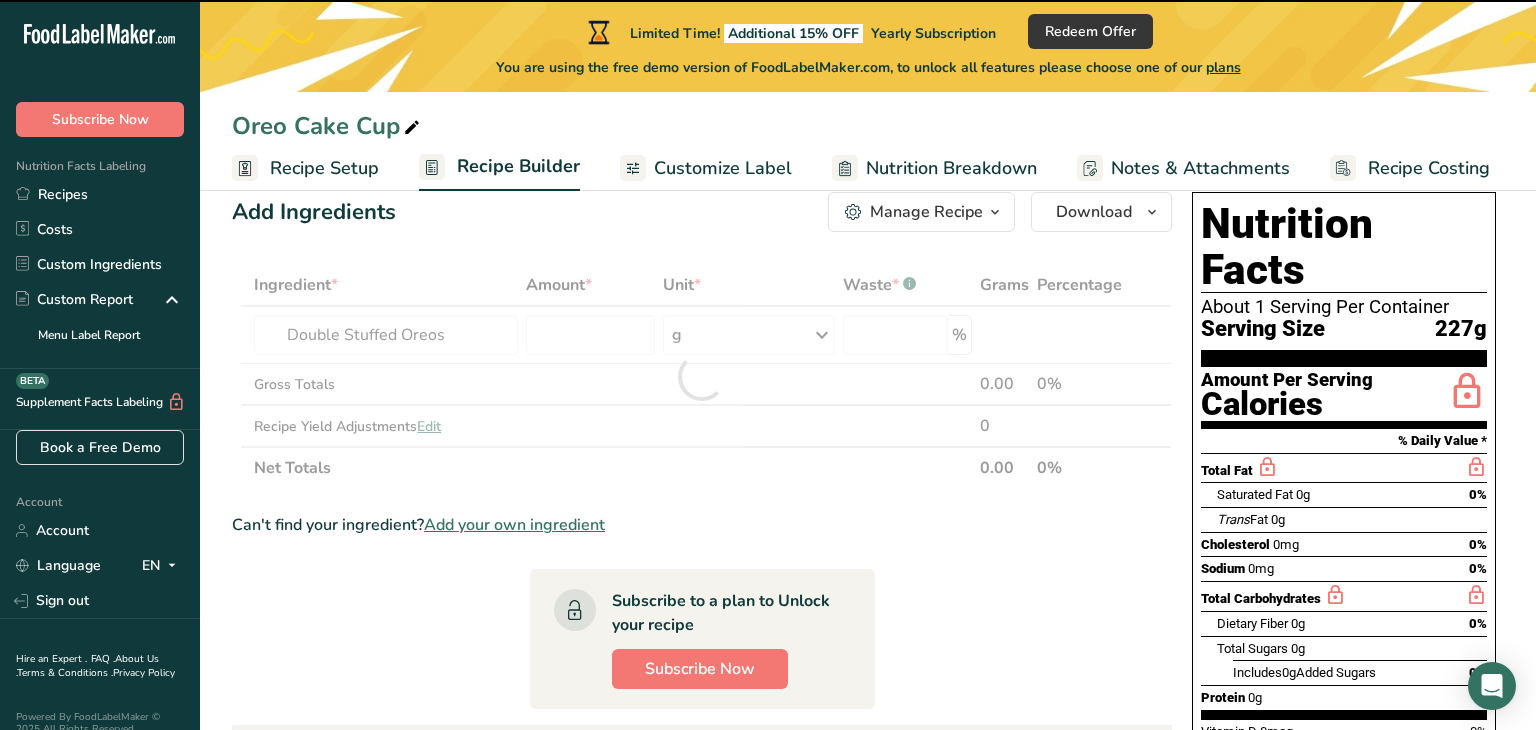 type on "0" 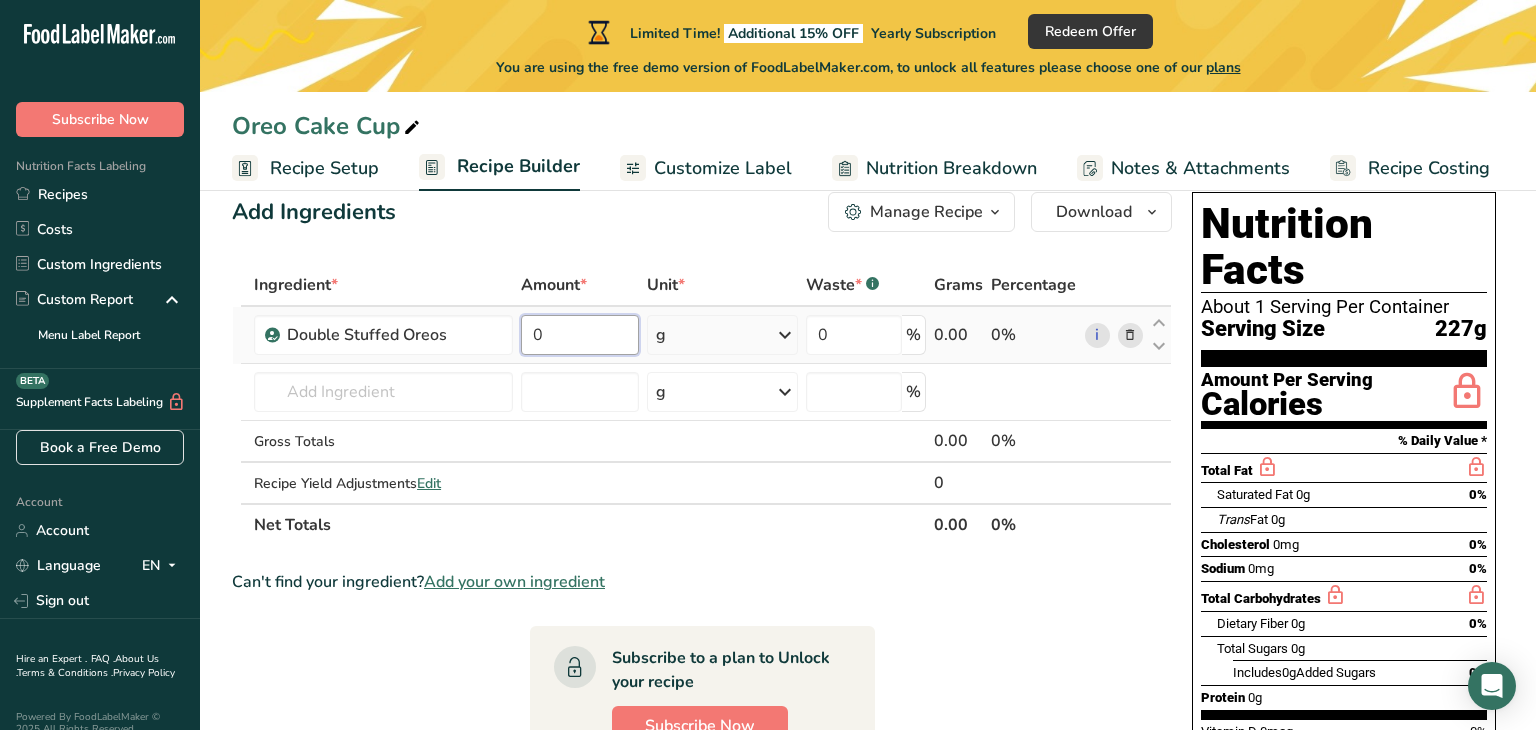 drag, startPoint x: 547, startPoint y: 337, endPoint x: 523, endPoint y: 343, distance: 24.738634 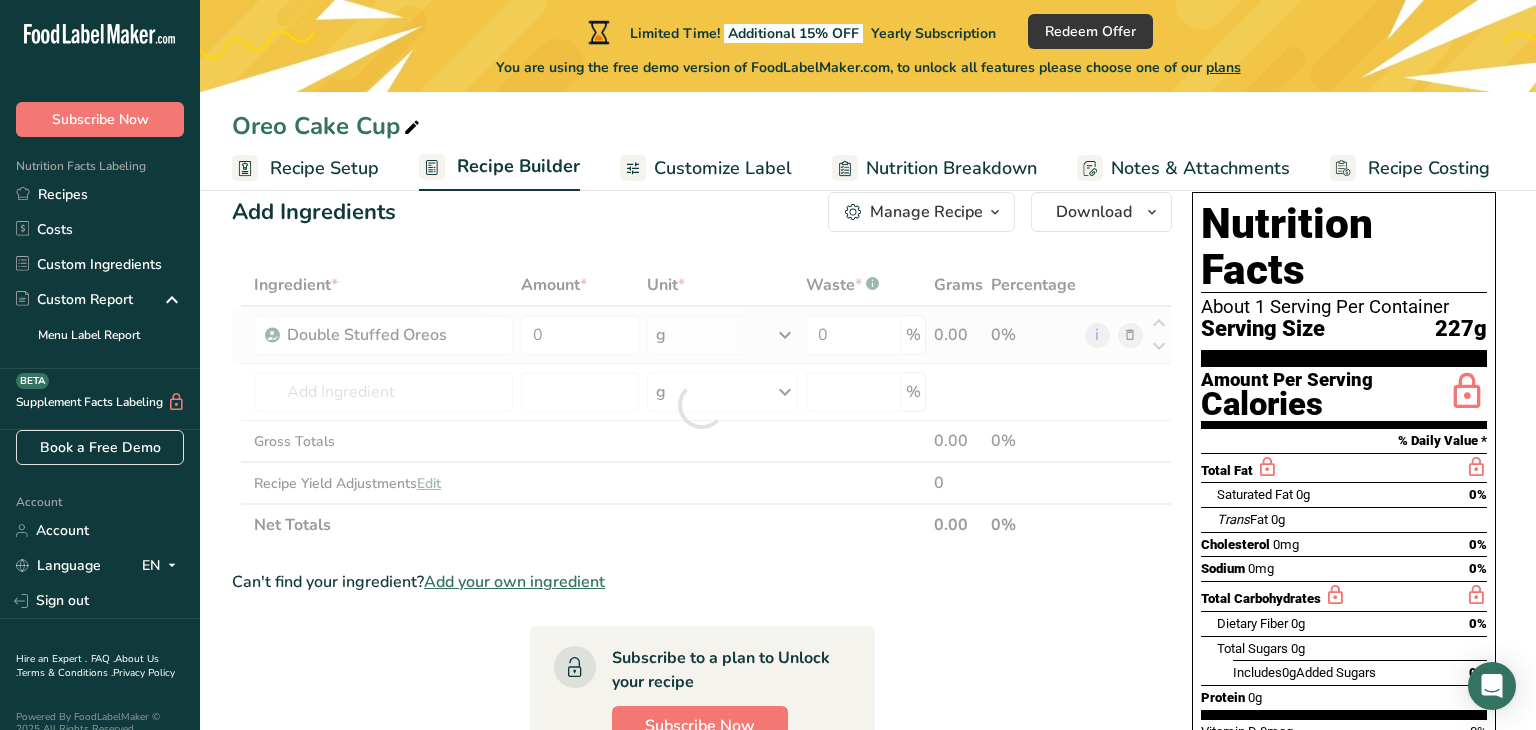 click on "Ingredient *
Amount *
Unit *
Waste *   .a-a{fill:#347362;}.b-a{fill:#fff;}          Grams
Percentage
Double Stuffed Oreos
0
g
Weight Units
g
kg
mg
See more
Volume Units
l
Volume units require a density conversion. If you know your ingredient's density enter it below. Otherwise, click on "RIA" our AI Regulatory bot - she will be able to help you
lb/ft3
g/cm3
Confirm
mL
Volume units require a density conversion. If you know your ingredient's density enter it below. Otherwise, click on "RIA" our AI Regulatory bot - she will be able to help you
lb/ft3" at bounding box center (702, 405) 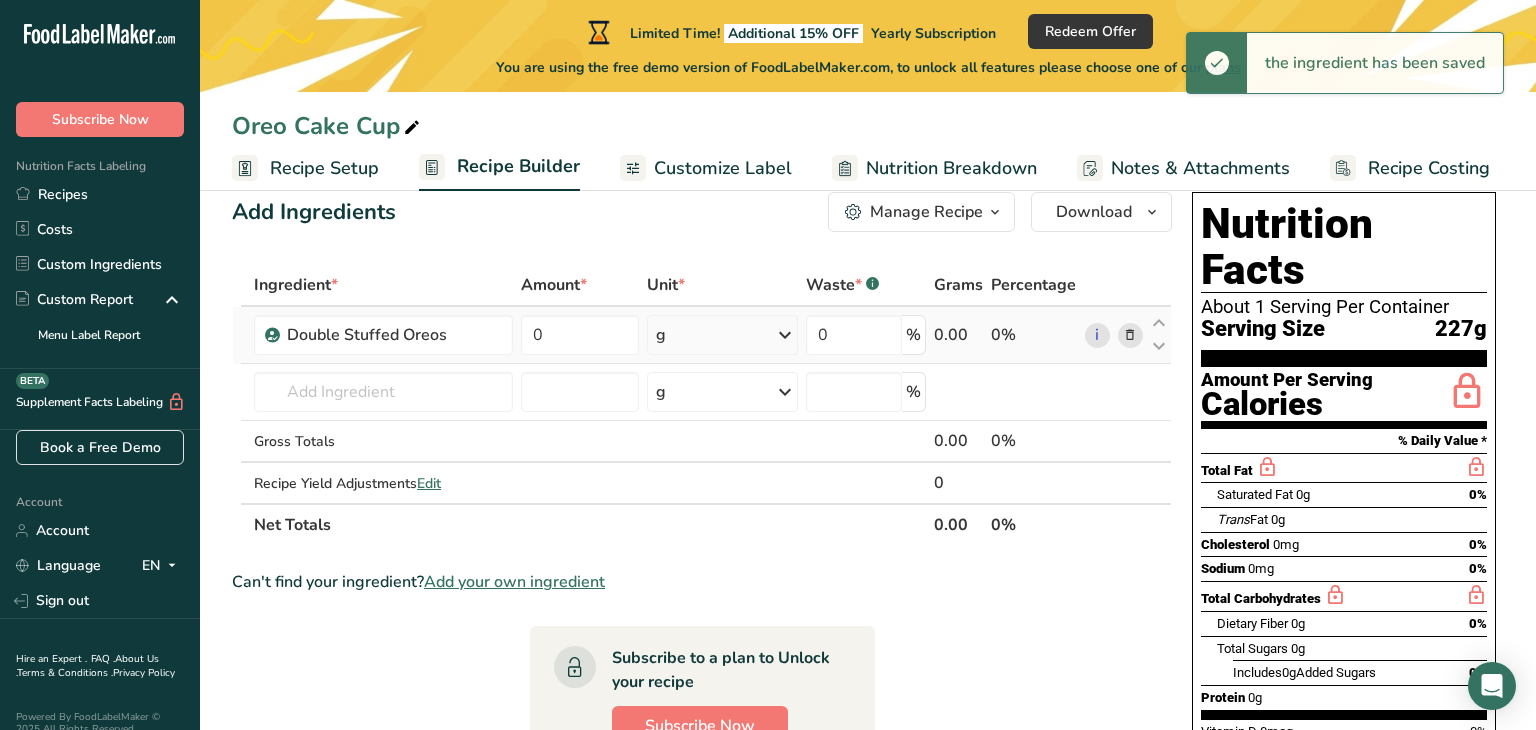 click at bounding box center (785, 335) 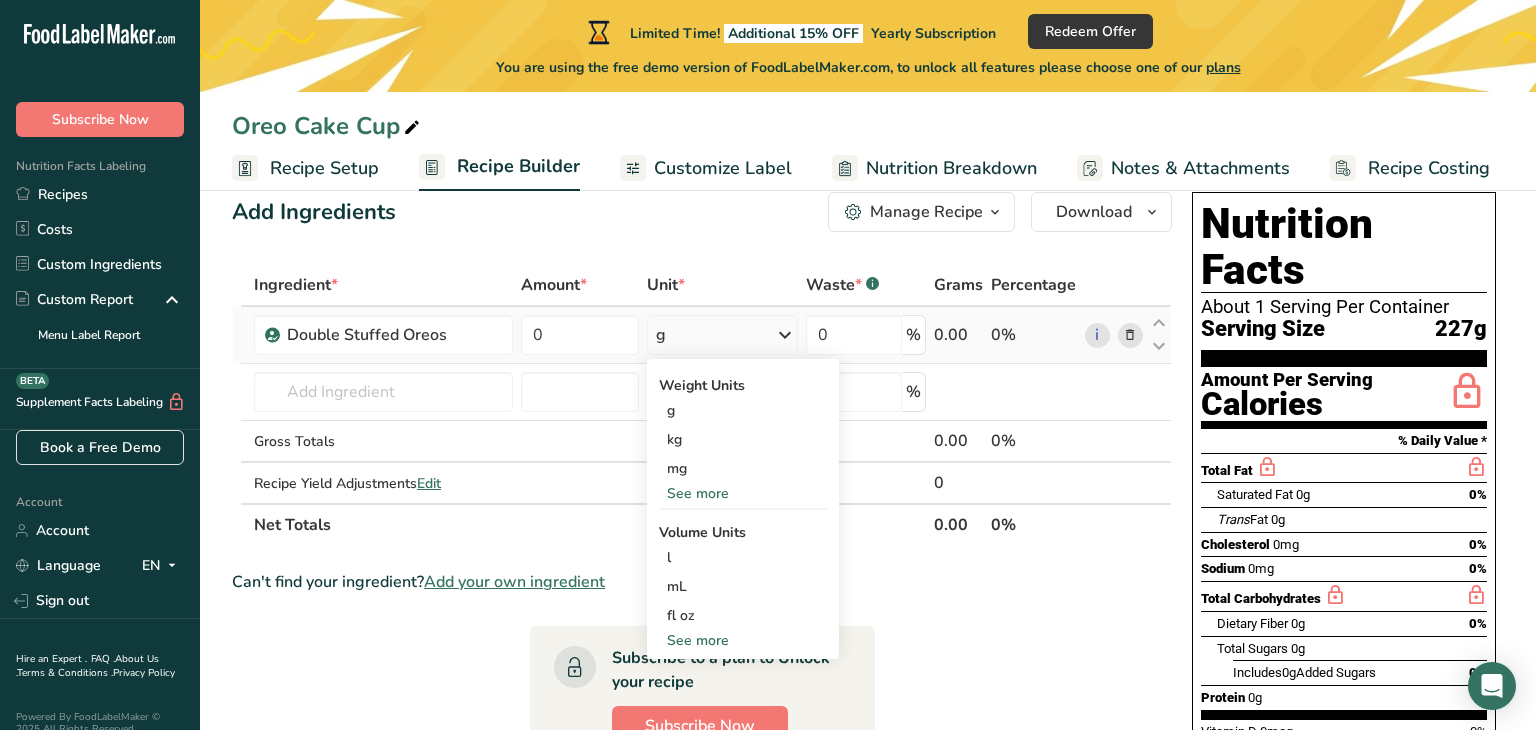 click on "See more" at bounding box center (743, 493) 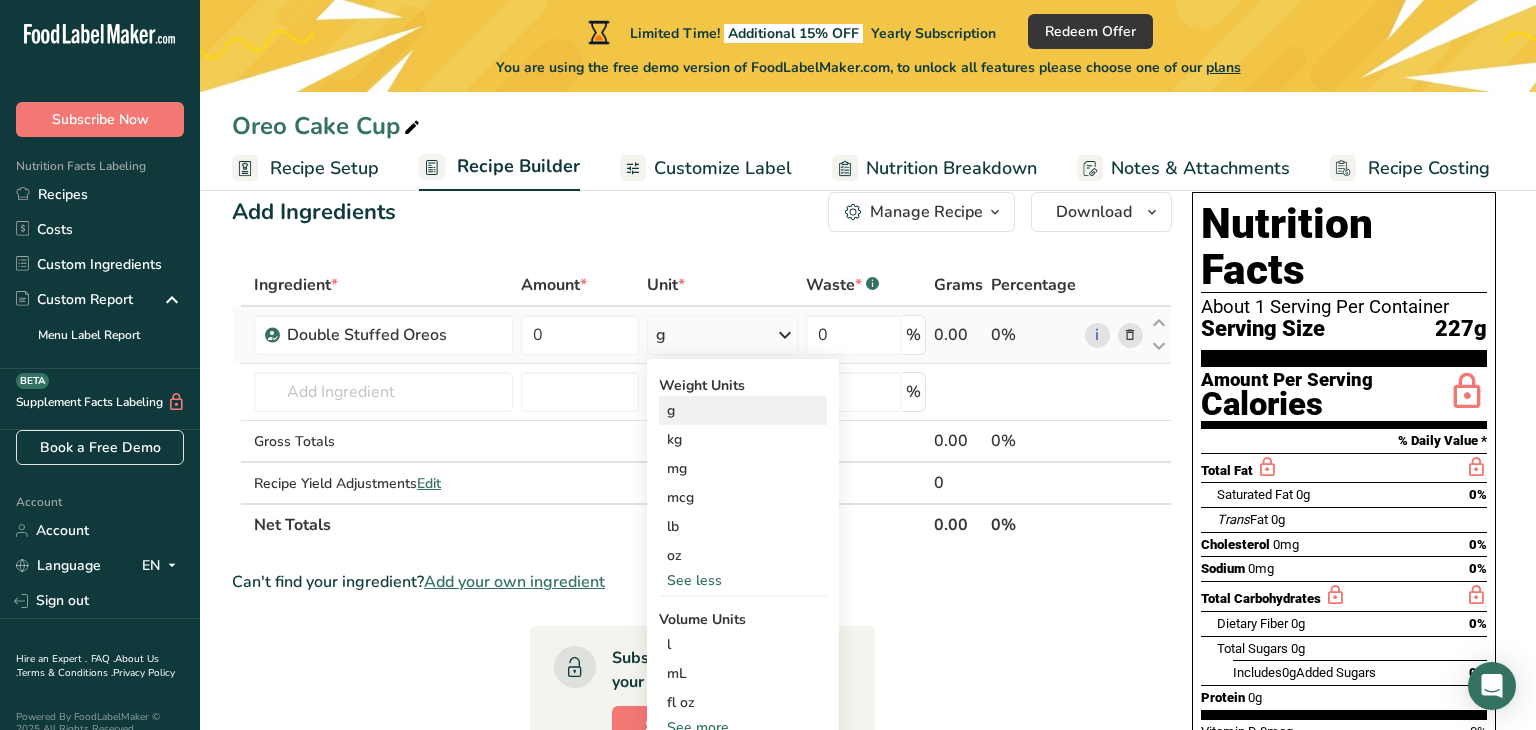 click on "g" at bounding box center (743, 410) 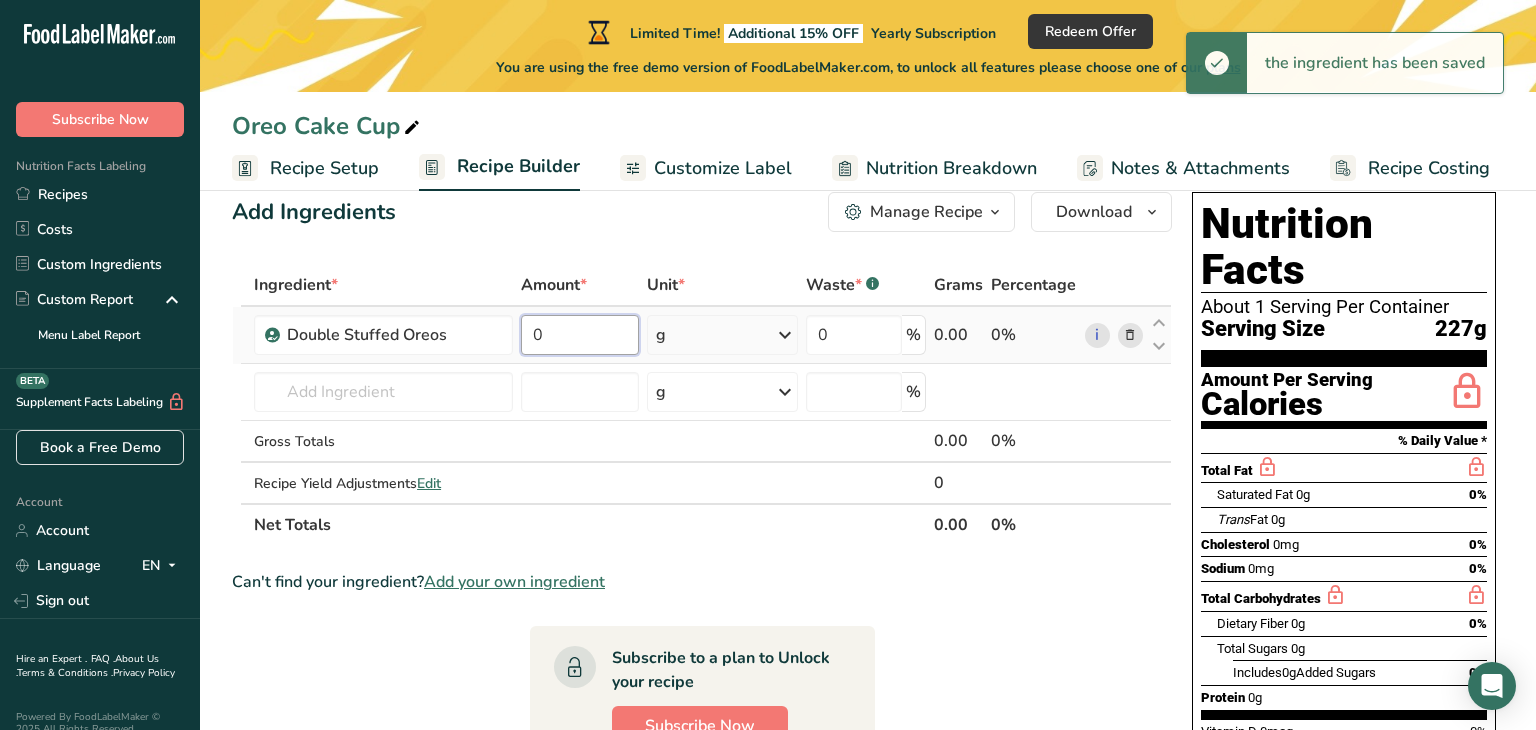 drag, startPoint x: 552, startPoint y: 330, endPoint x: 517, endPoint y: 318, distance: 37 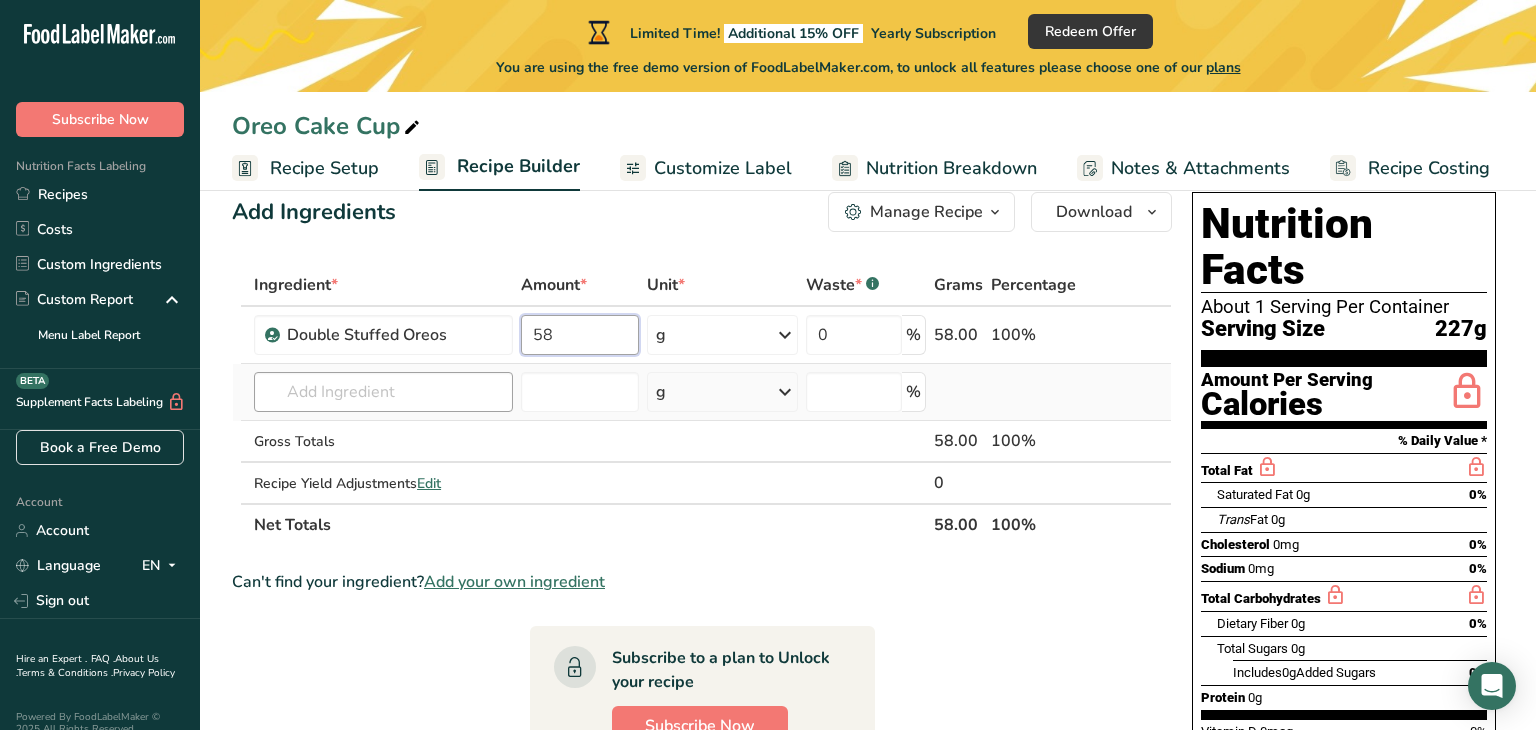 type on "58" 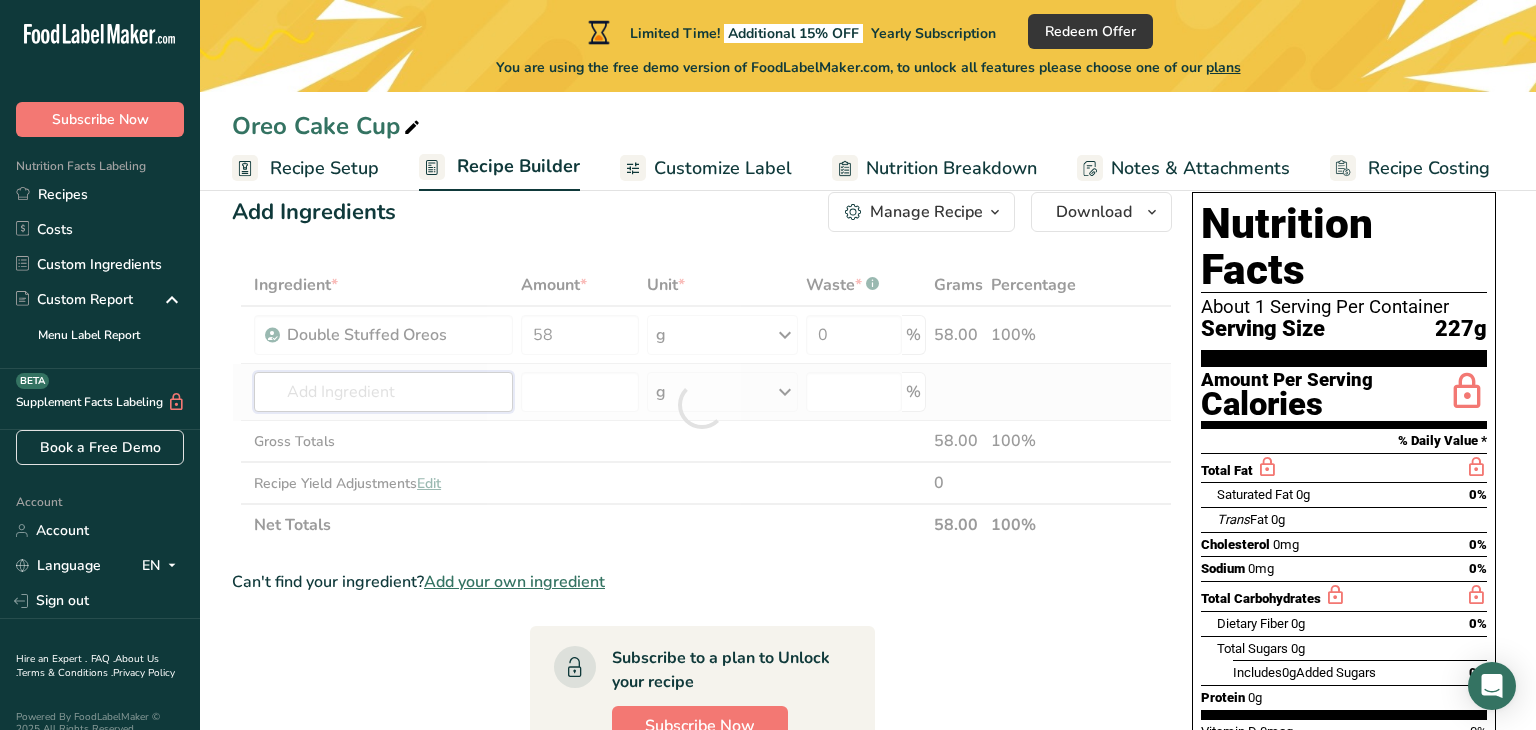 click on "Ingredient *
Amount *
Unit *
Waste *   .a-a{fill:#347362;}.b-a{fill:#fff;}          Grams
Percentage
Double Stuffed Oreos
58
g
Weight Units
g
kg
mg
mcg
lb
oz
See less
Volume Units
l
Volume units require a density conversion. If you know your ingredient's density enter it below. Otherwise, click on "RIA" our AI Regulatory bot - she will be able to help you
lb/ft3
g/cm3
Confirm
mL
Volume units require a density conversion. If you know your ingredient's density enter it below. Otherwise, click on "RIA" our AI Regulatory bot - she will be able to help you" at bounding box center [702, 405] 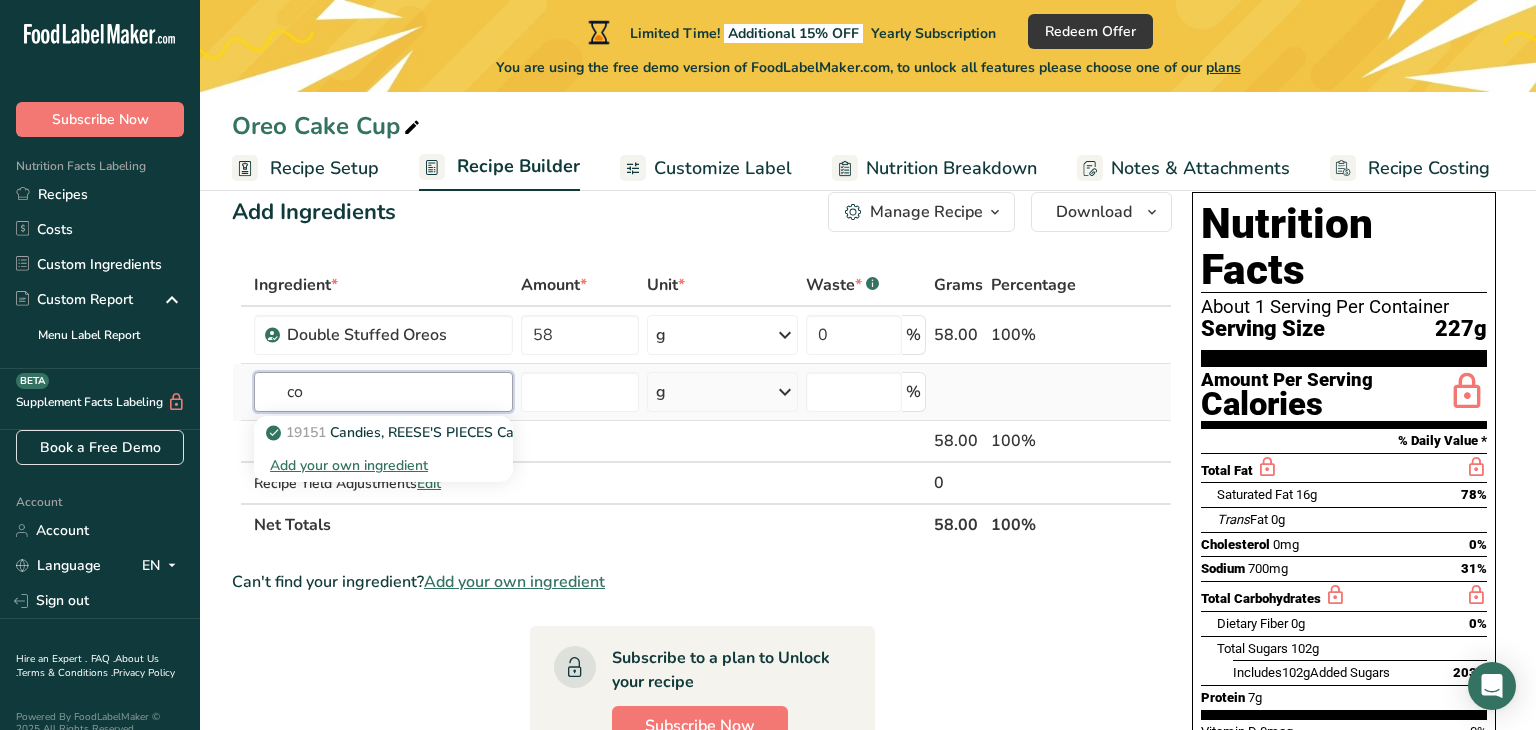 type on "c" 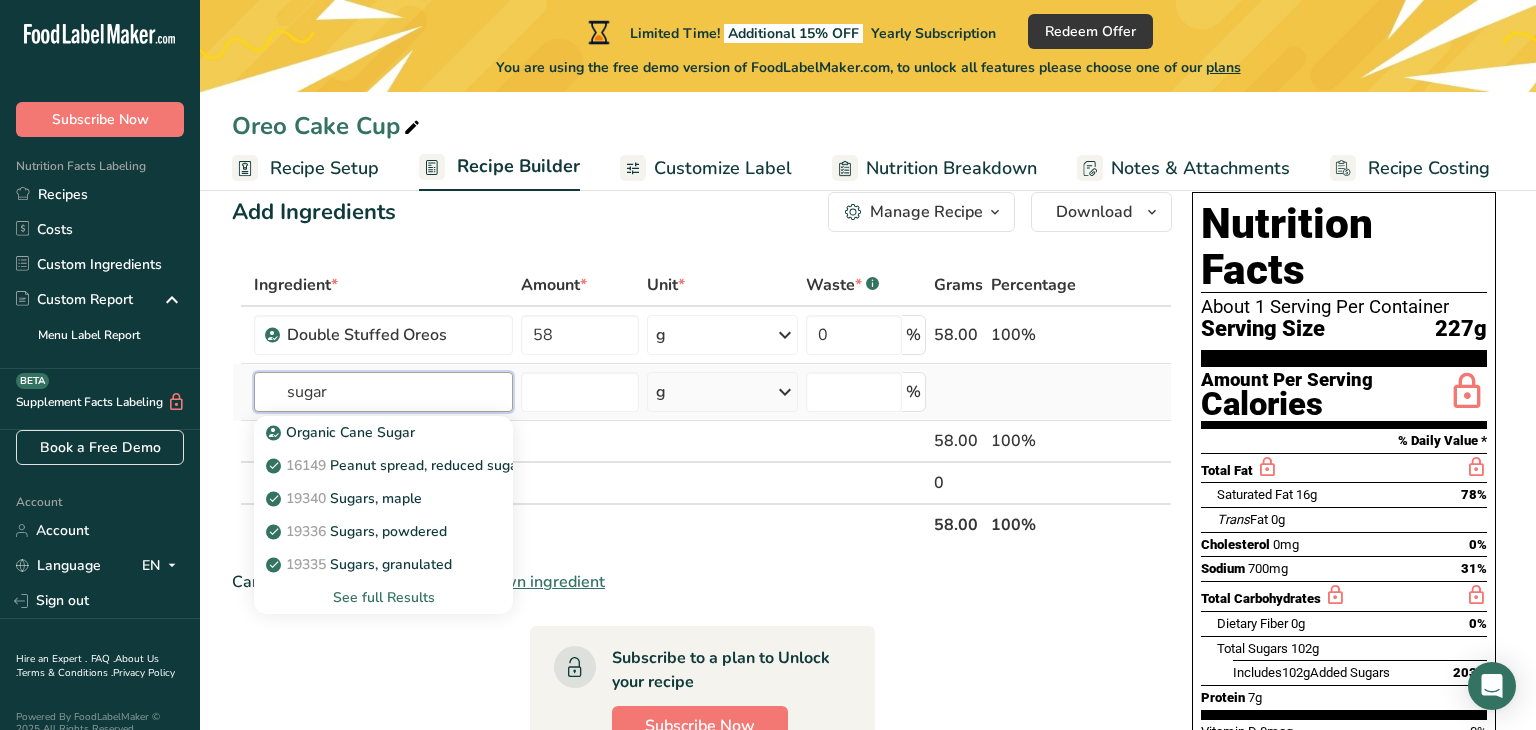 type on "sugar" 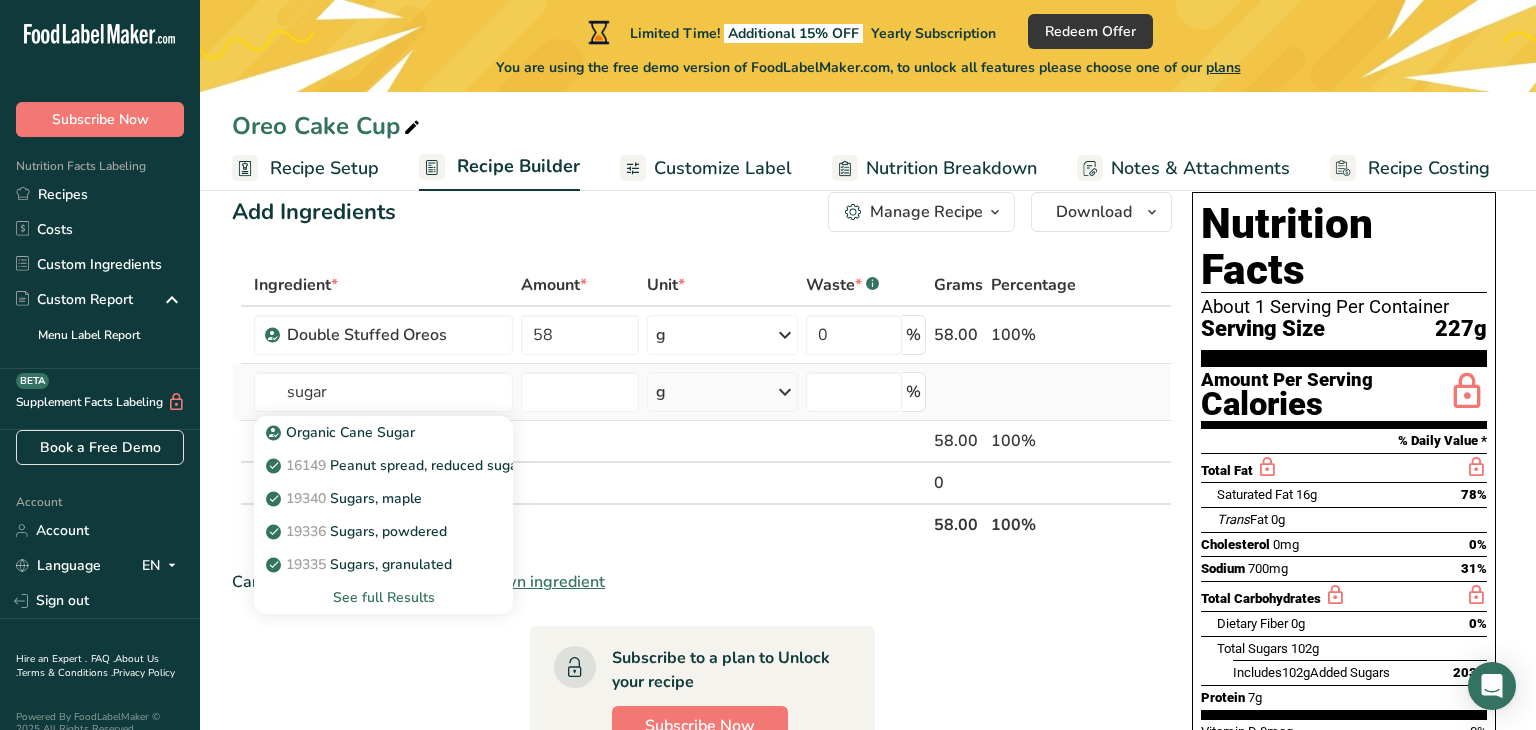 type 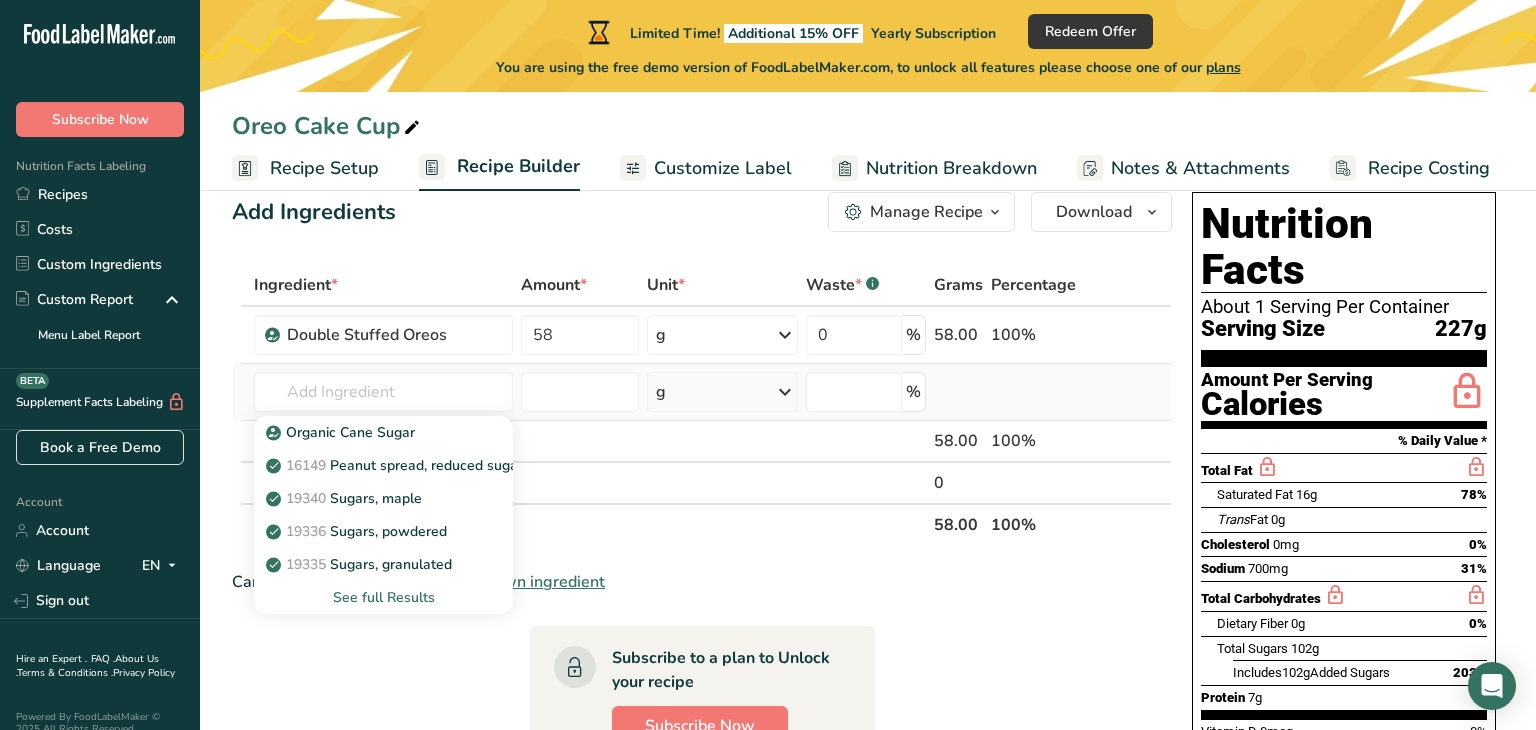 click on "See full Results" at bounding box center (383, 597) 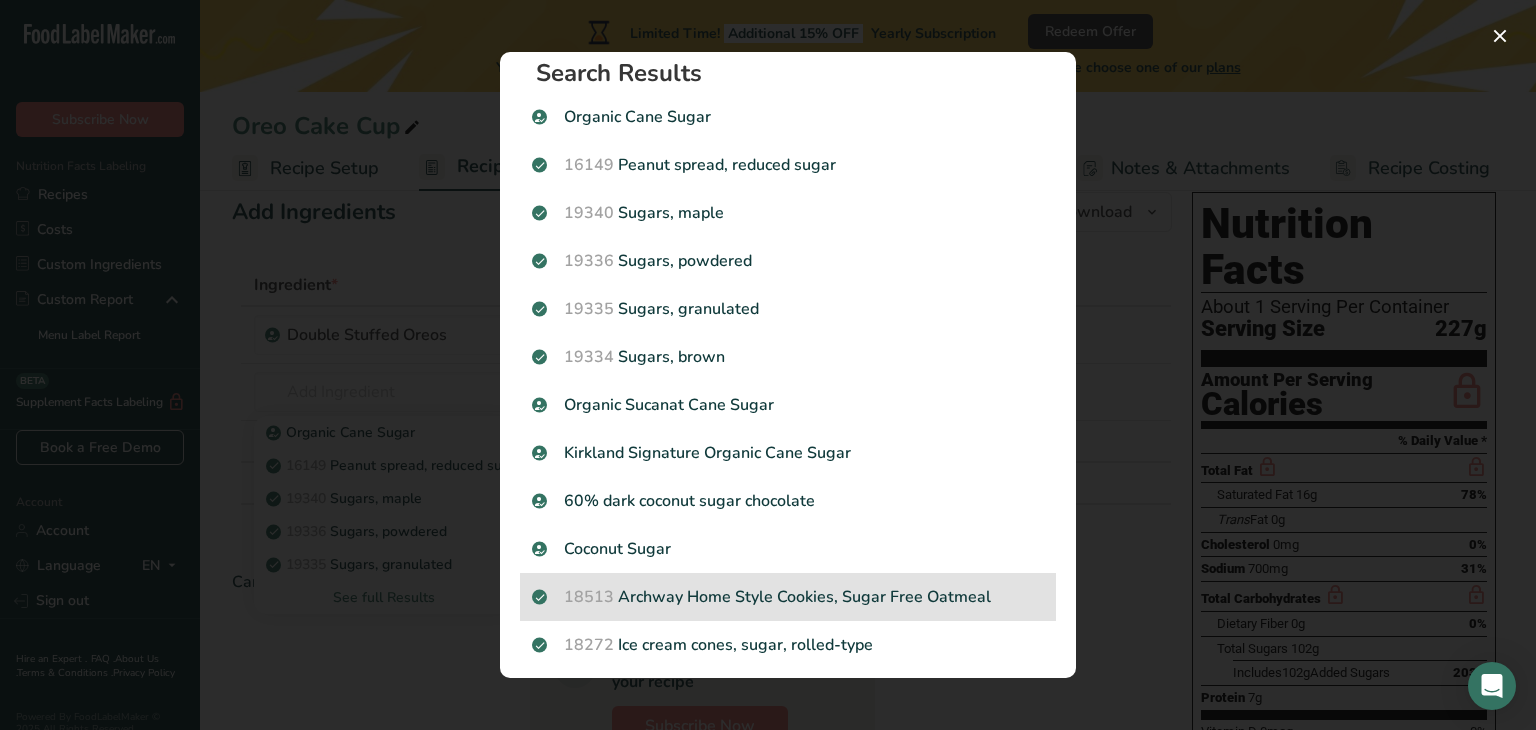 scroll, scrollTop: 0, scrollLeft: 0, axis: both 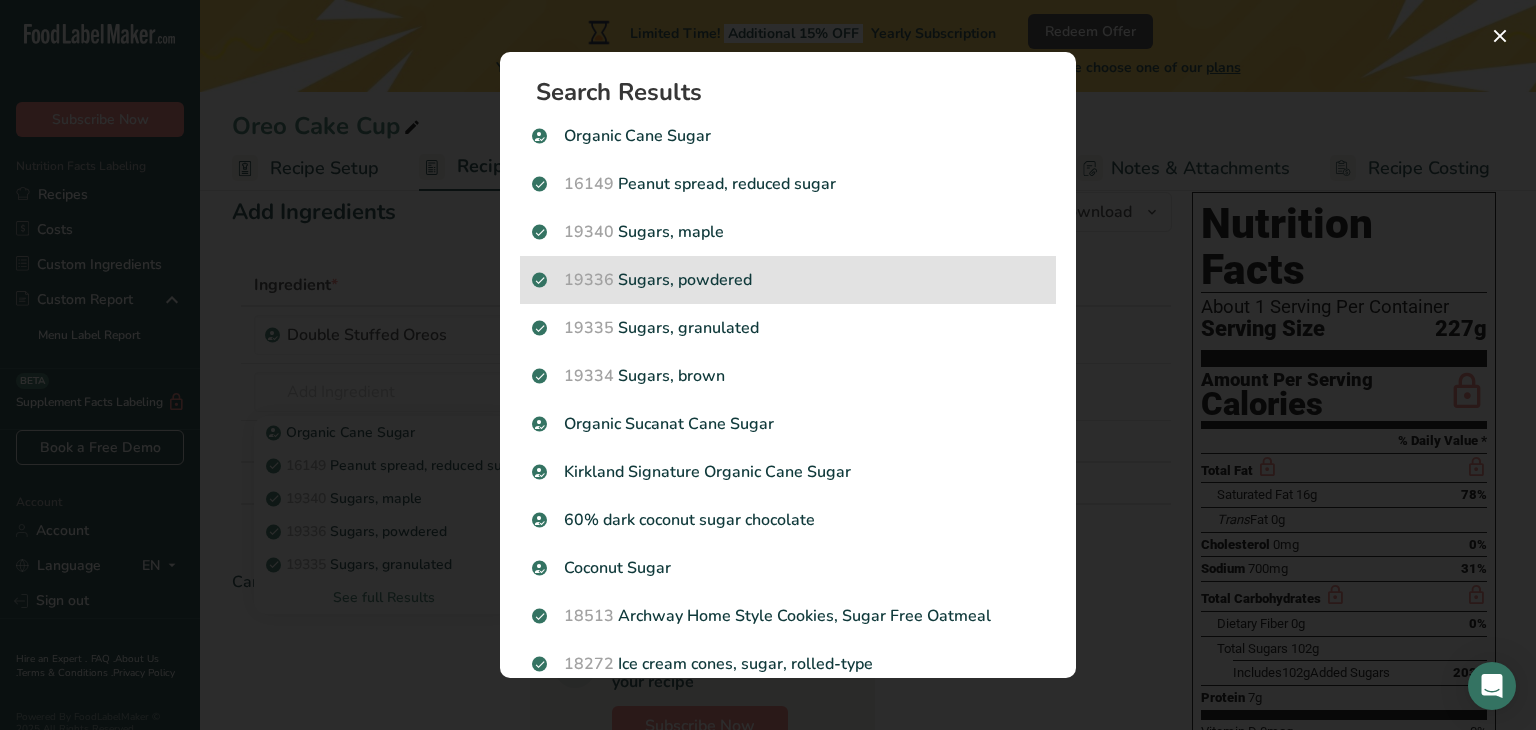 click on "19336
Sugars, powdered" at bounding box center [788, 280] 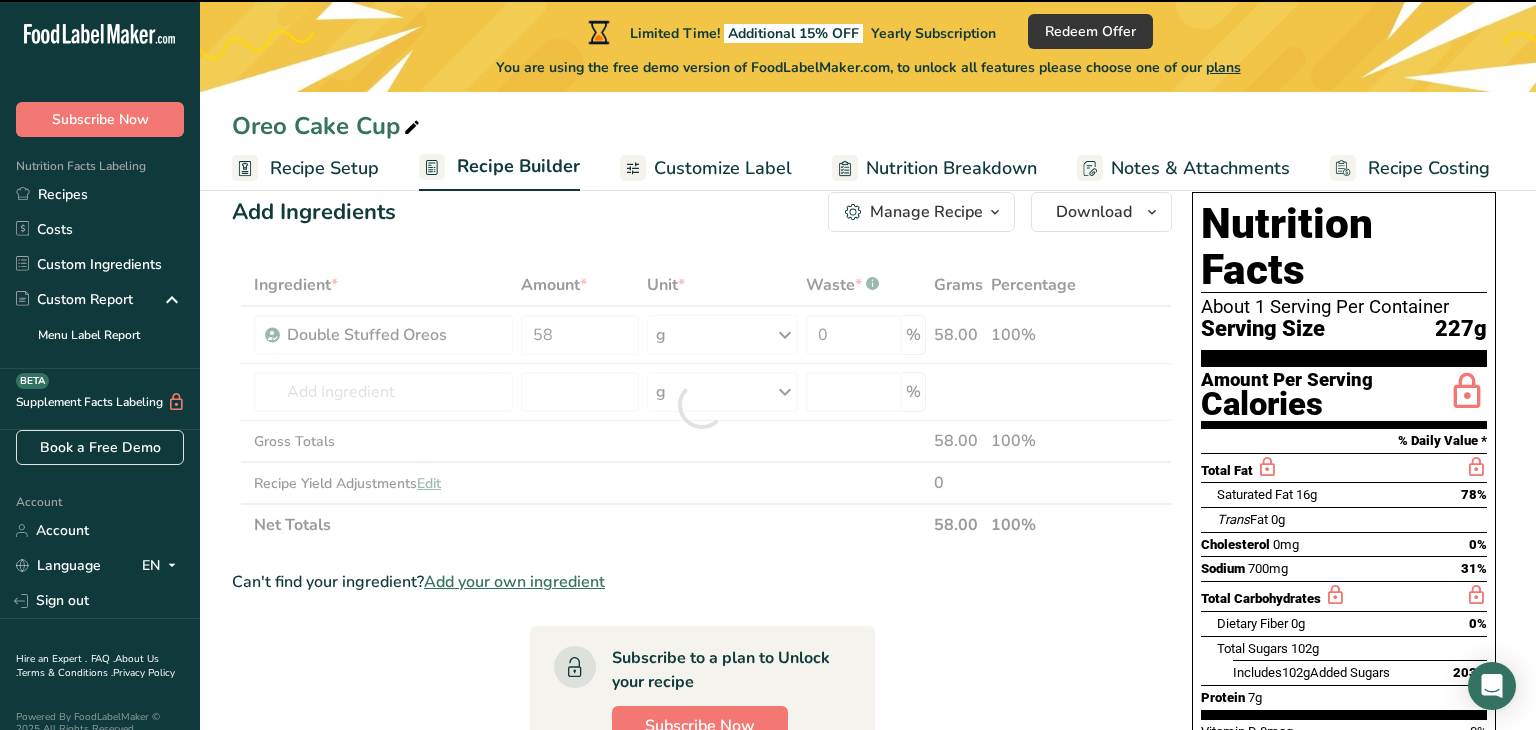 type on "0" 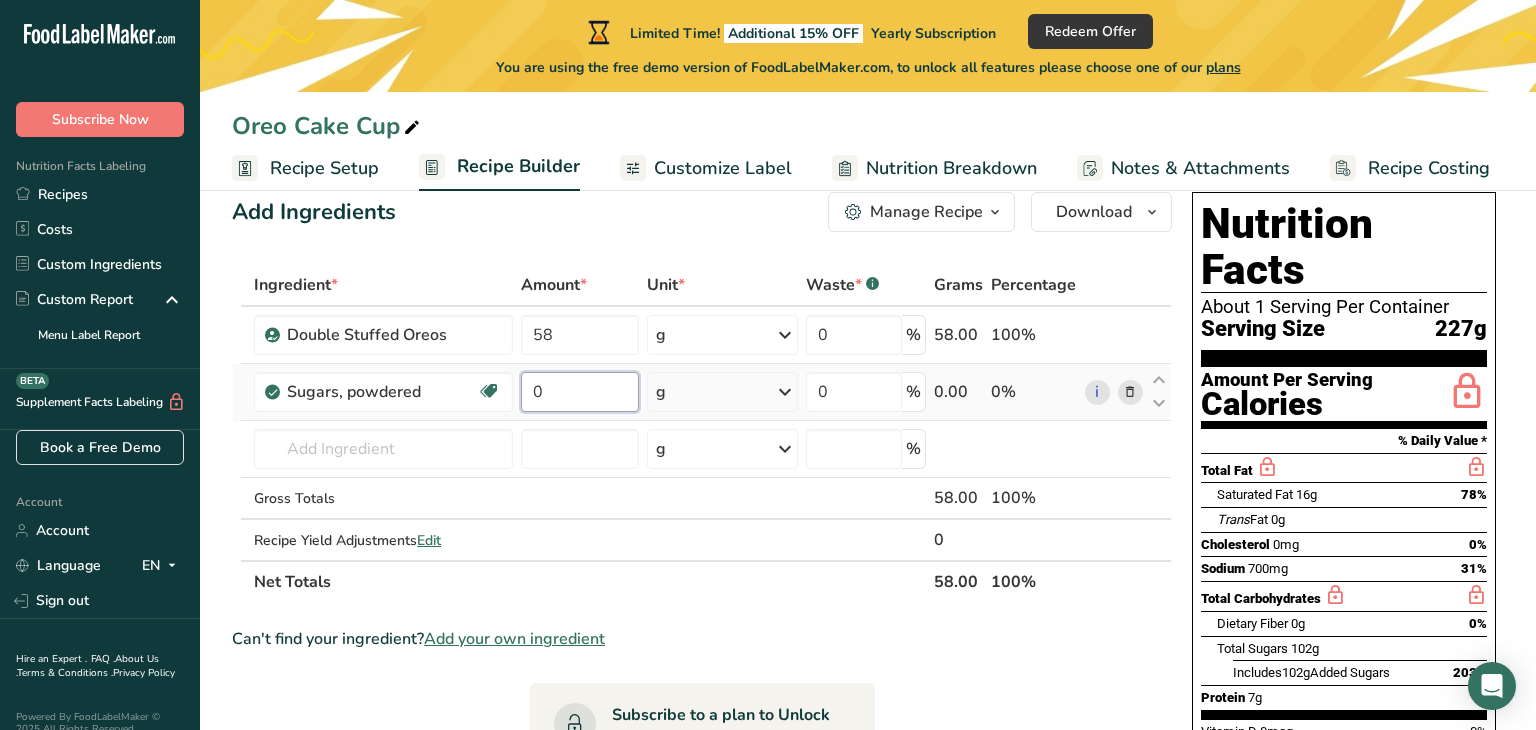 drag, startPoint x: 550, startPoint y: 386, endPoint x: 526, endPoint y: 383, distance: 24.186773 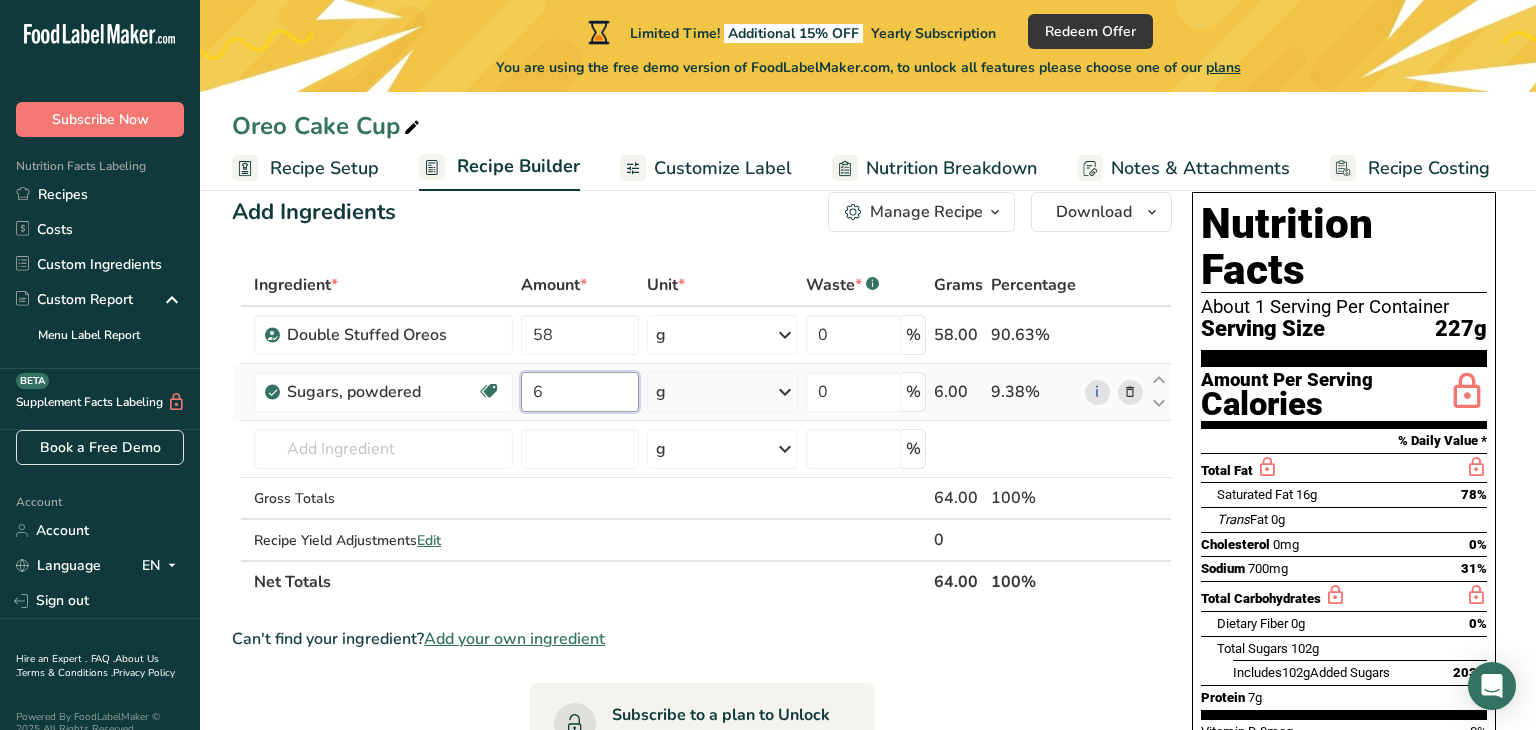 type on "6" 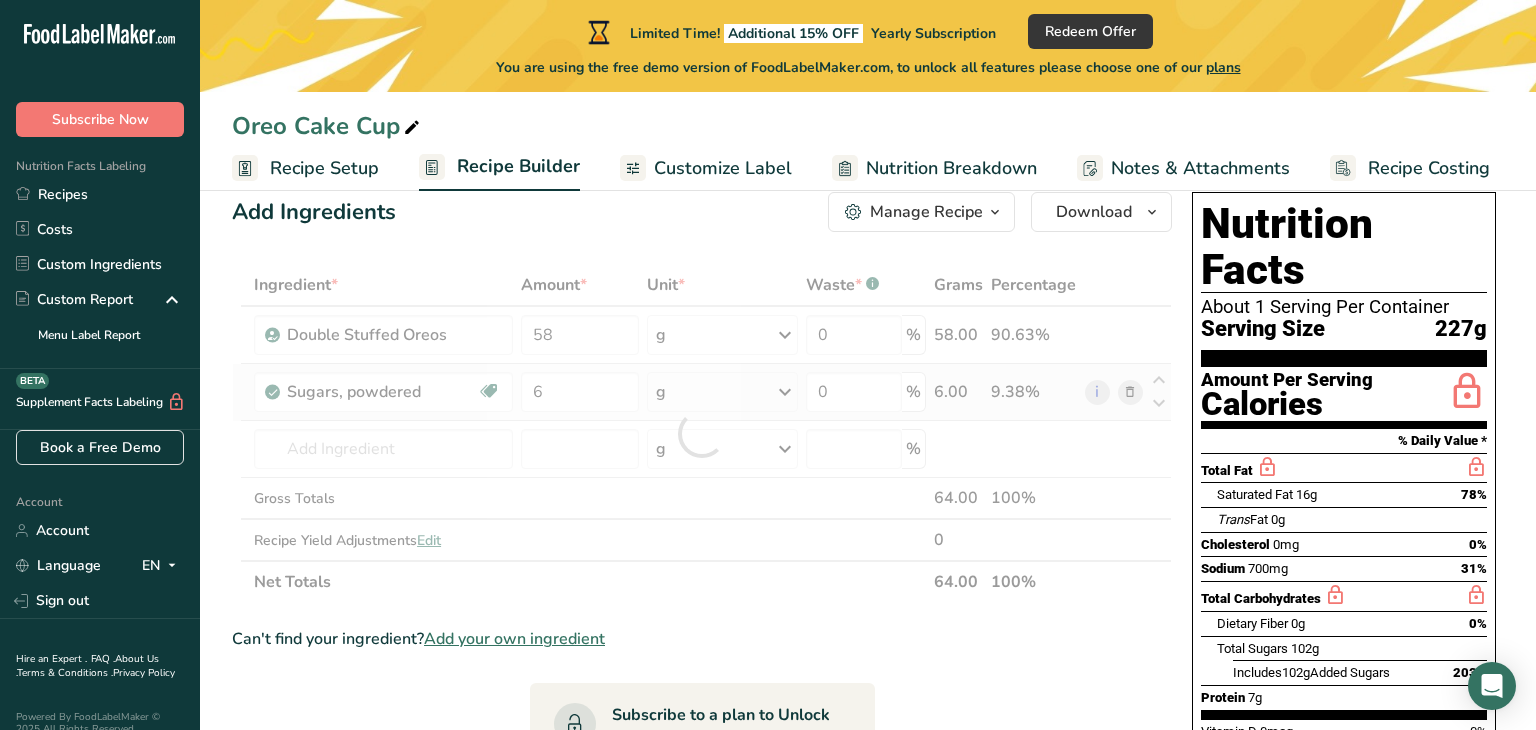 click on "Ingredient *
Amount *
Unit *
Waste *   .a-a{fill:#347362;}.b-a{fill:#fff;}          Grams
Percentage
Double Stuffed Oreos
58
g
Weight Units
g
kg
mg
mcg
lb
oz
See less
Volume Units
l
Volume units require a density conversion. If you know your ingredient's density enter it below. Otherwise, click on "RIA" our AI Regulatory bot - she will be able to help you
lb/ft3
g/cm3
Confirm
mL
Volume units require a density conversion. If you know your ingredient's density enter it below. Otherwise, click on "RIA" our AI Regulatory bot - she will be able to help you" at bounding box center (702, 433) 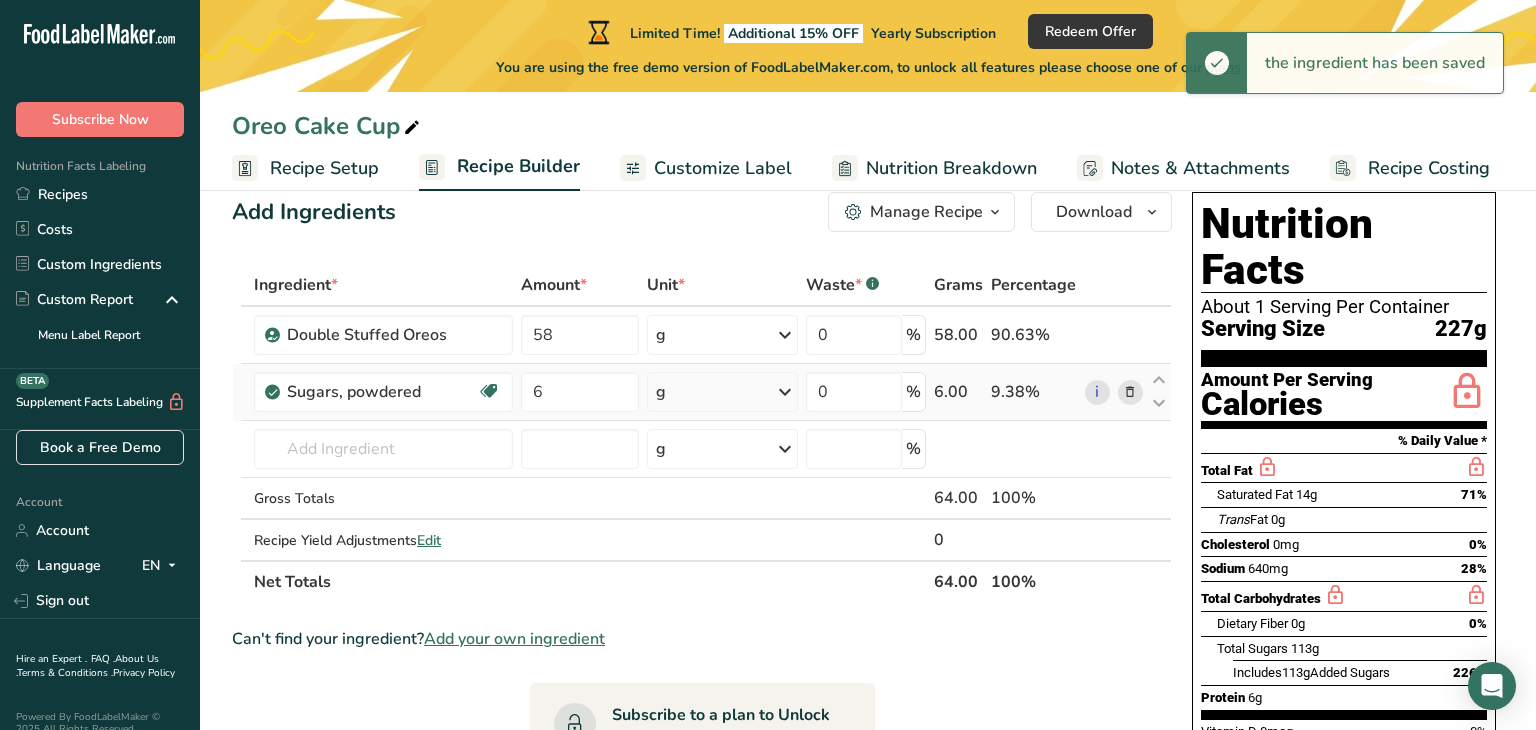 click at bounding box center [785, 392] 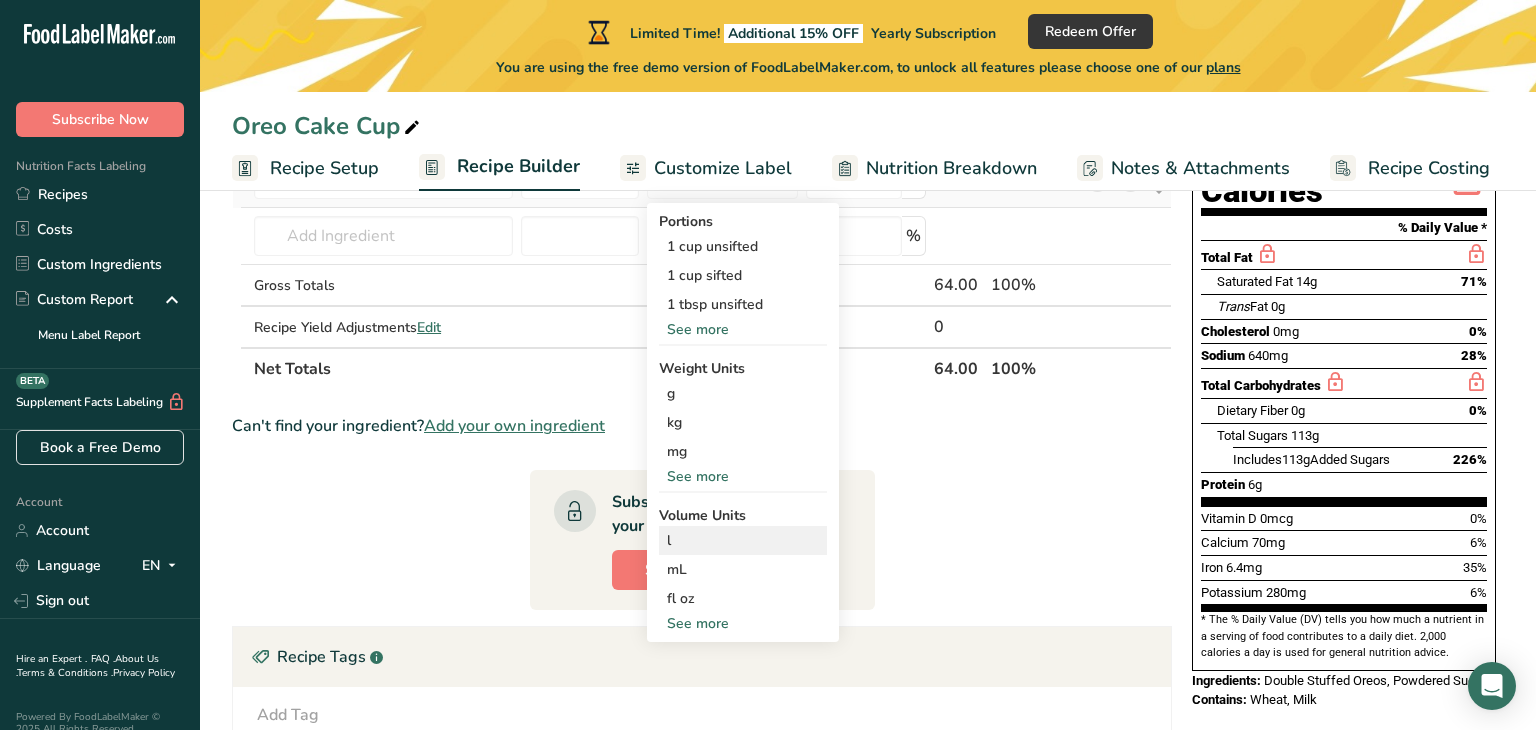 scroll, scrollTop: 260, scrollLeft: 0, axis: vertical 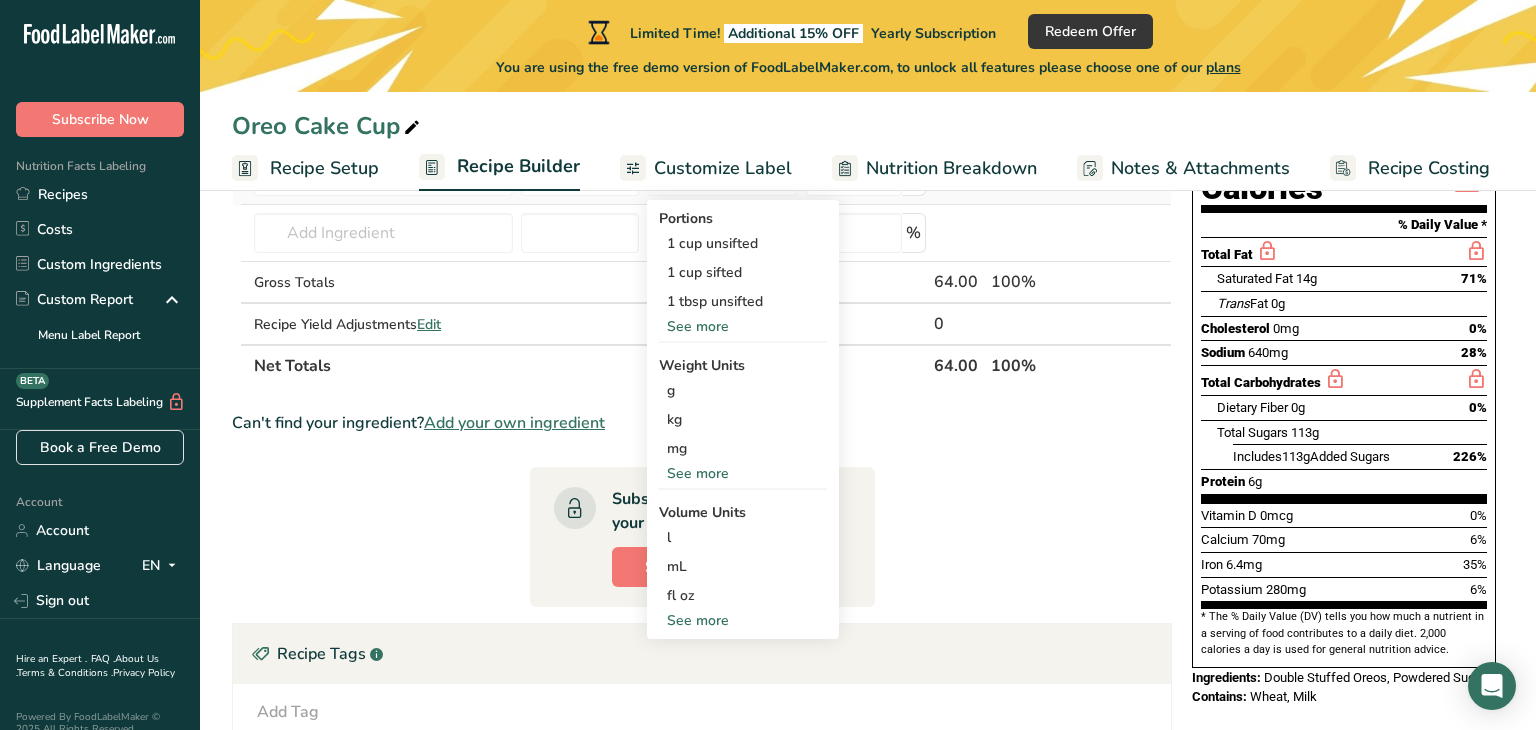 click on "See more" at bounding box center (743, 326) 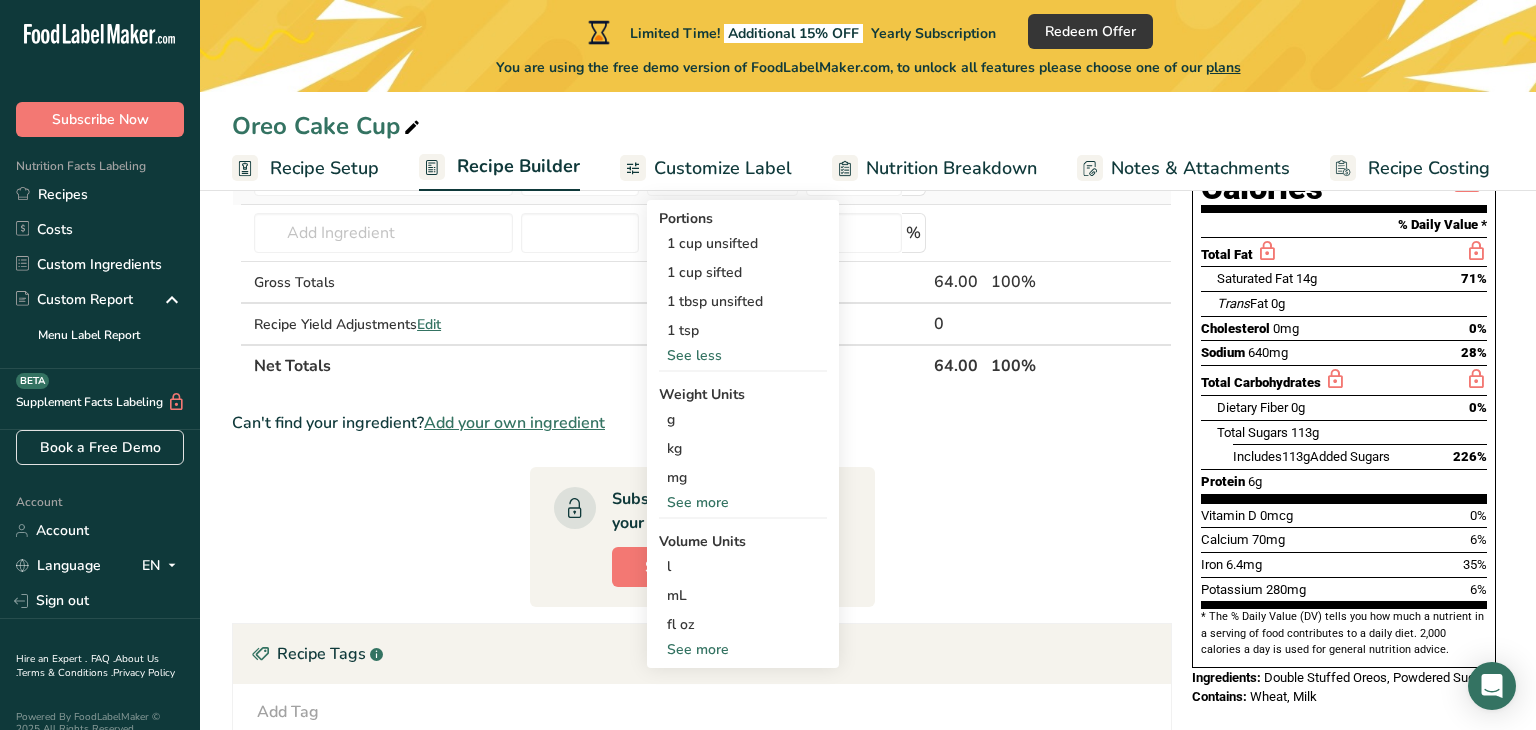 click on "See more" at bounding box center [743, 502] 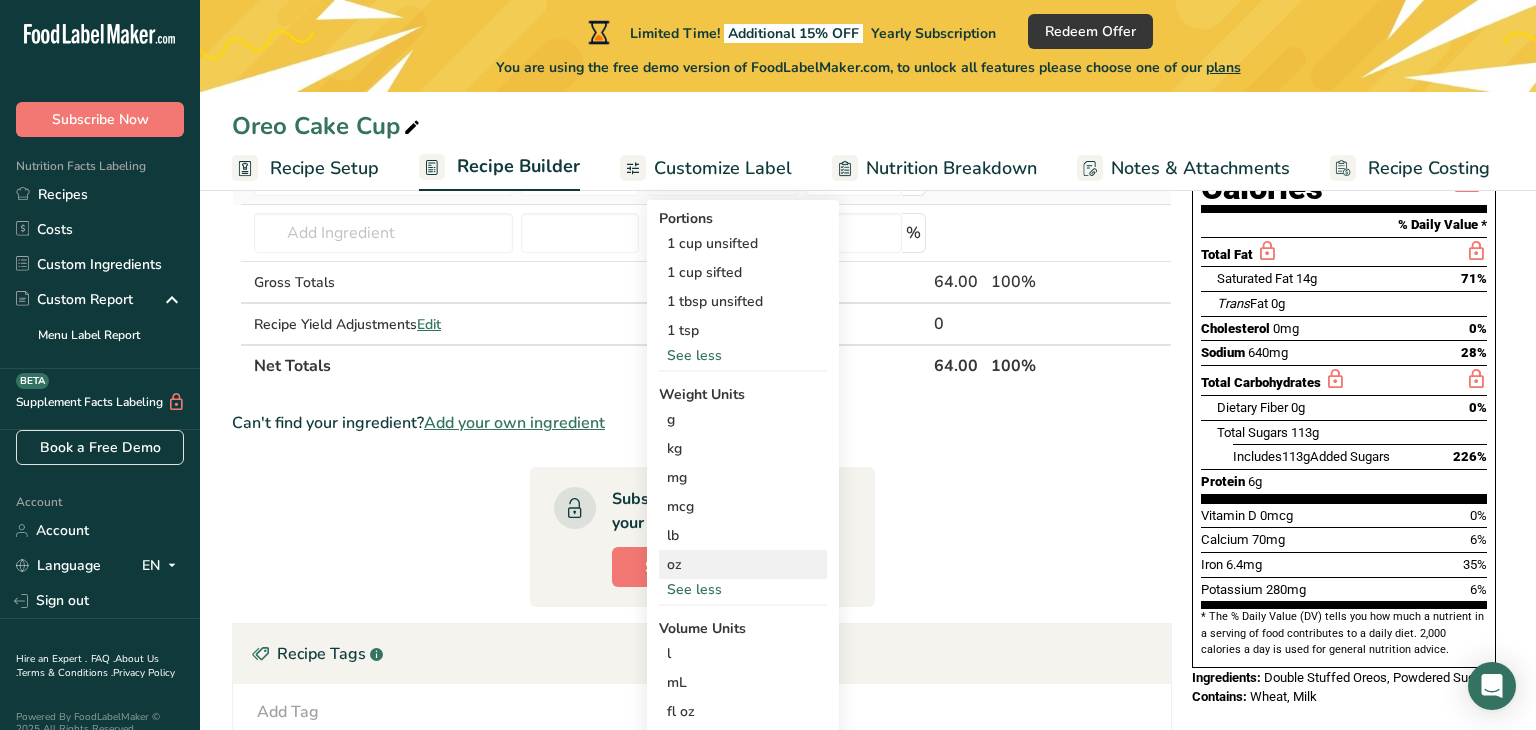 click on "oz" at bounding box center (743, 564) 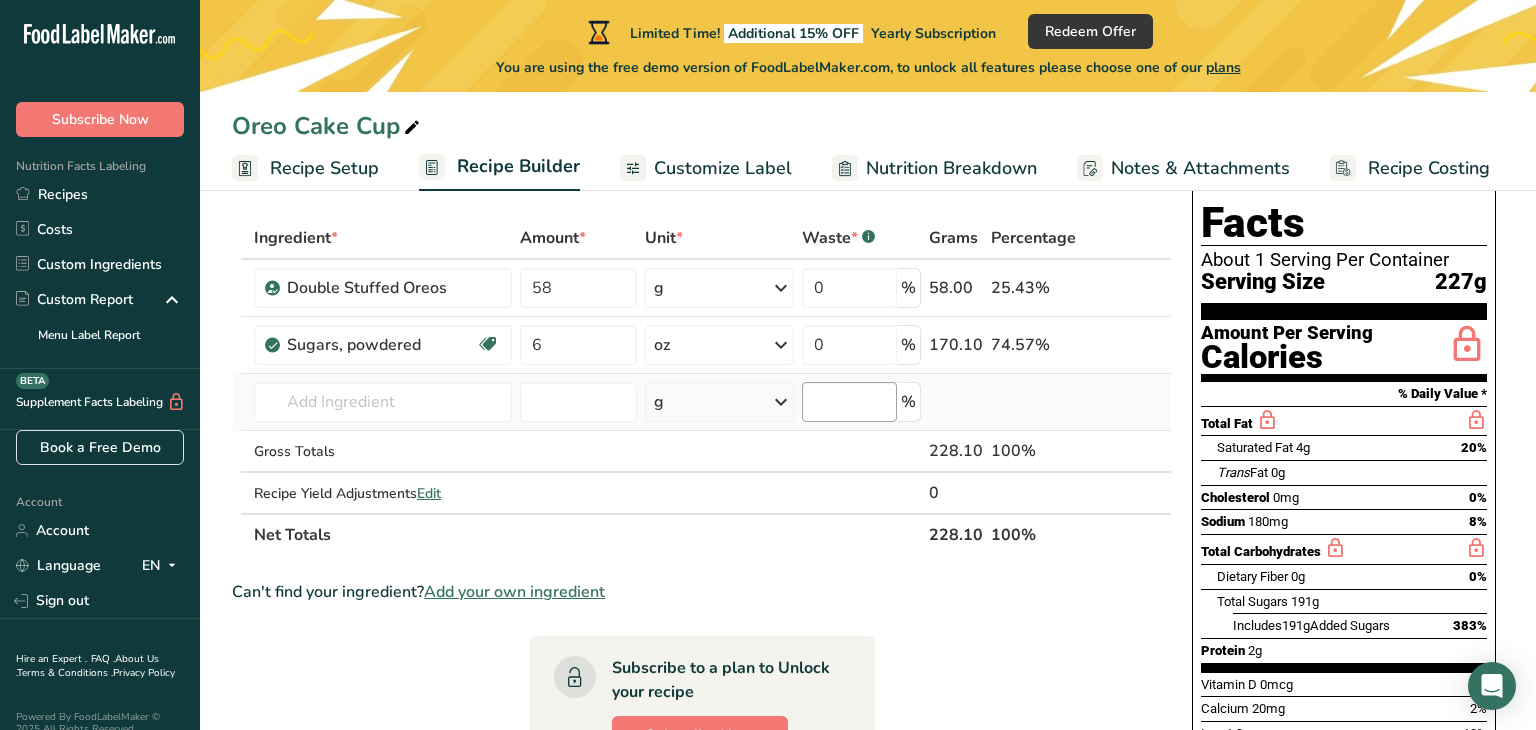 scroll, scrollTop: 88, scrollLeft: 0, axis: vertical 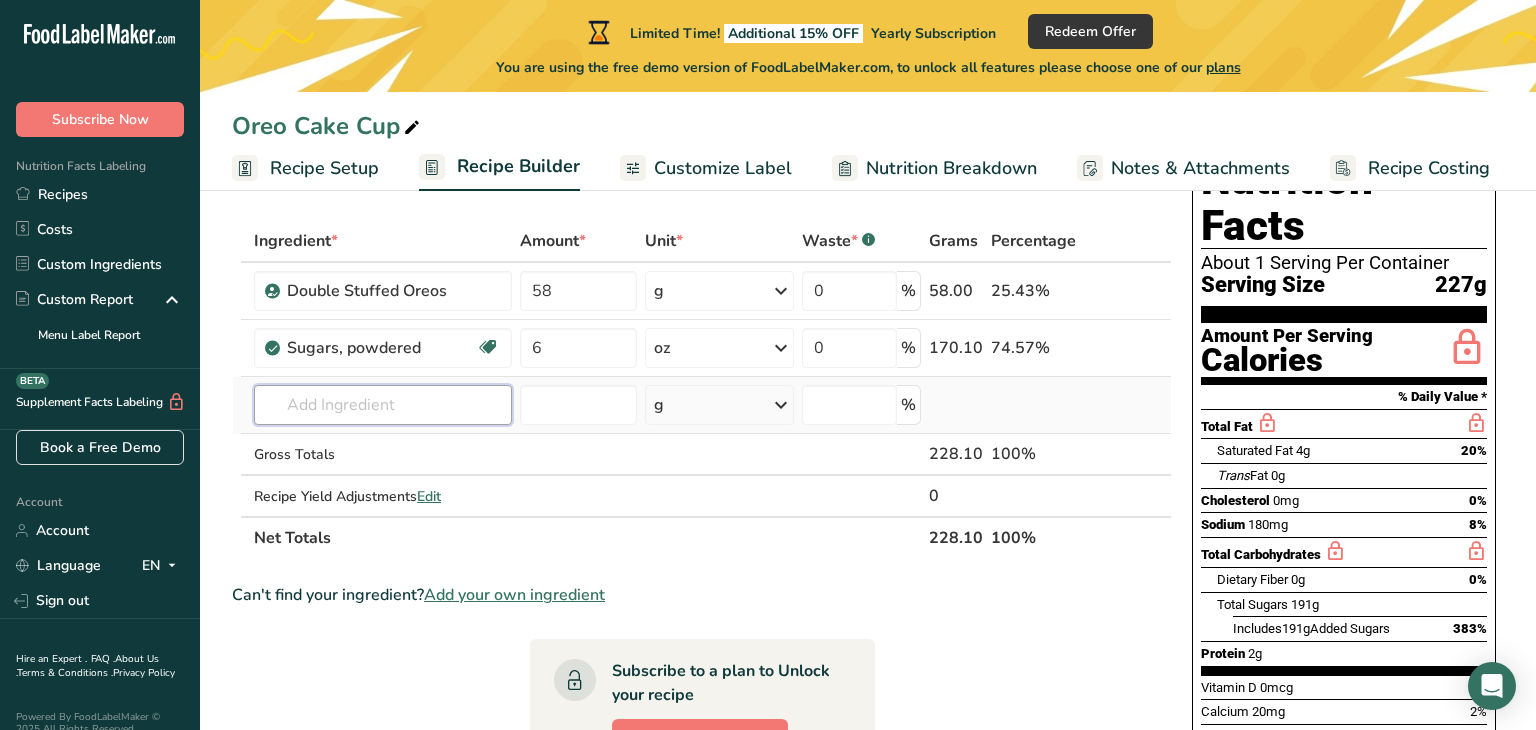 click at bounding box center (383, 405) 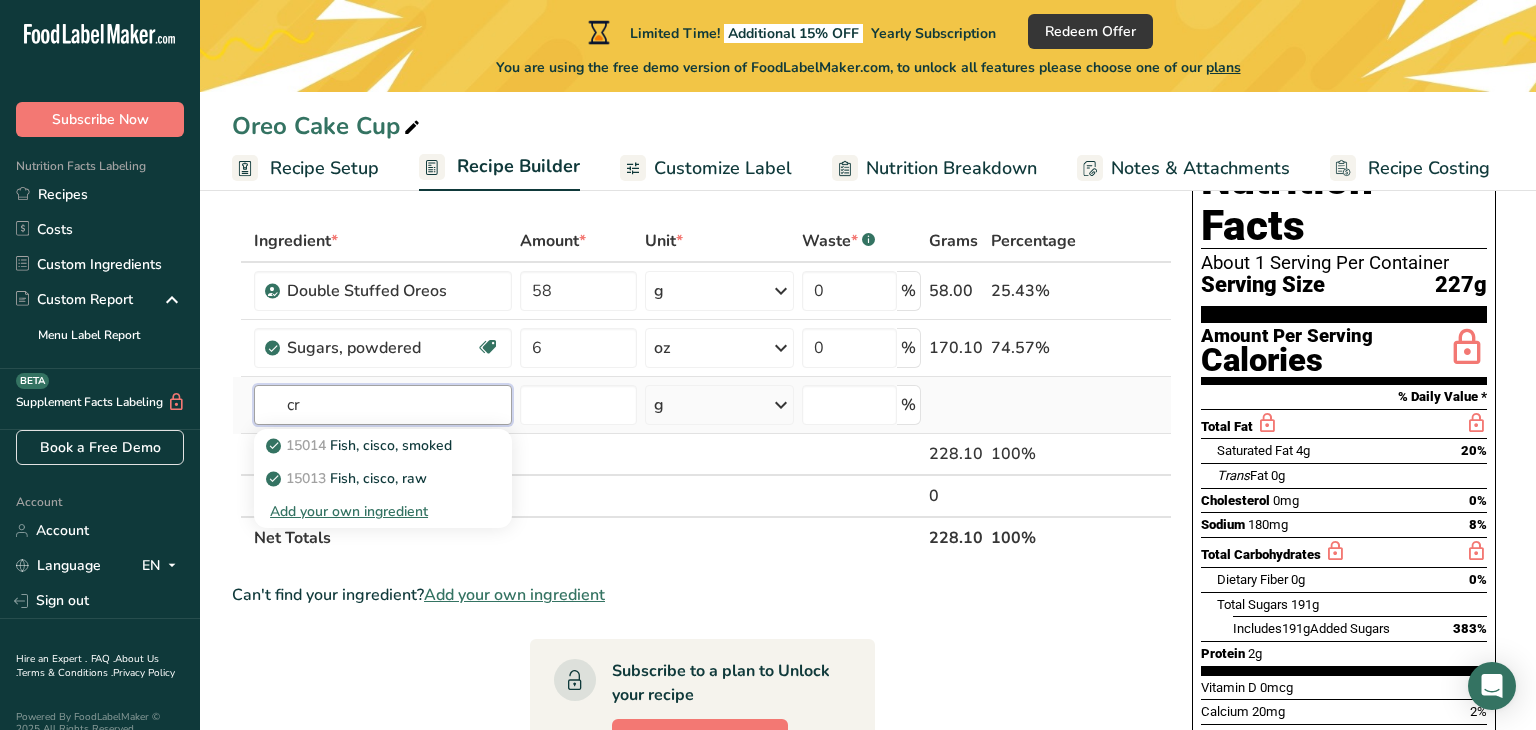 type on "c" 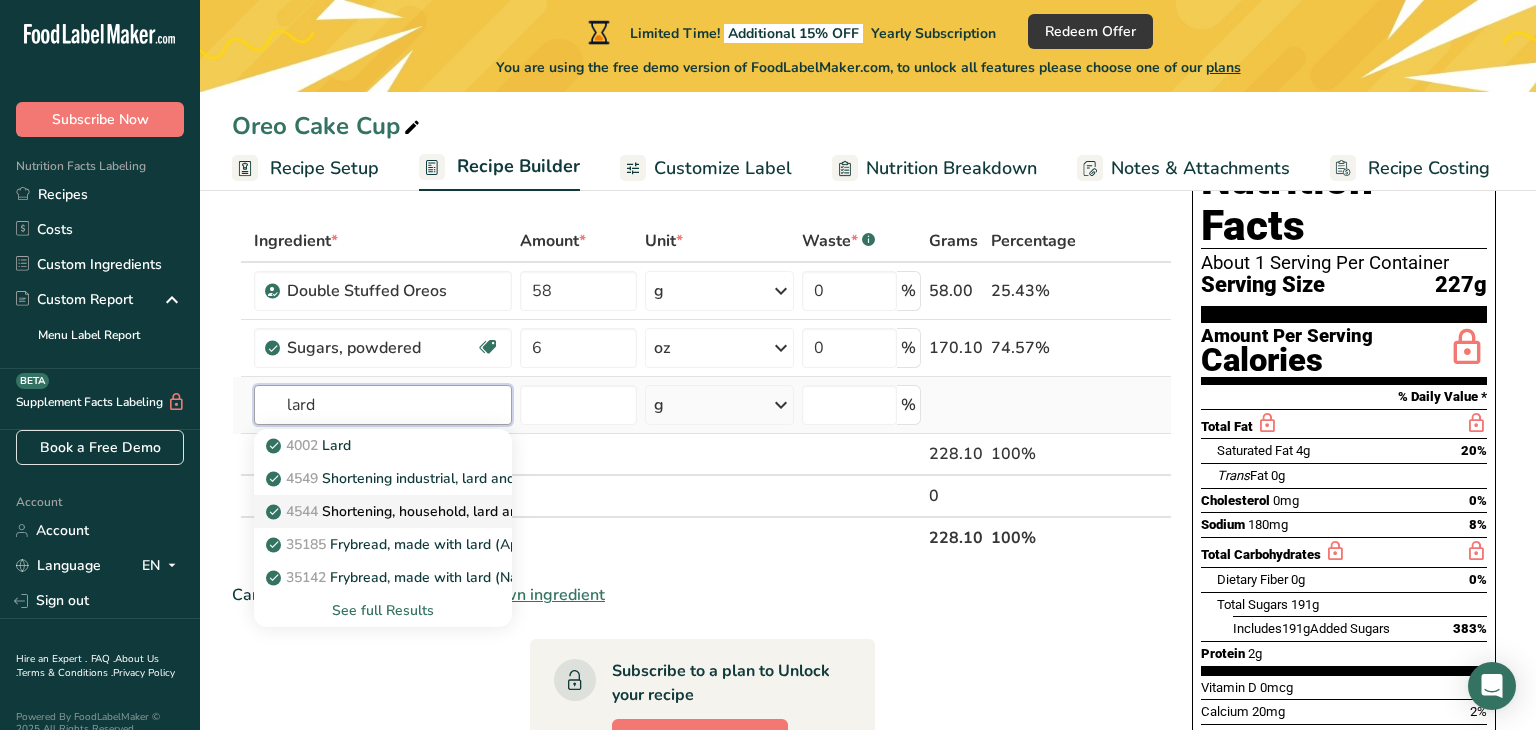 type on "lard" 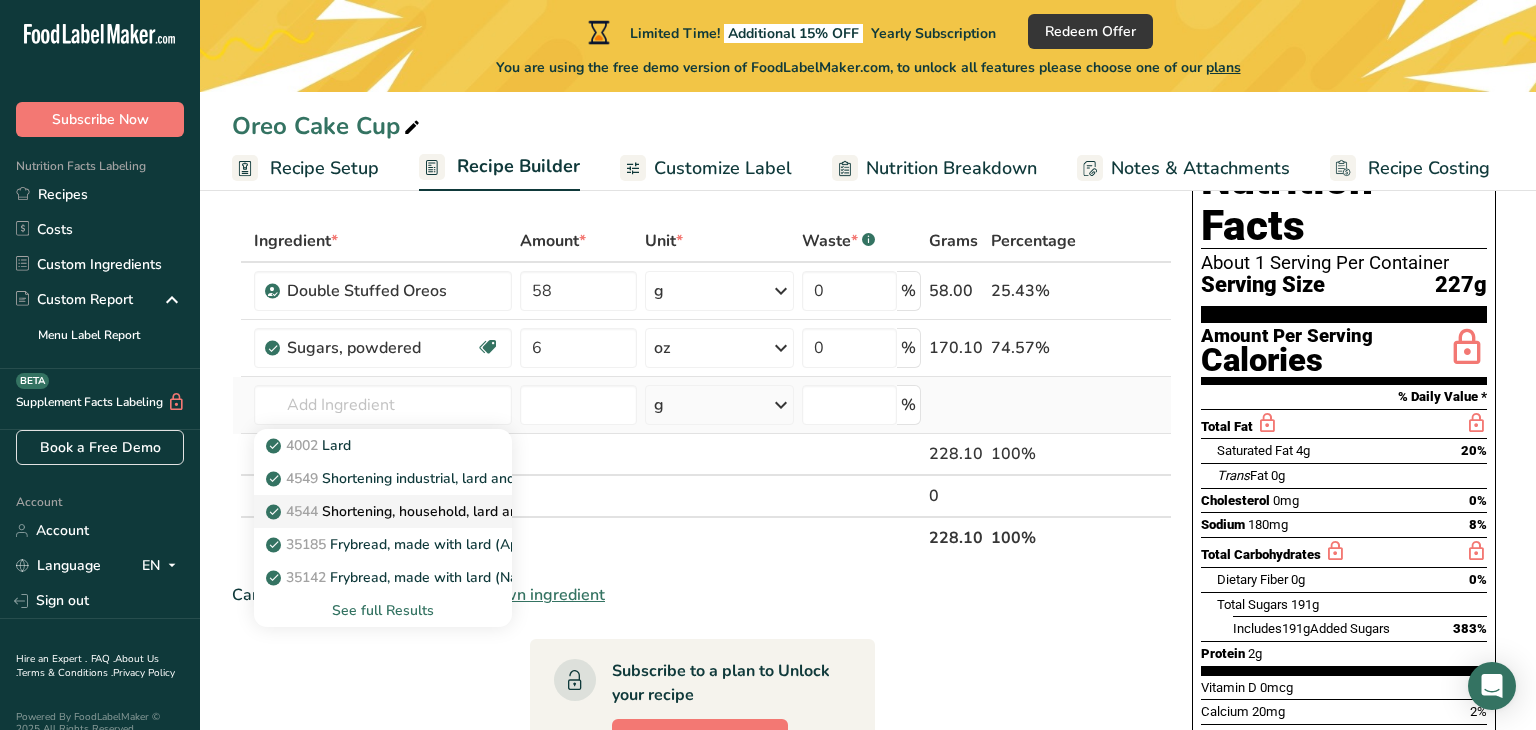 click on "4544
Shortening, household, lard and vegetable oil" at bounding box center [441, 511] 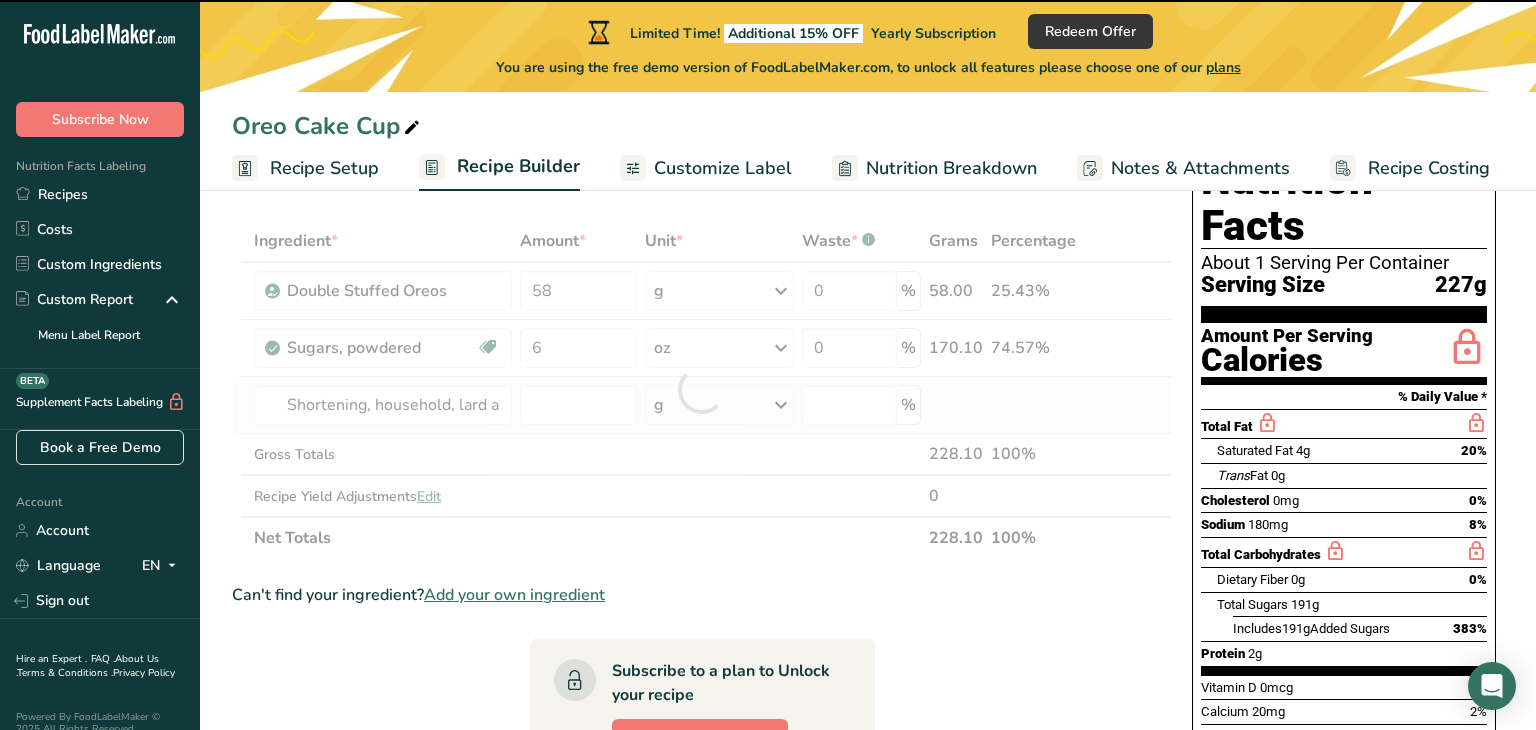 type on "0" 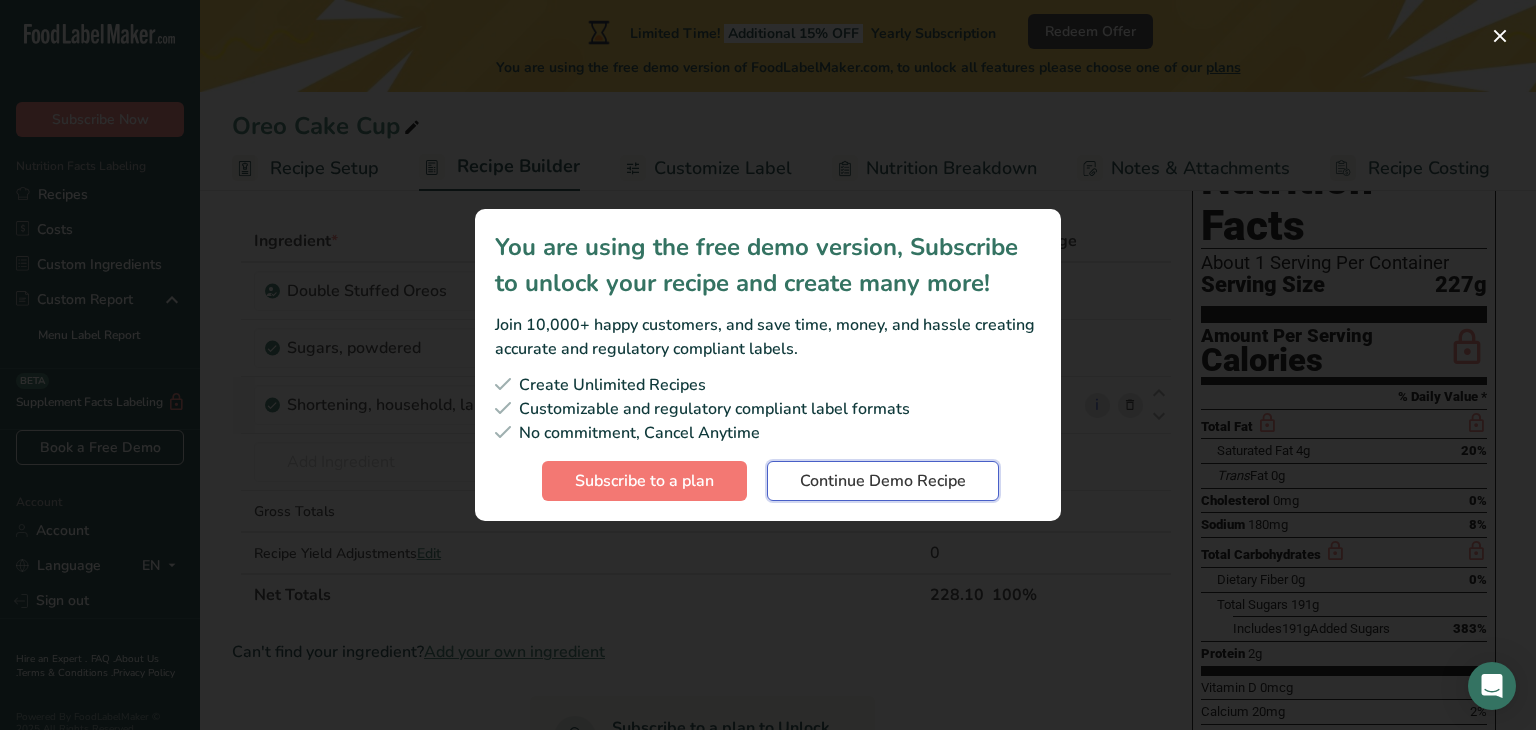 drag, startPoint x: 867, startPoint y: 482, endPoint x: 851, endPoint y: 491, distance: 18.35756 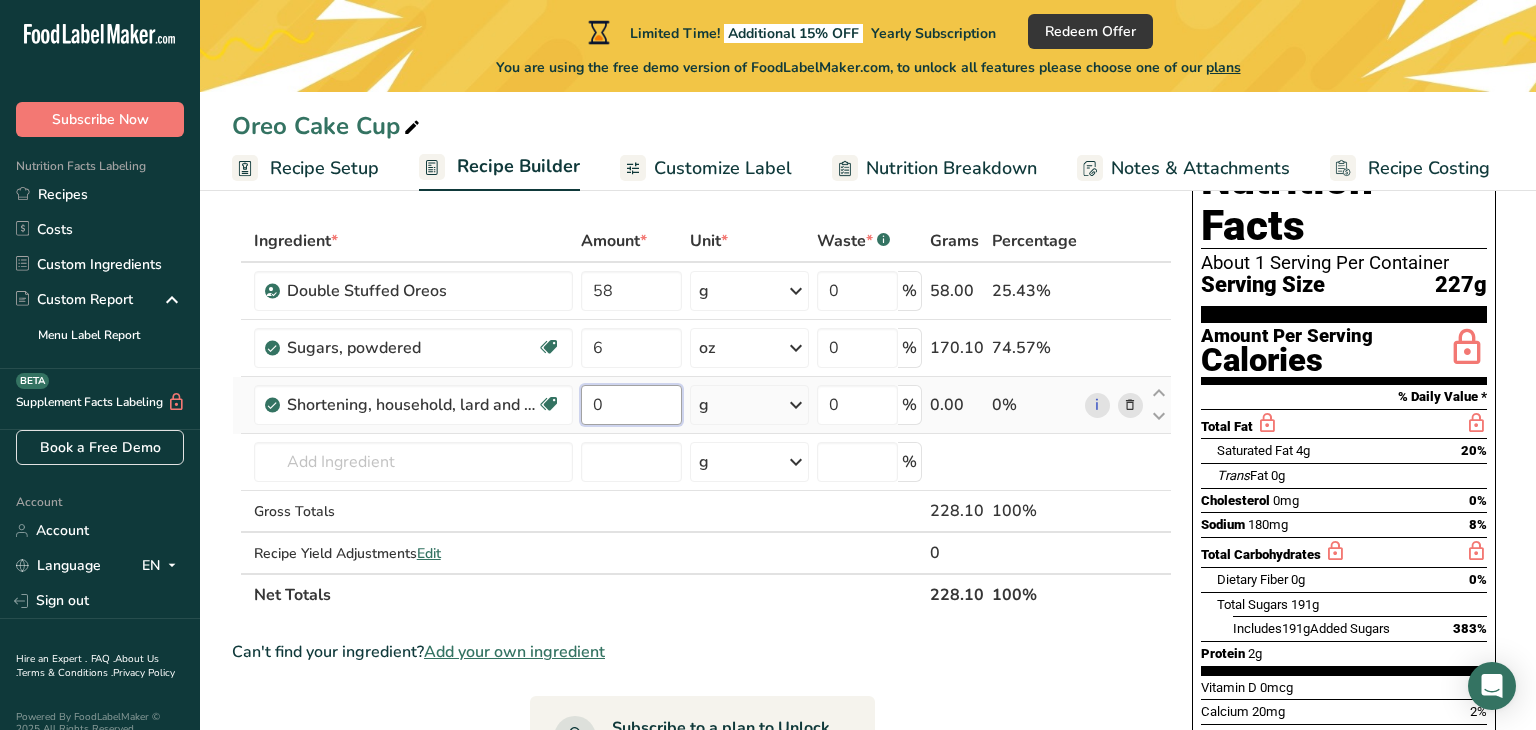 click on "0" at bounding box center [631, 405] 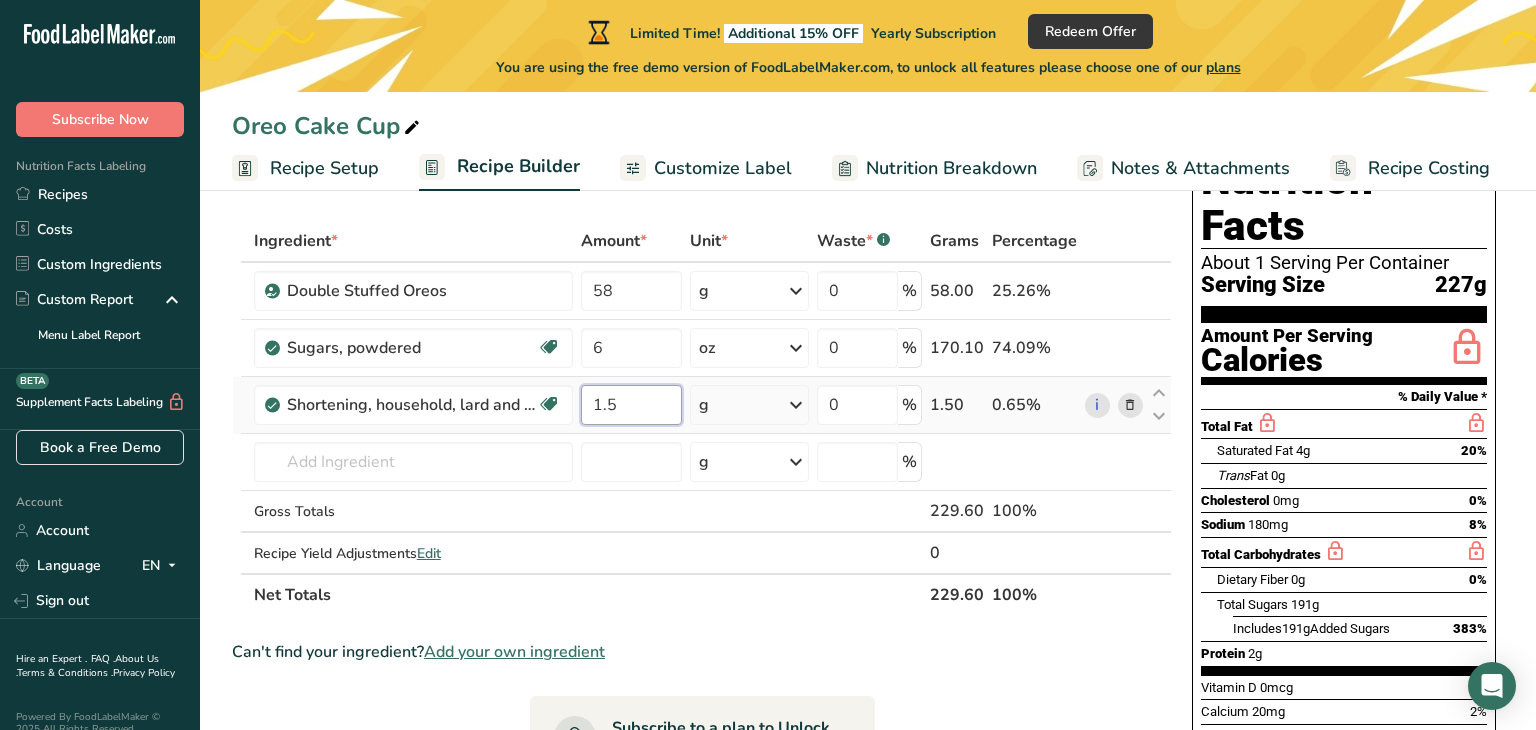 type on "1.5" 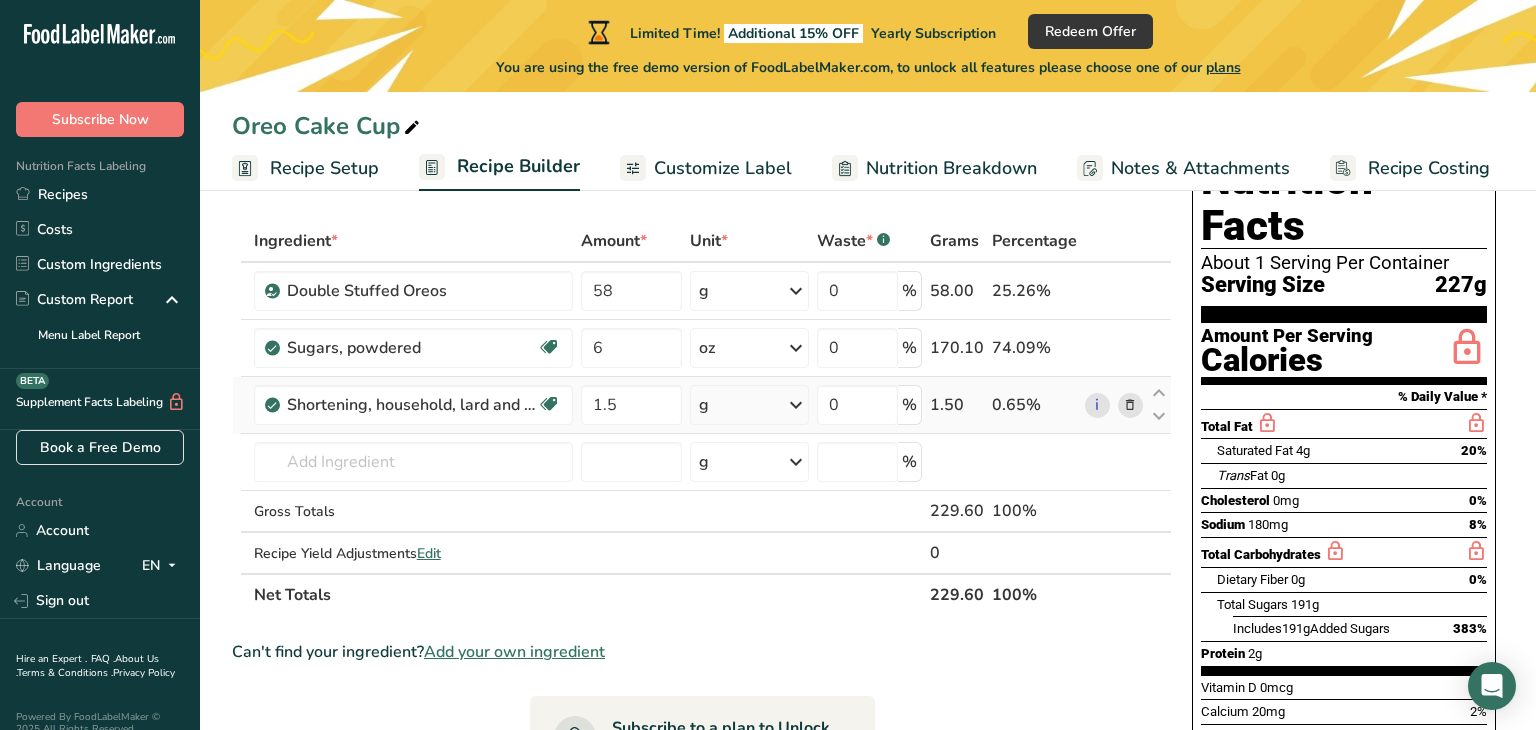 click on "Ingredient *
Amount *
Unit *
Waste *   .a-a{fill:#347362;}.b-a{fill:#fff;}          Grams
Percentage
Double Stuffed Oreos
58
g
Weight Units
g
kg
mg
mcg
lb
oz
See less
Volume Units
l
Volume units require a density conversion. If you know your ingredient's density enter it below. Otherwise, click on "RIA" our AI Regulatory bot - she will be able to help you
lb/ft3
g/cm3
Confirm
mL
Volume units require a density conversion. If you know your ingredient's density enter it below. Otherwise, click on "RIA" our AI Regulatory bot - she will be able to help you" at bounding box center (702, 418) 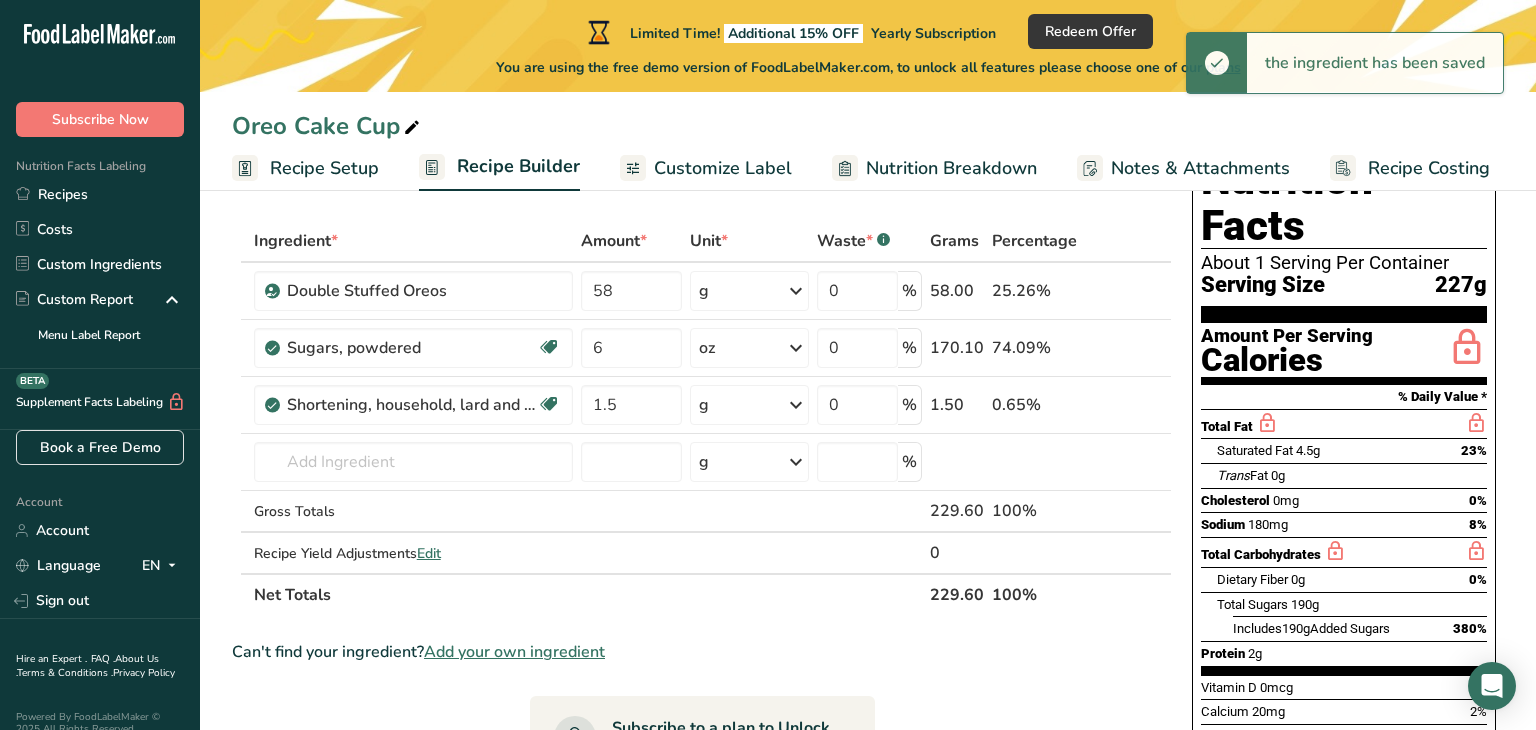 click at bounding box center [796, 405] 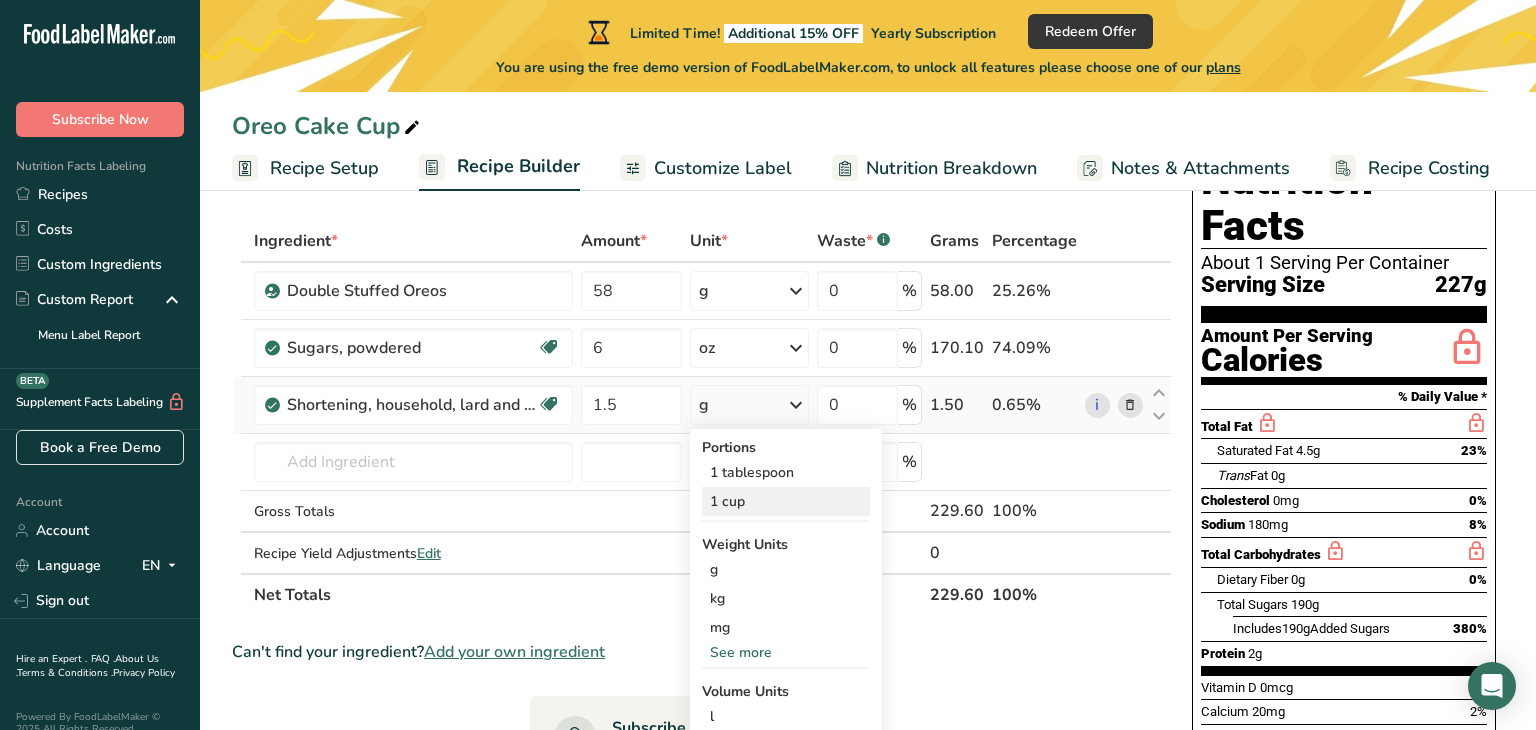 click on "1 cup" at bounding box center (786, 501) 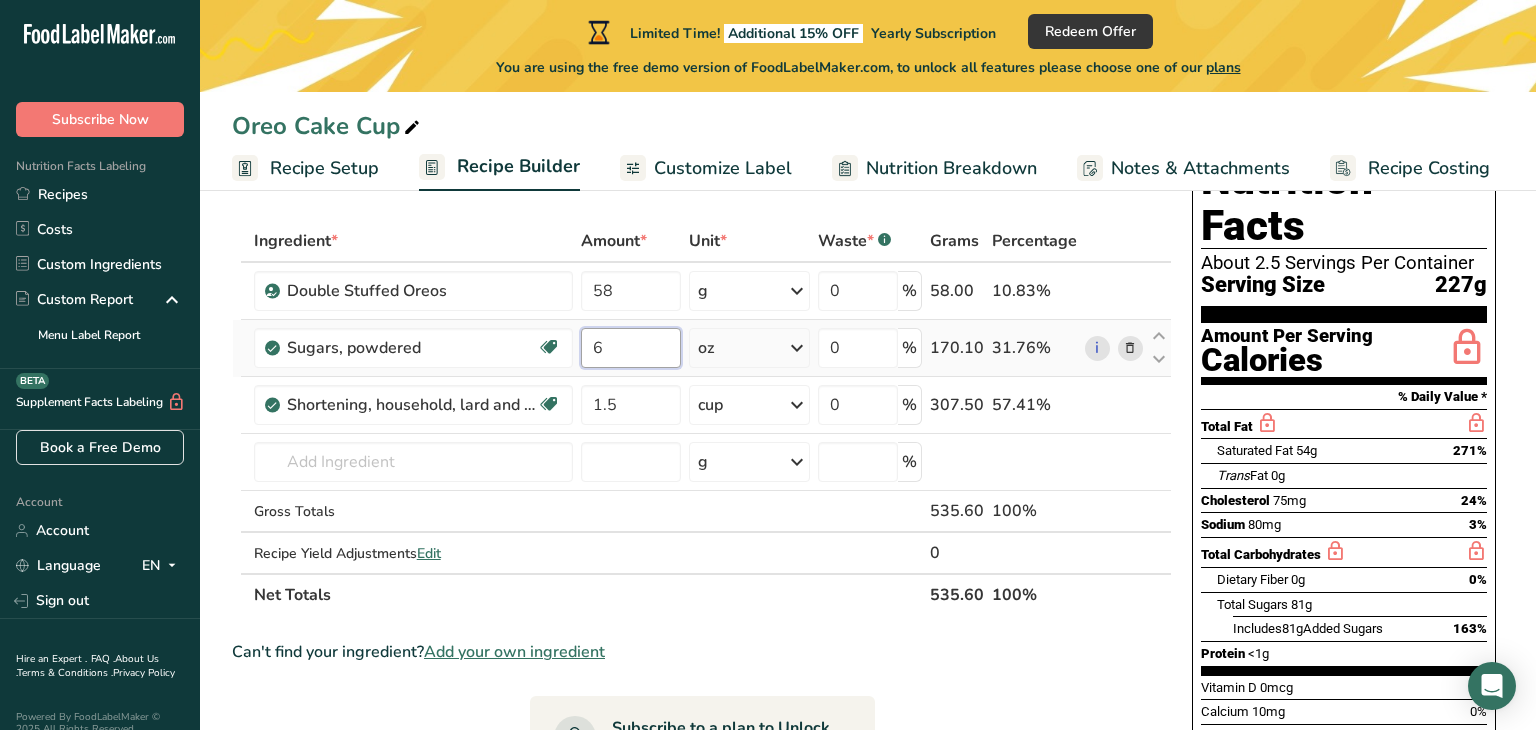 drag, startPoint x: 613, startPoint y: 345, endPoint x: 575, endPoint y: 332, distance: 40.16217 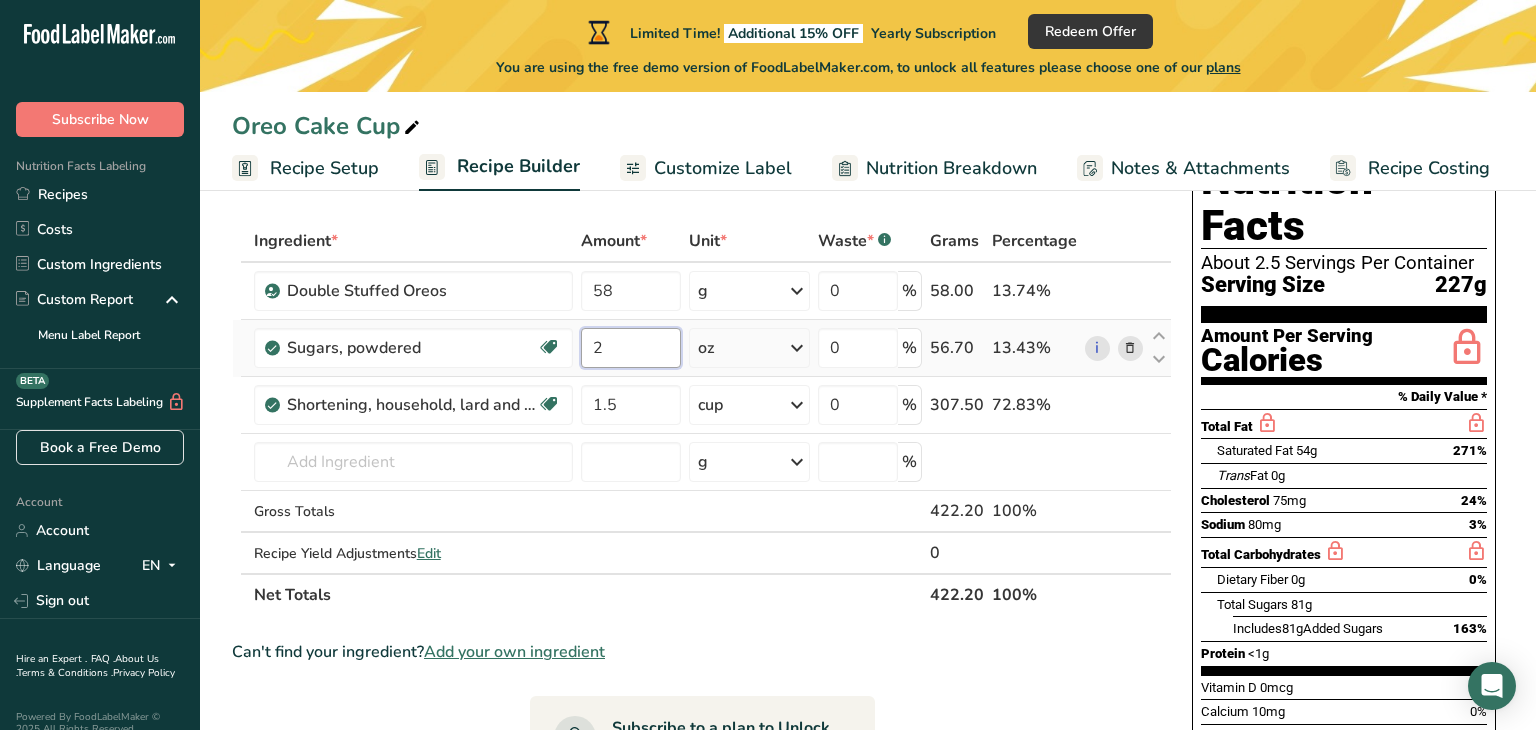 type on "2" 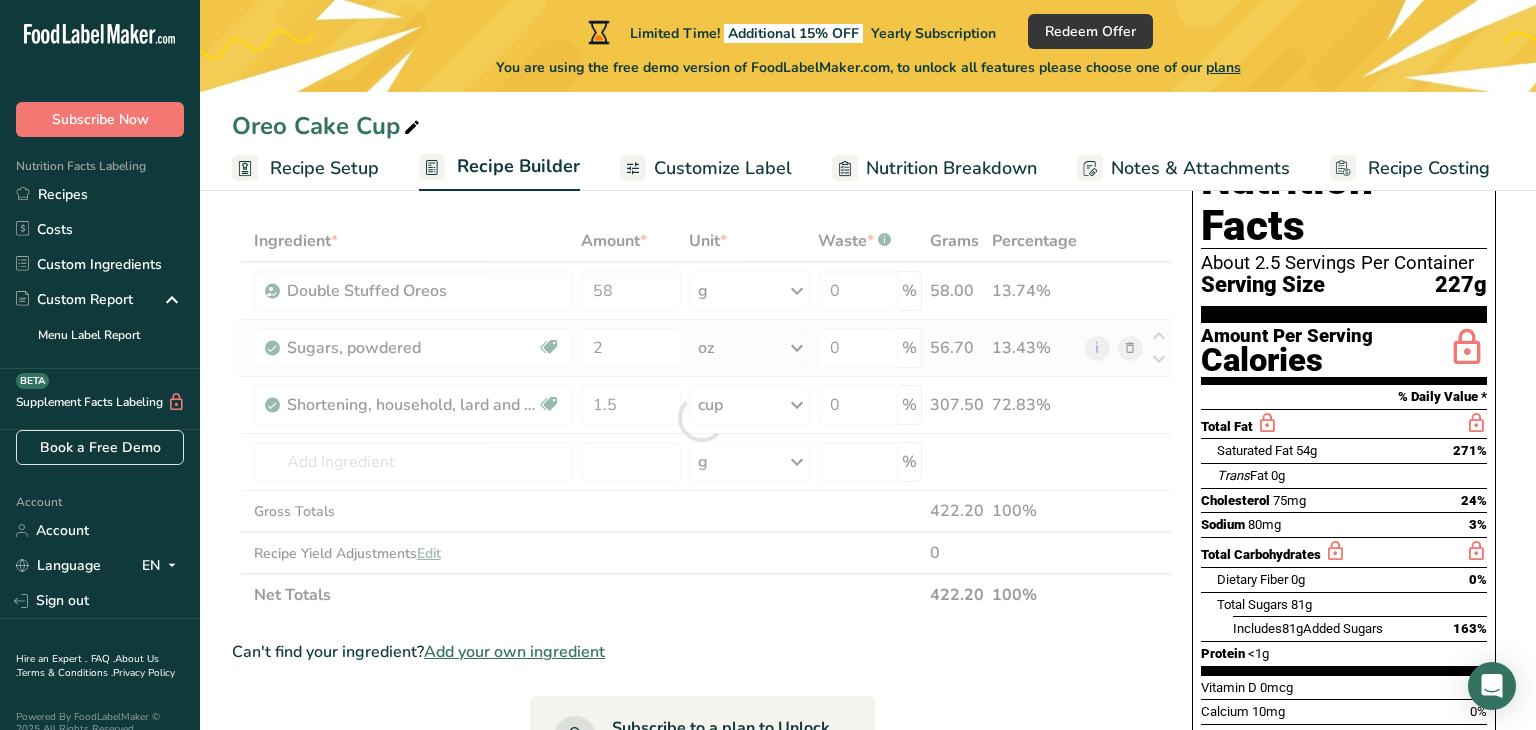 click on "Ingredient *
Amount *
Unit *
Waste *   .a-a{fill:#347362;}.b-a{fill:#fff;}          Grams
Percentage
Double Stuffed Oreos
58
g
Weight Units
g
kg
mg
mcg
lb
oz
See less
Volume Units
l
Volume units require a density conversion. If you know your ingredient's density enter it below. Otherwise, click on "RIA" our AI Regulatory bot - she will be able to help you
lb/ft3
g/cm3
Confirm
mL
Volume units require a density conversion. If you know your ingredient's density enter it below. Otherwise, click on "RIA" our AI Regulatory bot - she will be able to help you" at bounding box center (702, 418) 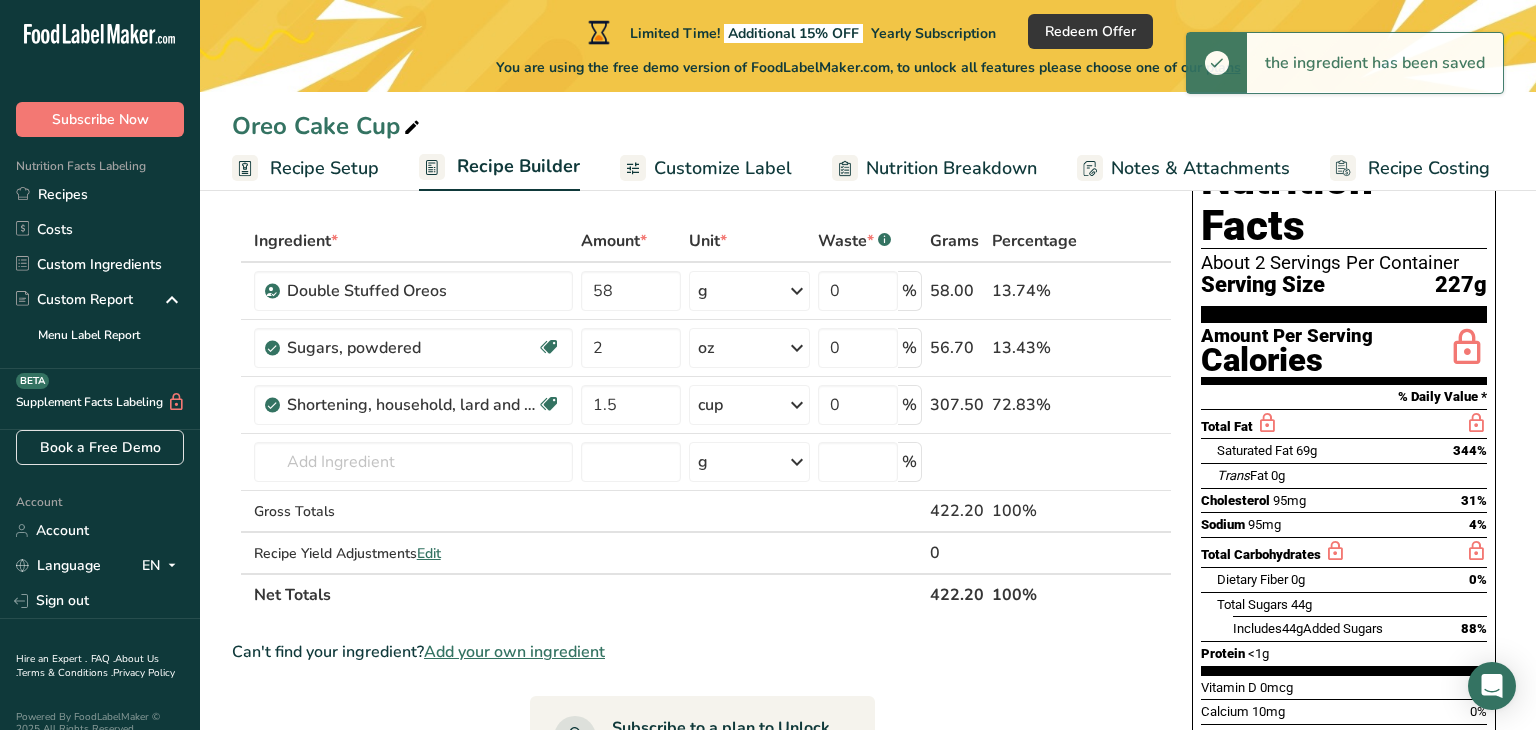 click at bounding box center [797, 348] 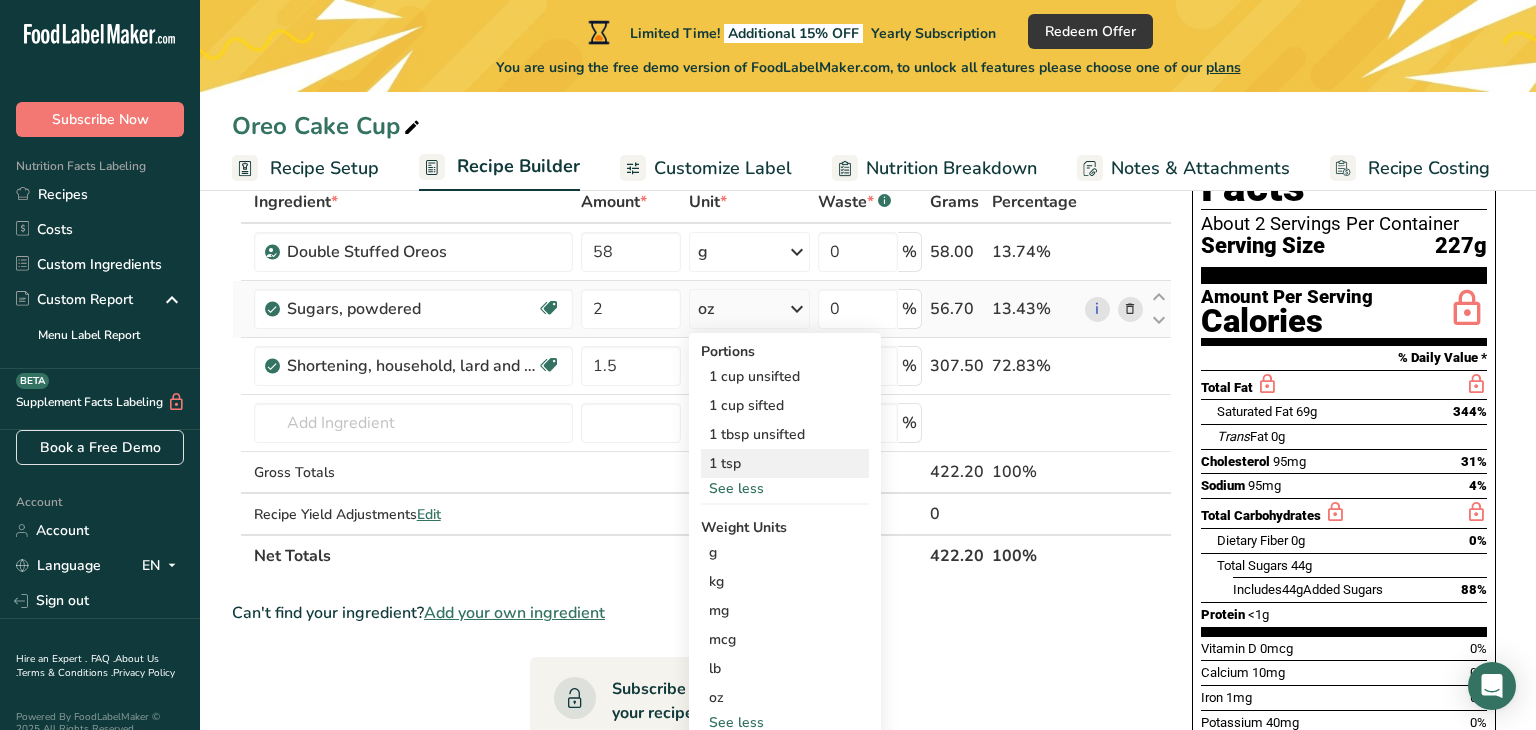 scroll, scrollTop: 148, scrollLeft: 0, axis: vertical 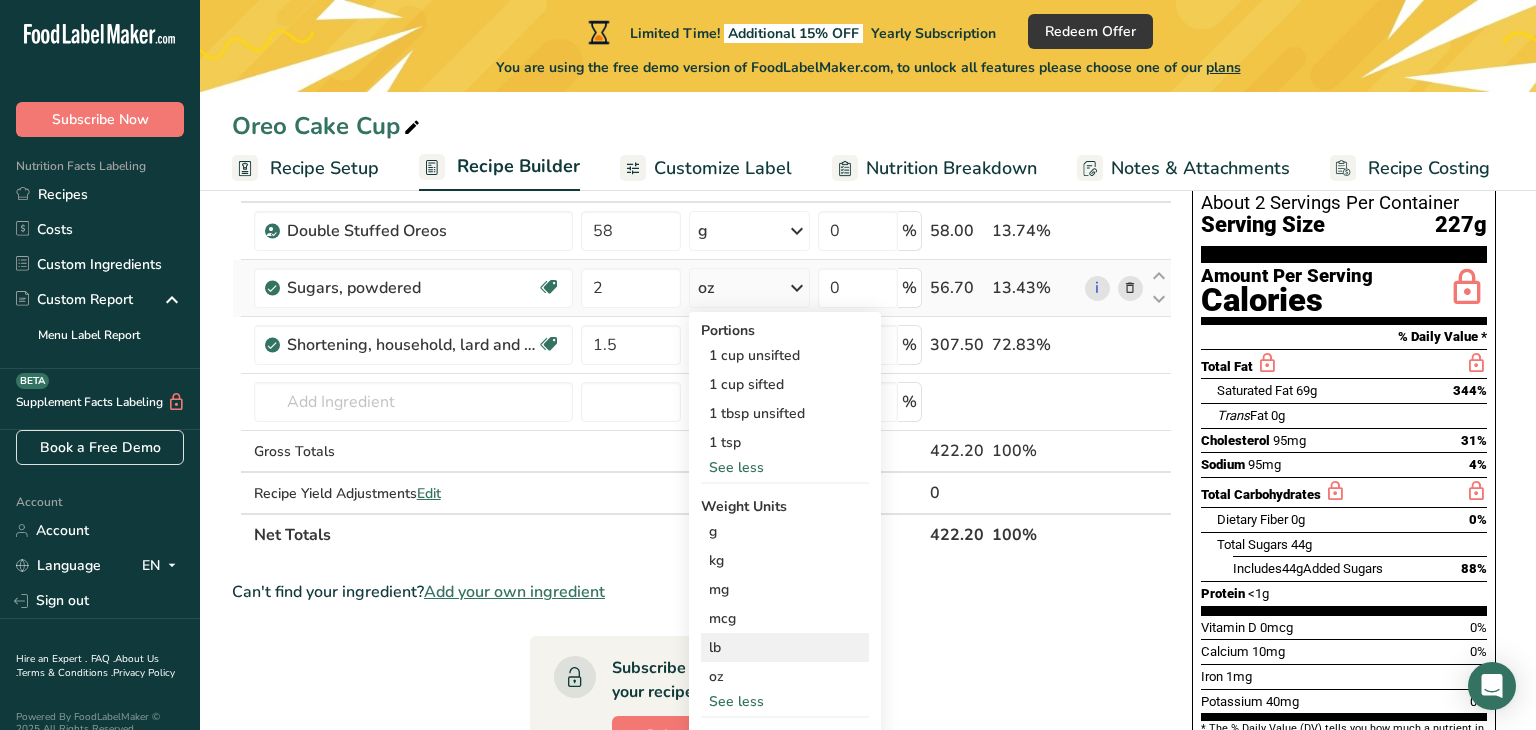 click on "lb" at bounding box center [785, 647] 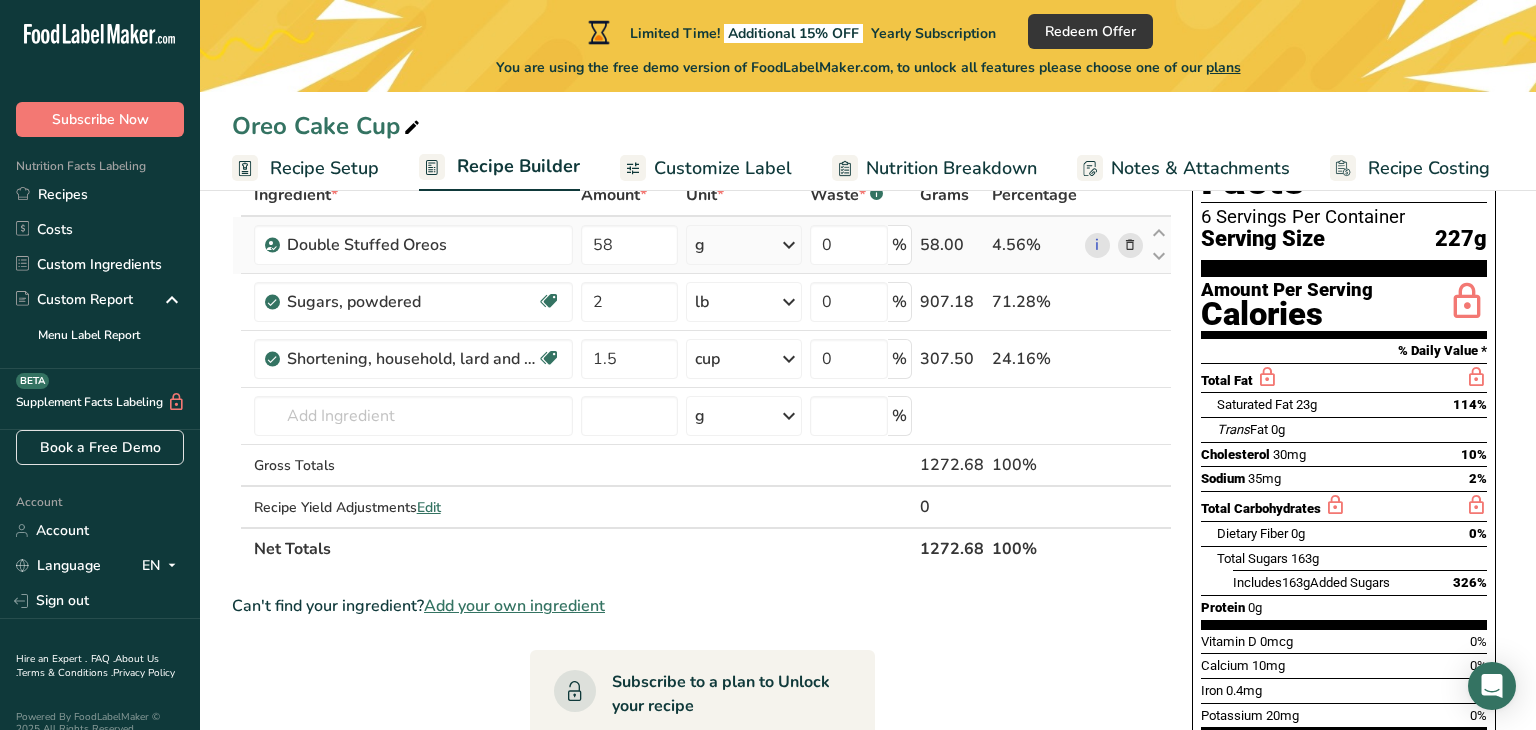 scroll, scrollTop: 168, scrollLeft: 0, axis: vertical 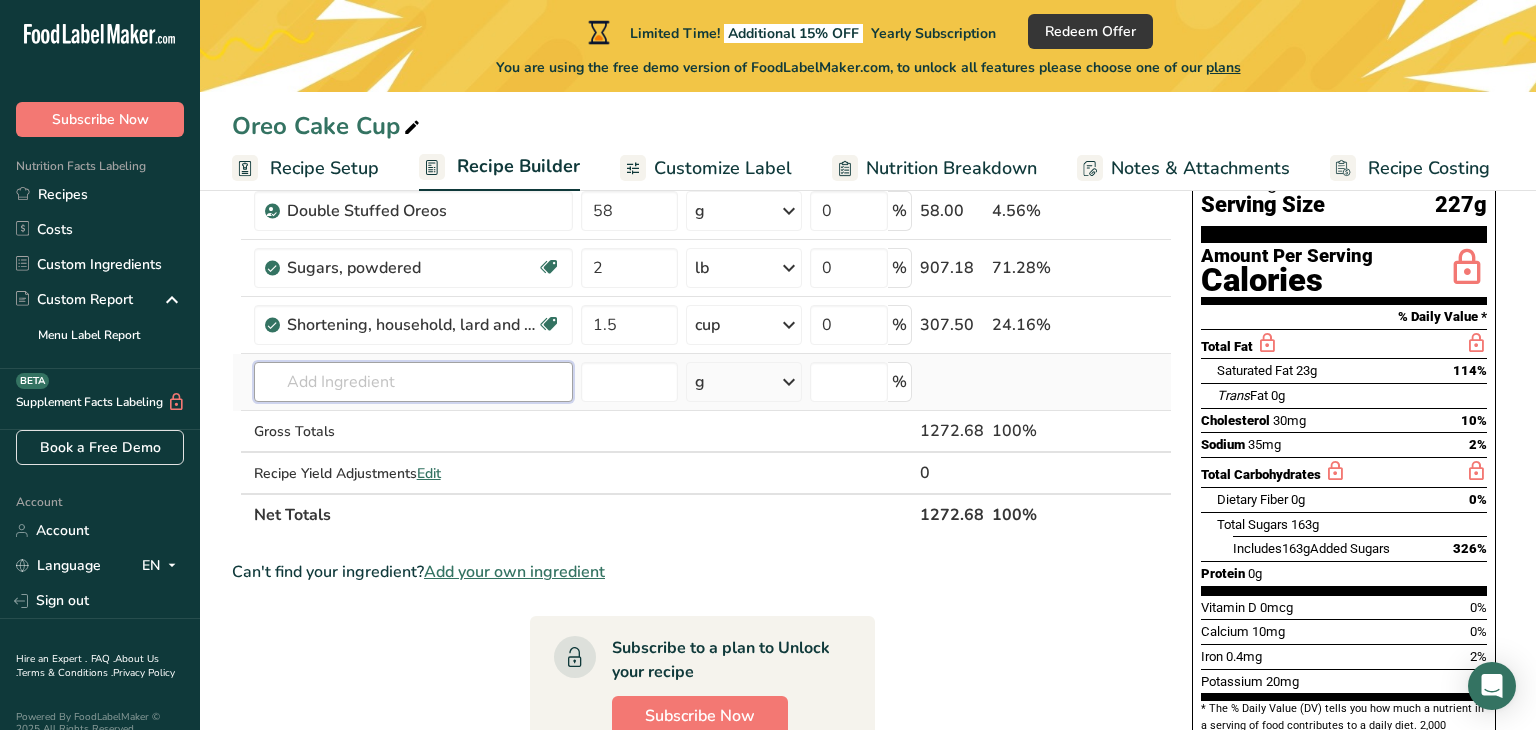 click at bounding box center [413, 382] 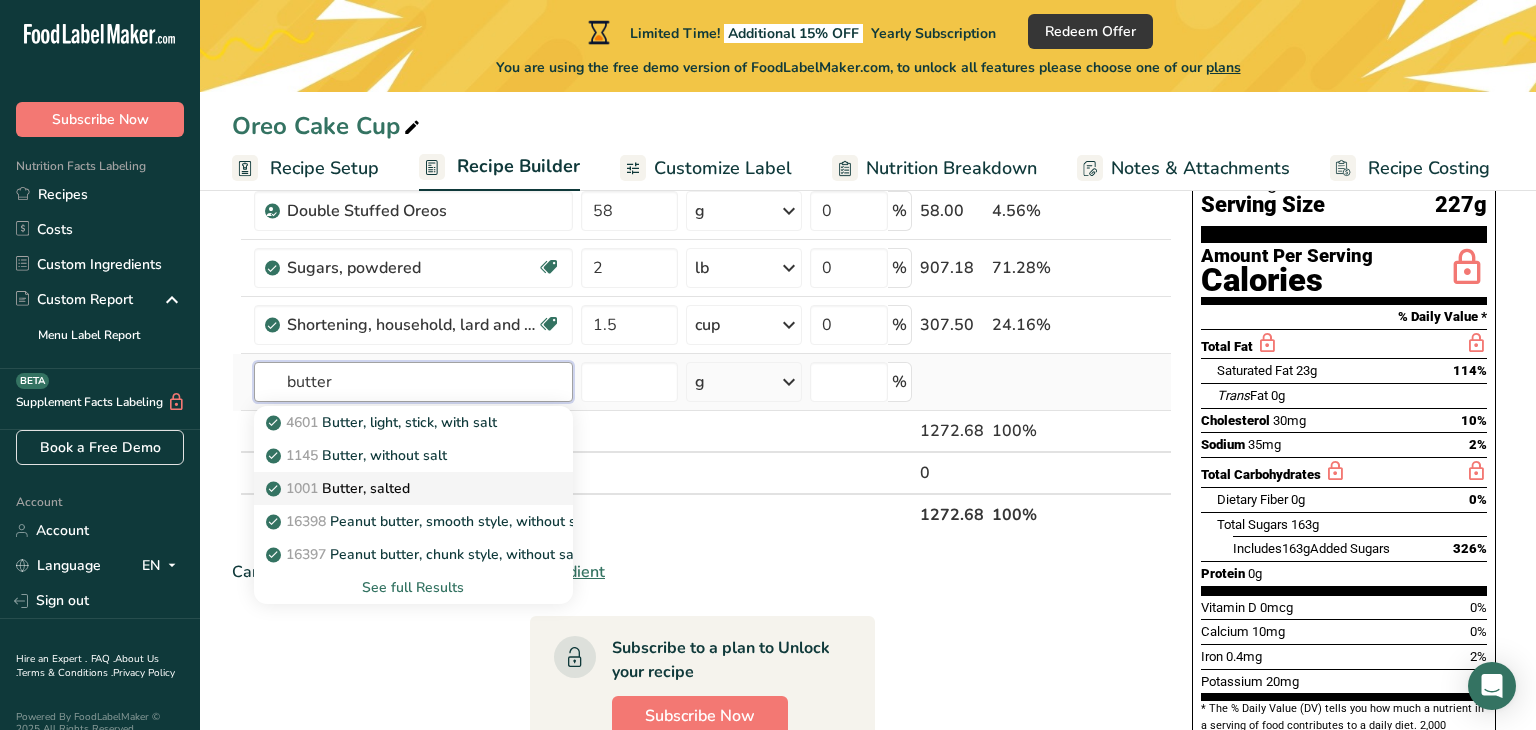 type on "butter" 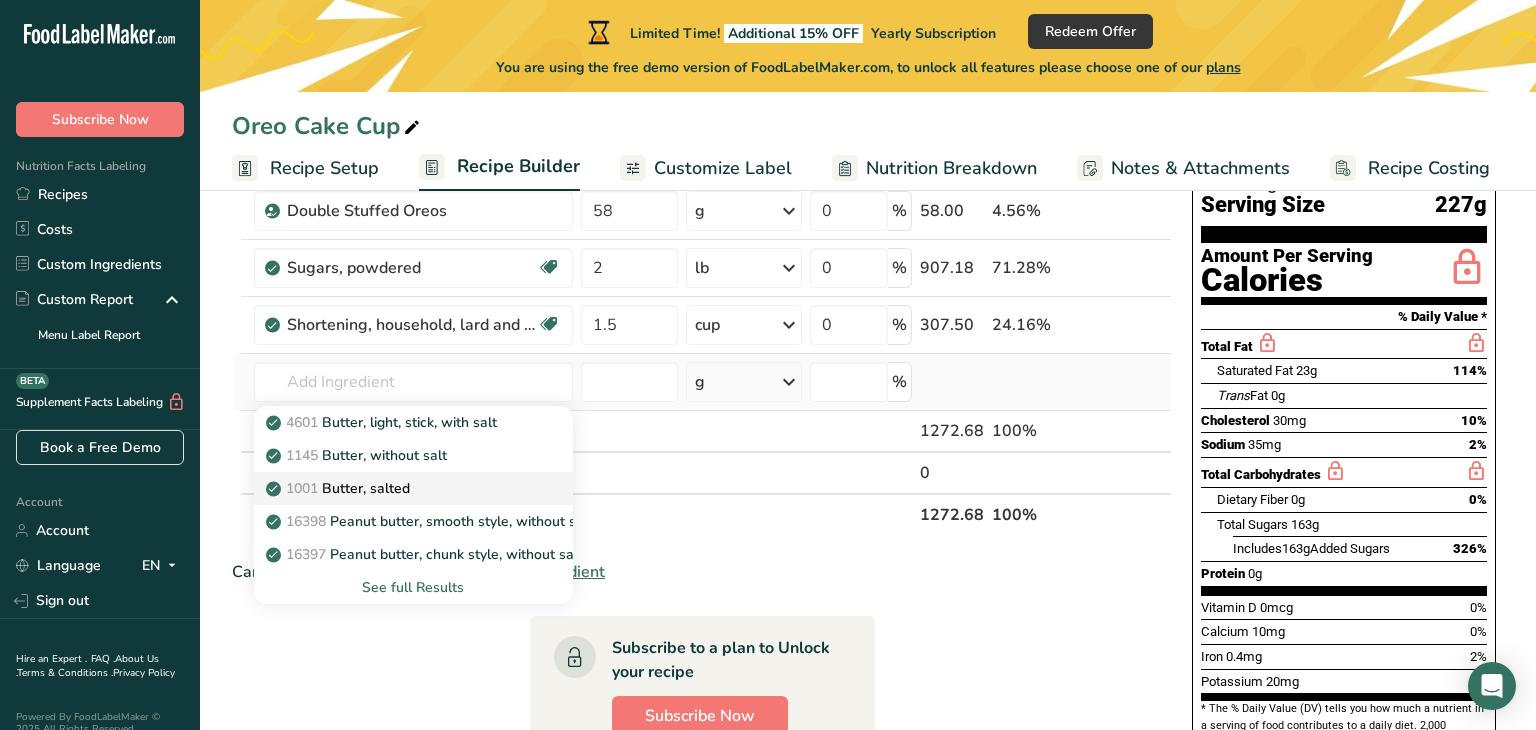 click on "1001
Butter, salted" at bounding box center (340, 488) 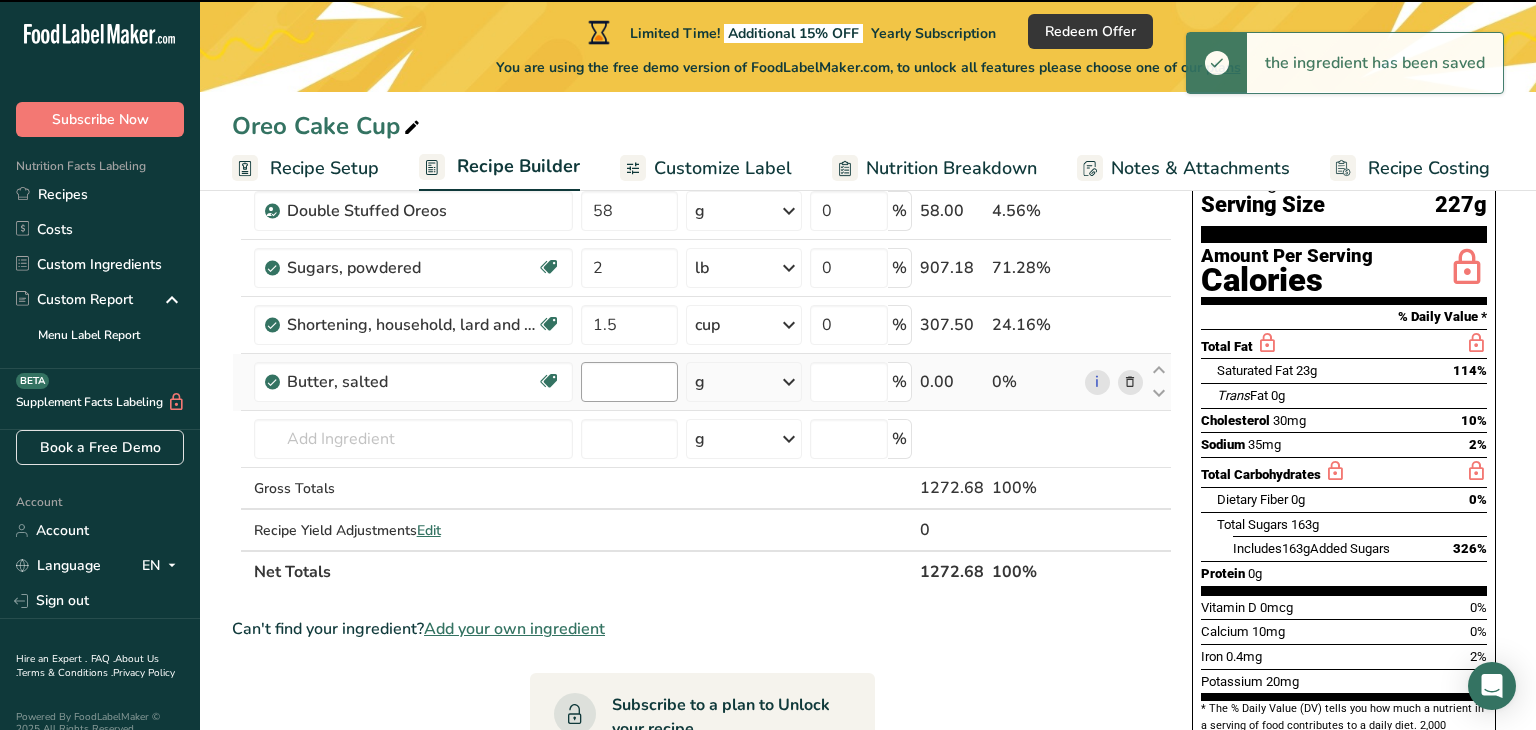 type on "0" 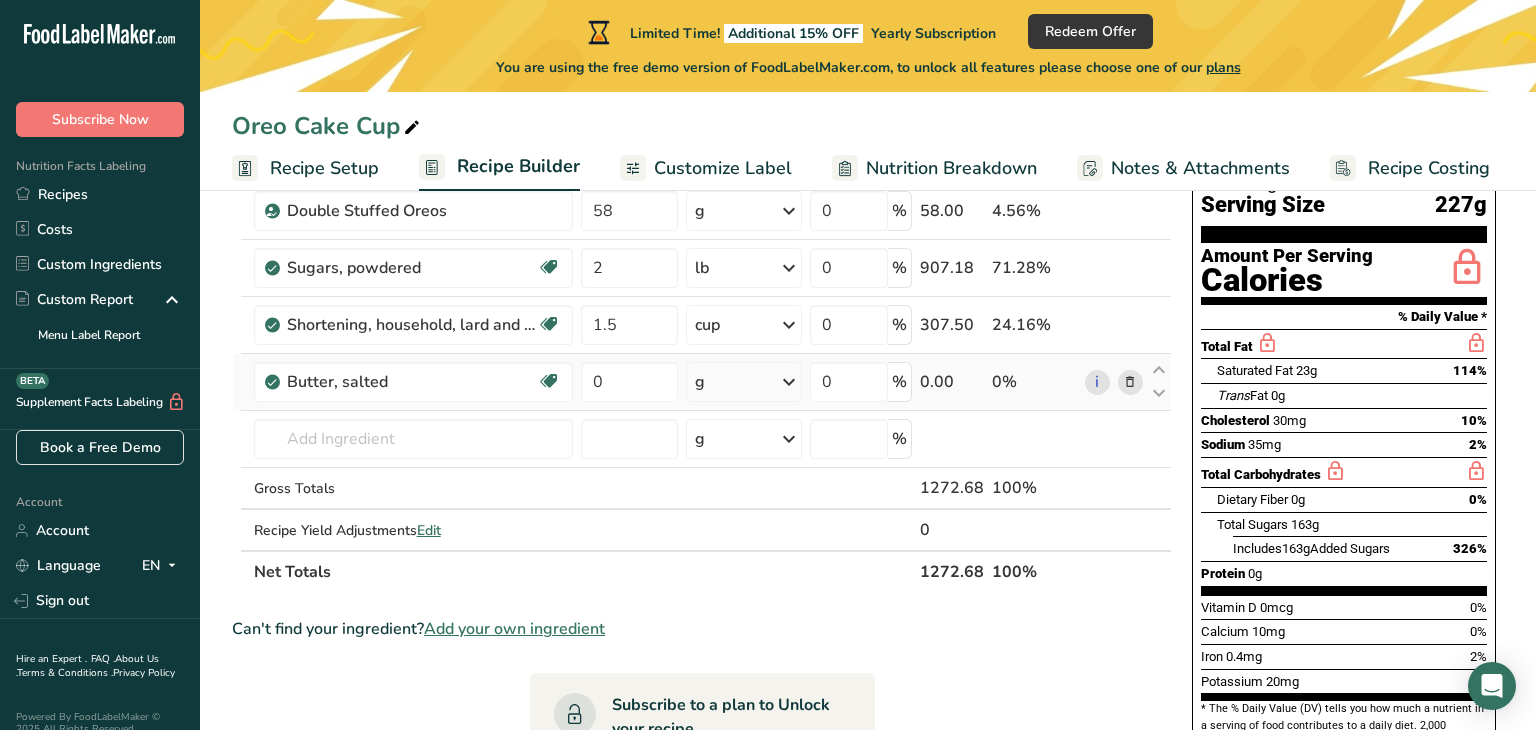 click at bounding box center (789, 382) 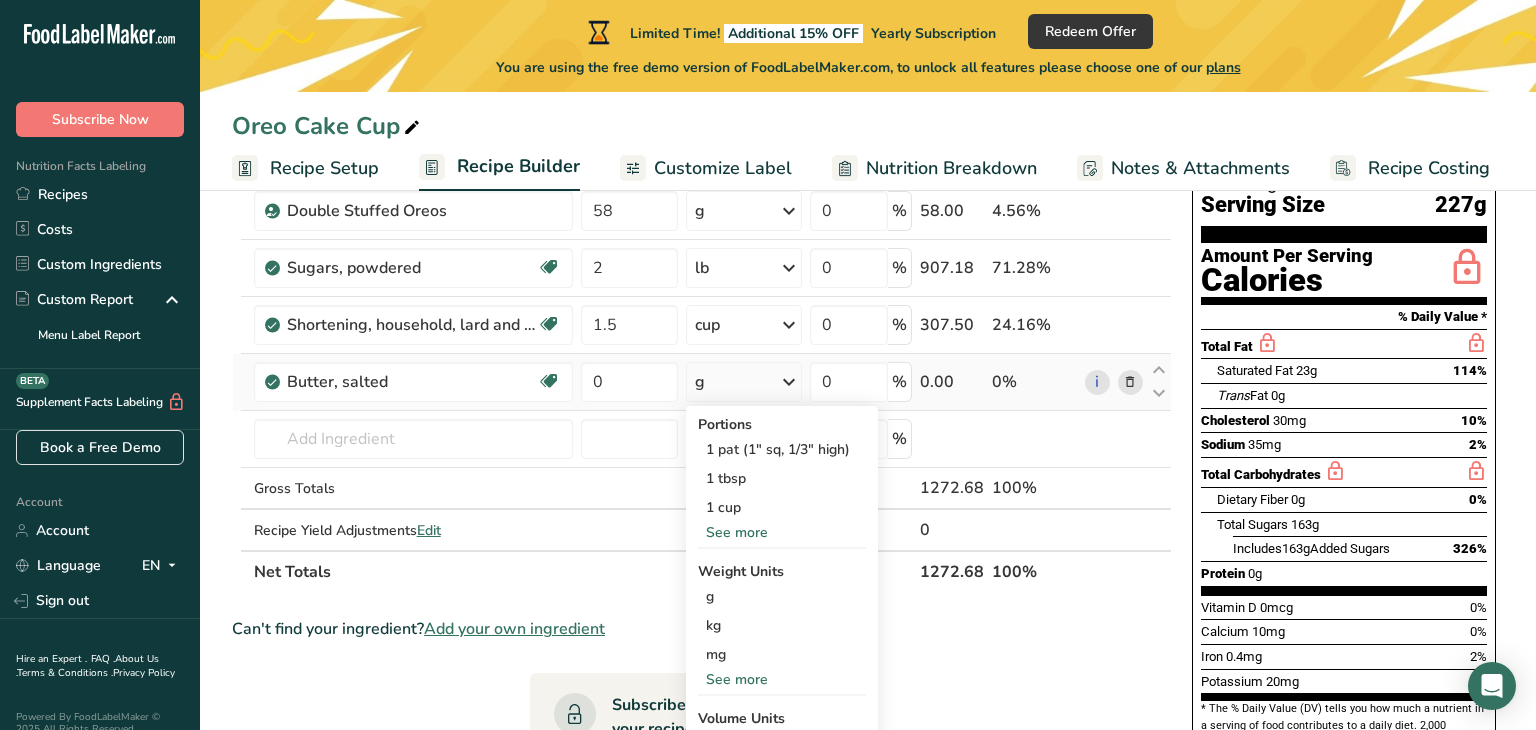 click on "See more" at bounding box center (782, 532) 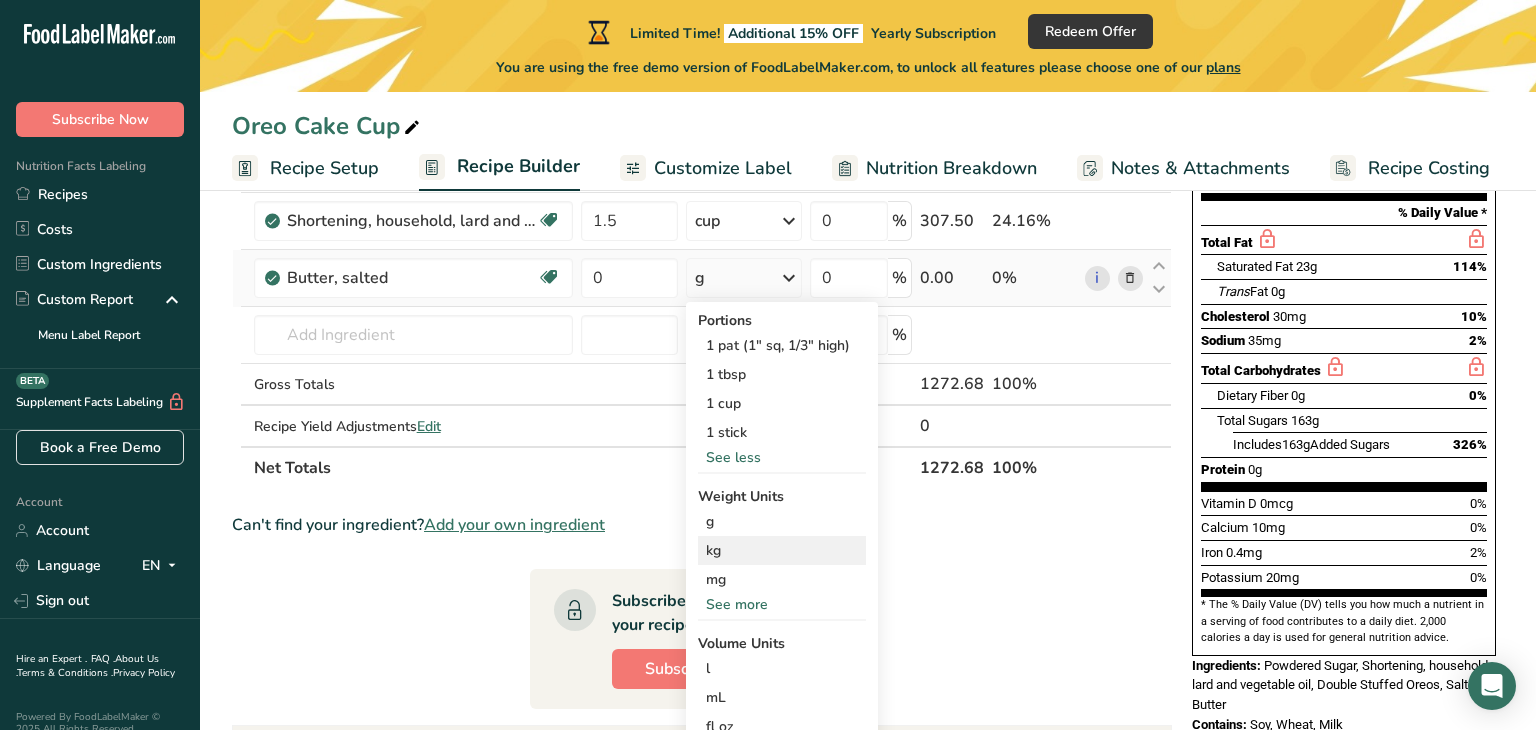 scroll, scrollTop: 271, scrollLeft: 0, axis: vertical 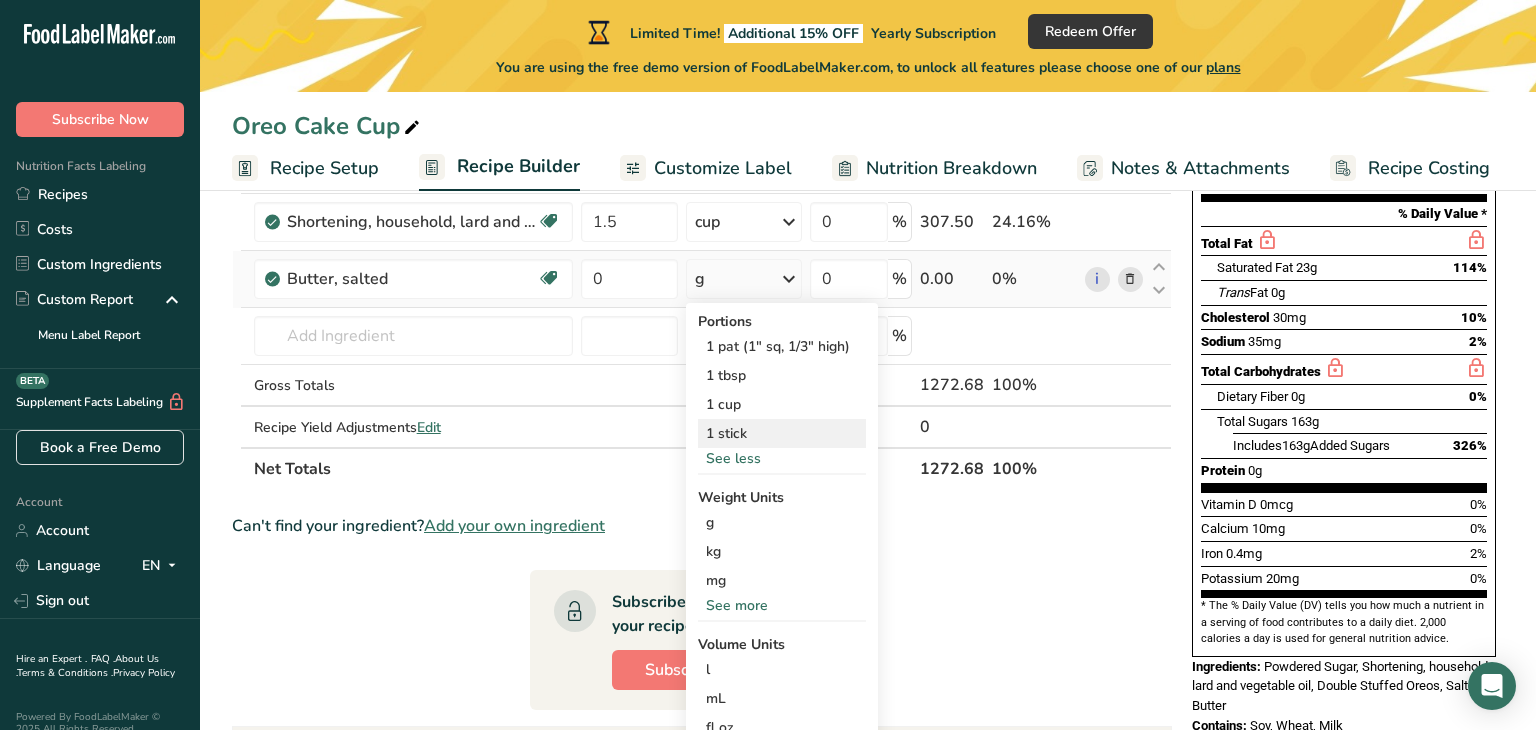 click on "1 stick" at bounding box center [782, 433] 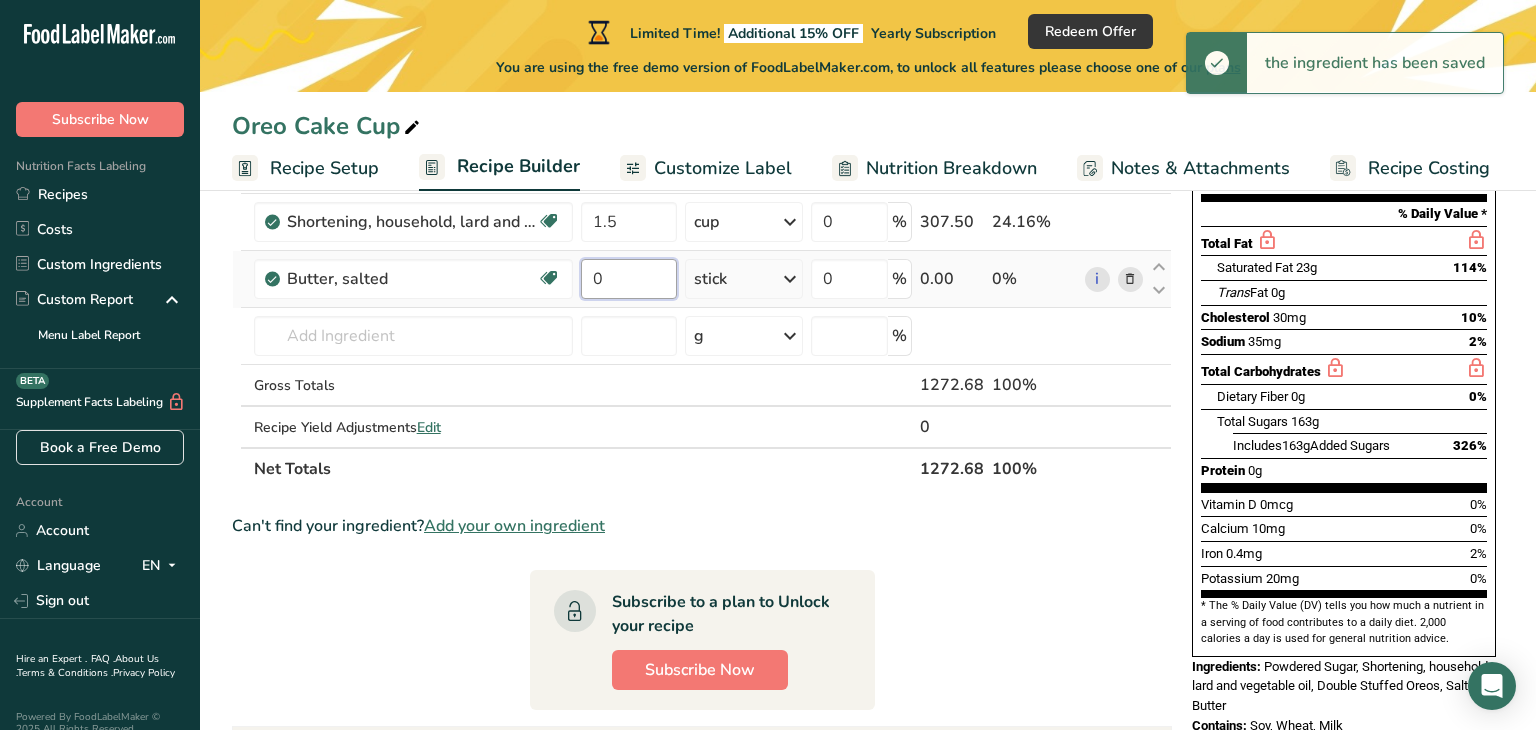 drag, startPoint x: 616, startPoint y: 270, endPoint x: 607, endPoint y: 286, distance: 18.35756 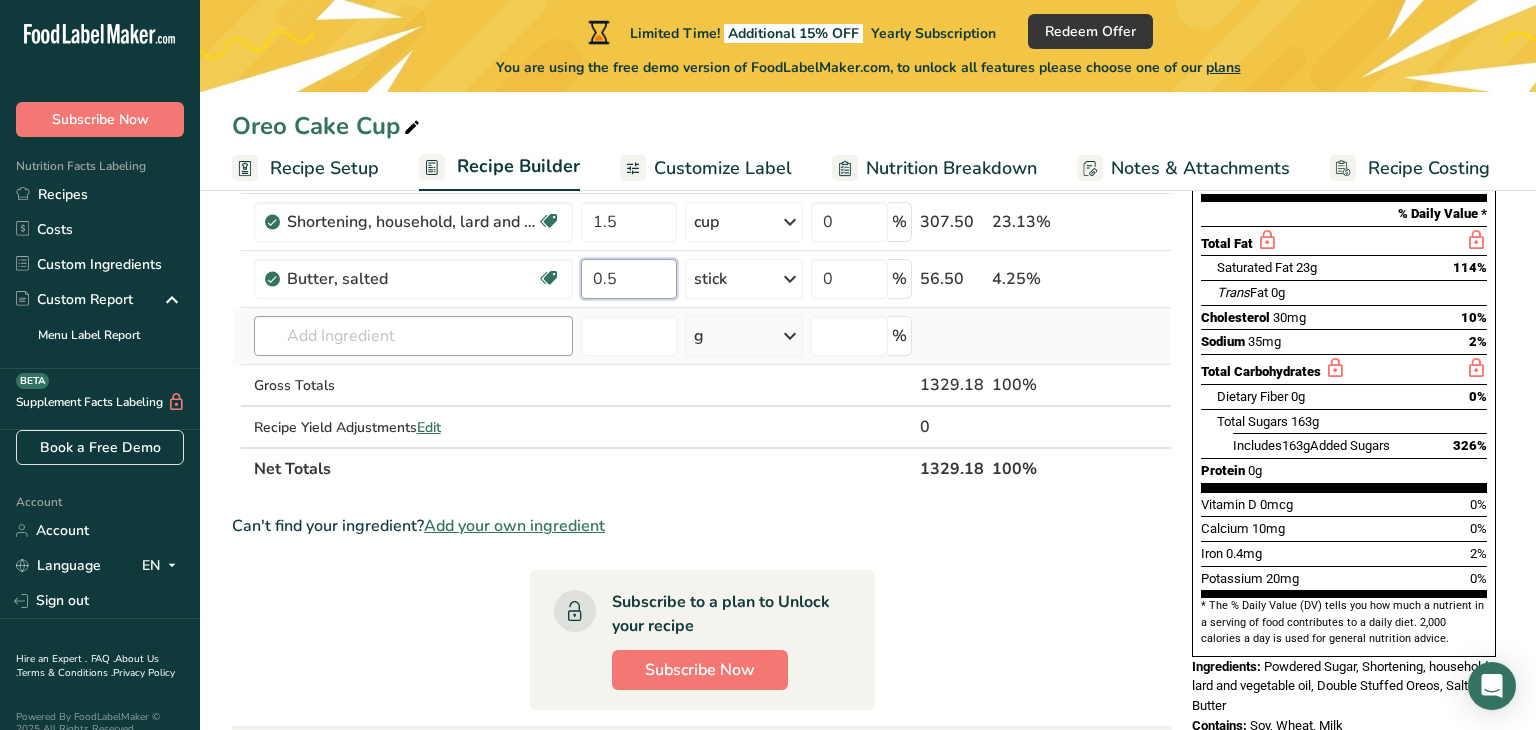 type on "0.5" 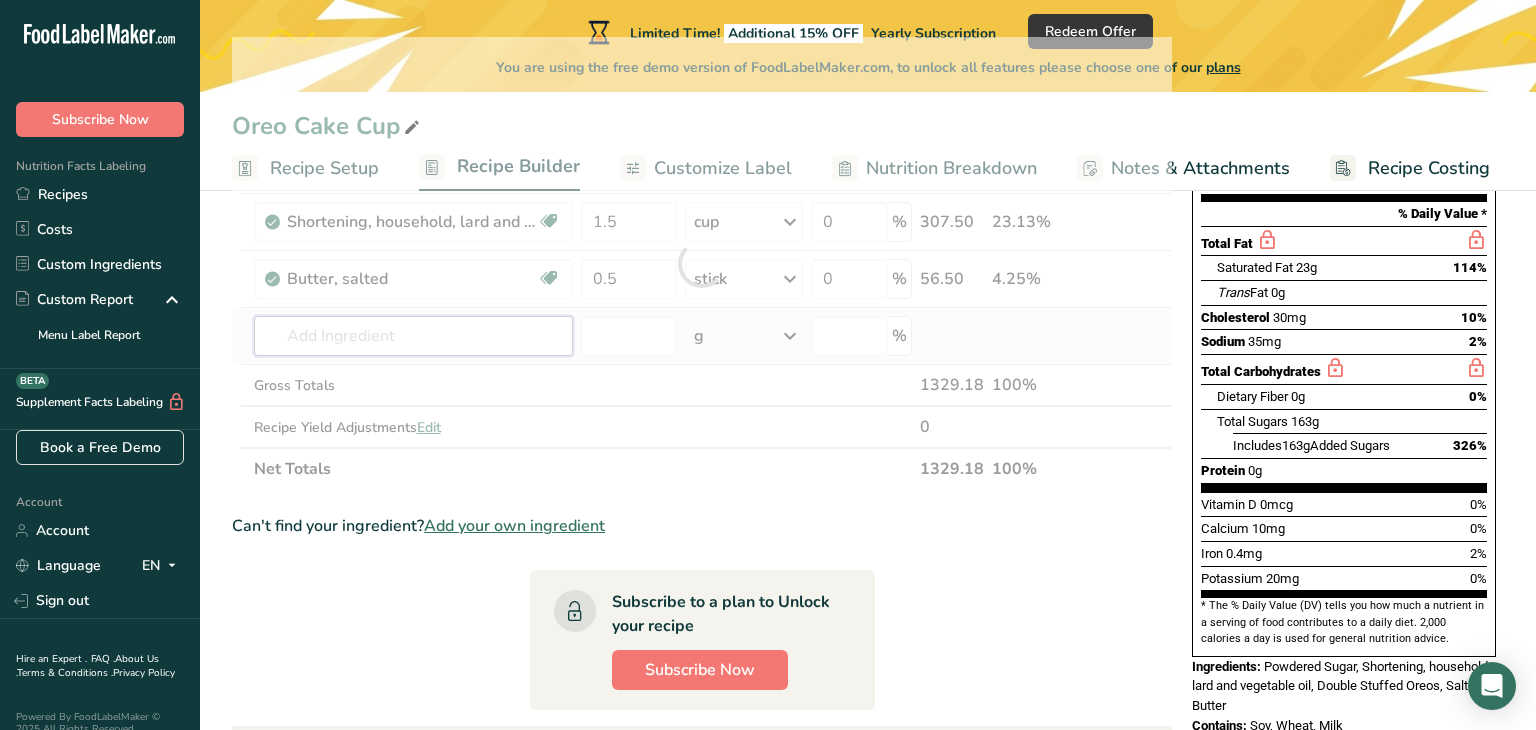 click on "Ingredient *
Amount *
Unit *
Waste *   .a-a{fill:#347362;}.b-a{fill:#fff;}          Grams
Percentage
Double Stuffed Oreos
58
g
Weight Units
g
kg
mg
mcg
lb
oz
See less
Volume Units
l
Volume units require a density conversion. If you know your ingredient's density enter it below. Otherwise, click on "RIA" our AI Regulatory bot - she will be able to help you
lb/ft3
g/cm3
Confirm
mL
Volume units require a density conversion. If you know your ingredient's density enter it below. Otherwise, click on "RIA" our AI Regulatory bot - she will be able to help you" at bounding box center [702, 263] 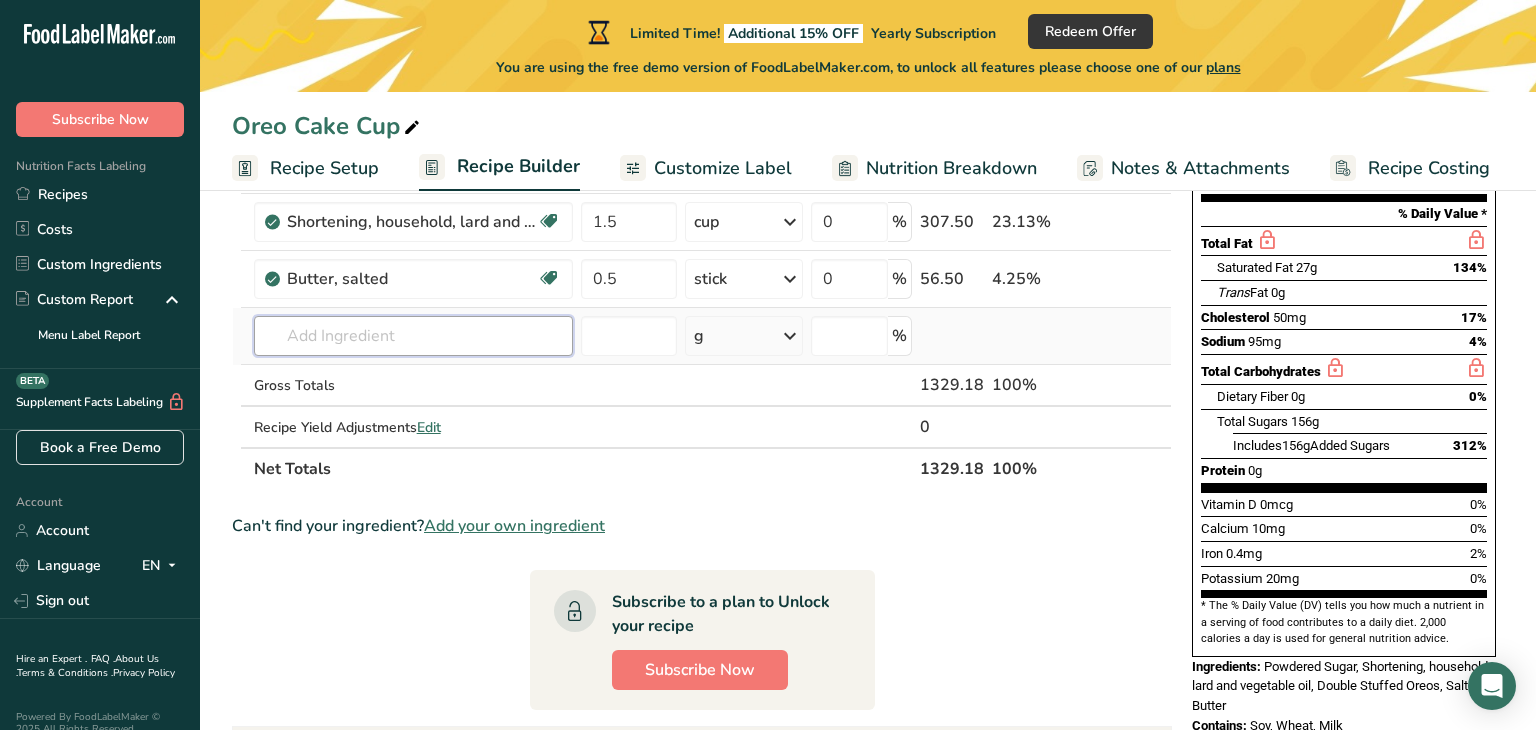 scroll, scrollTop: 280, scrollLeft: 0, axis: vertical 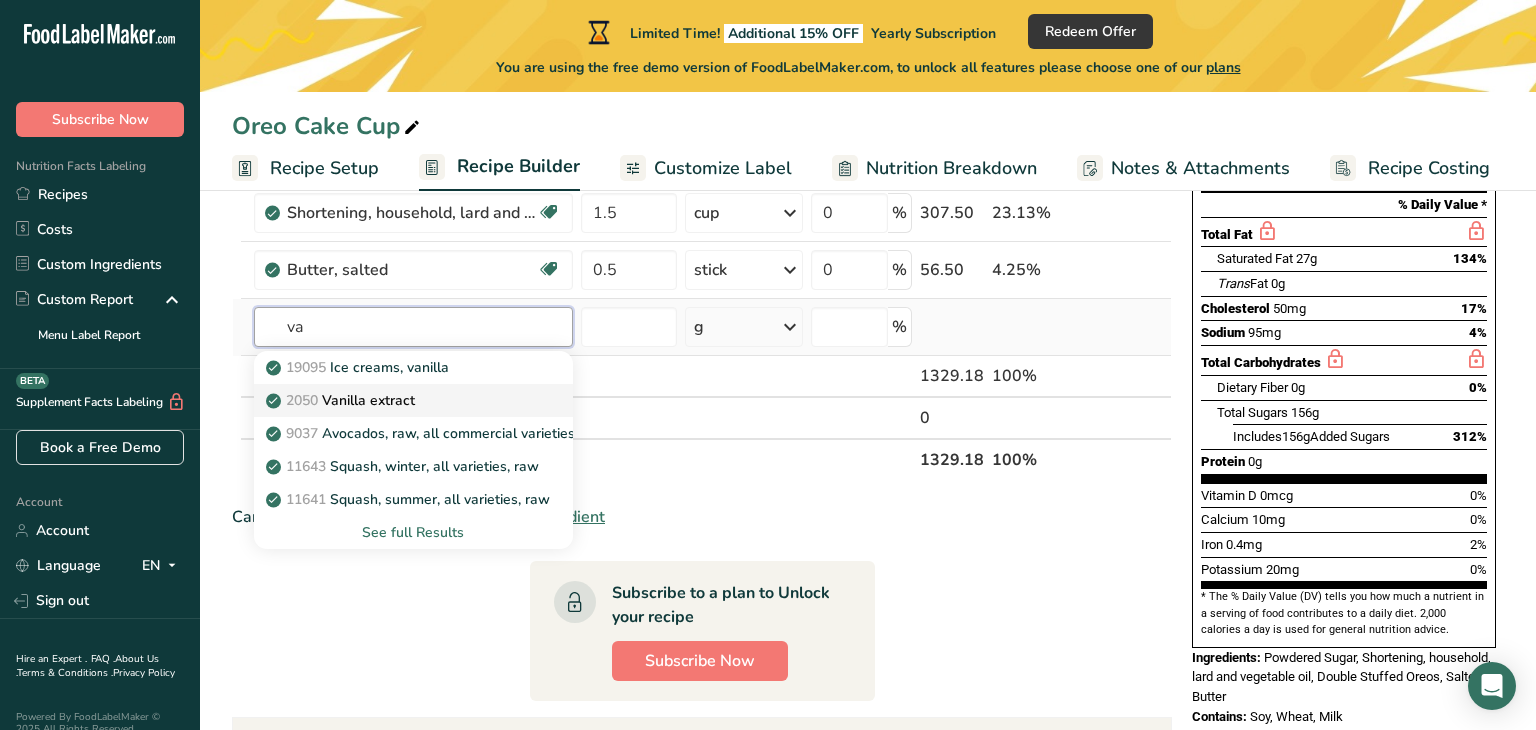 type on "va" 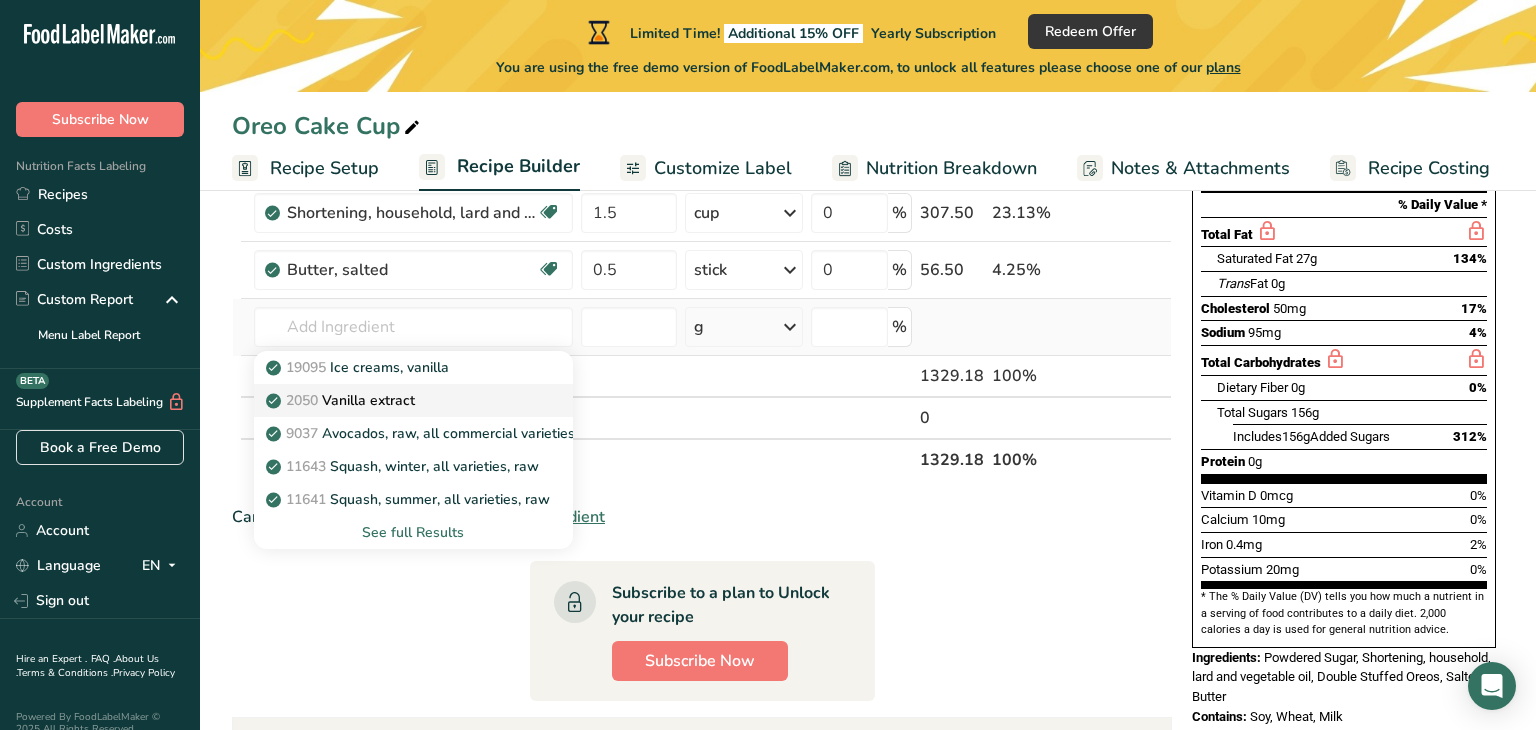 click on "2050
Vanilla extract" at bounding box center (397, 400) 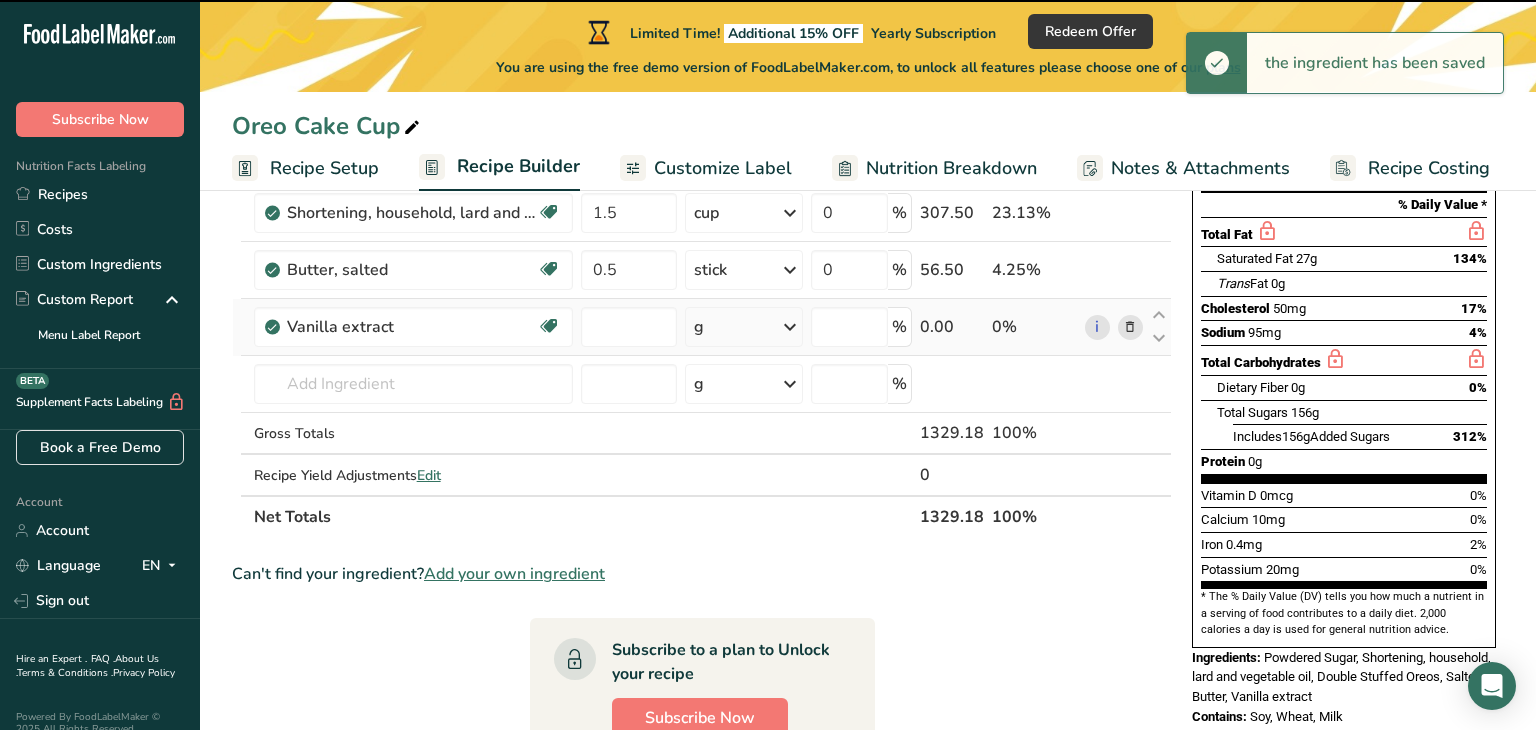 type on "0" 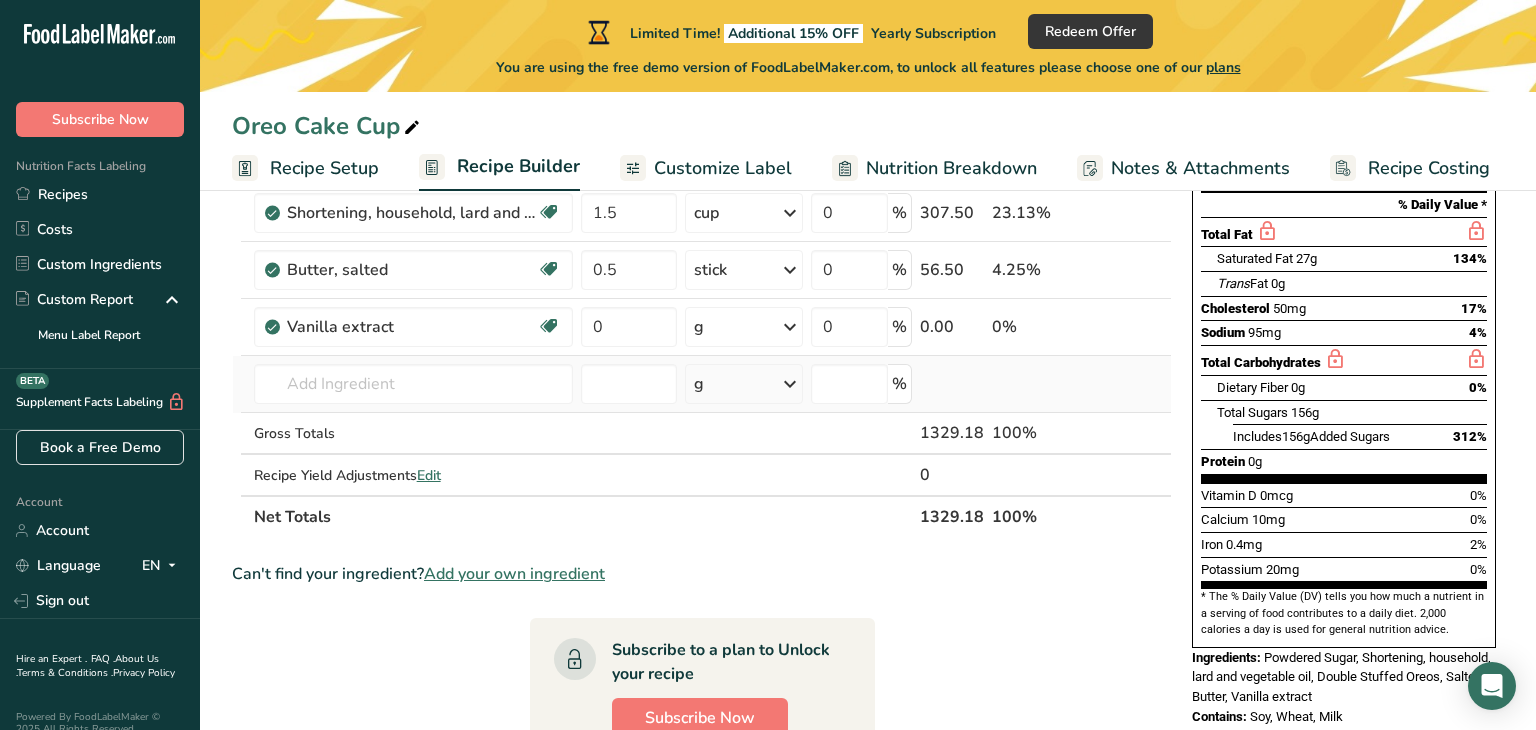 click at bounding box center [790, 384] 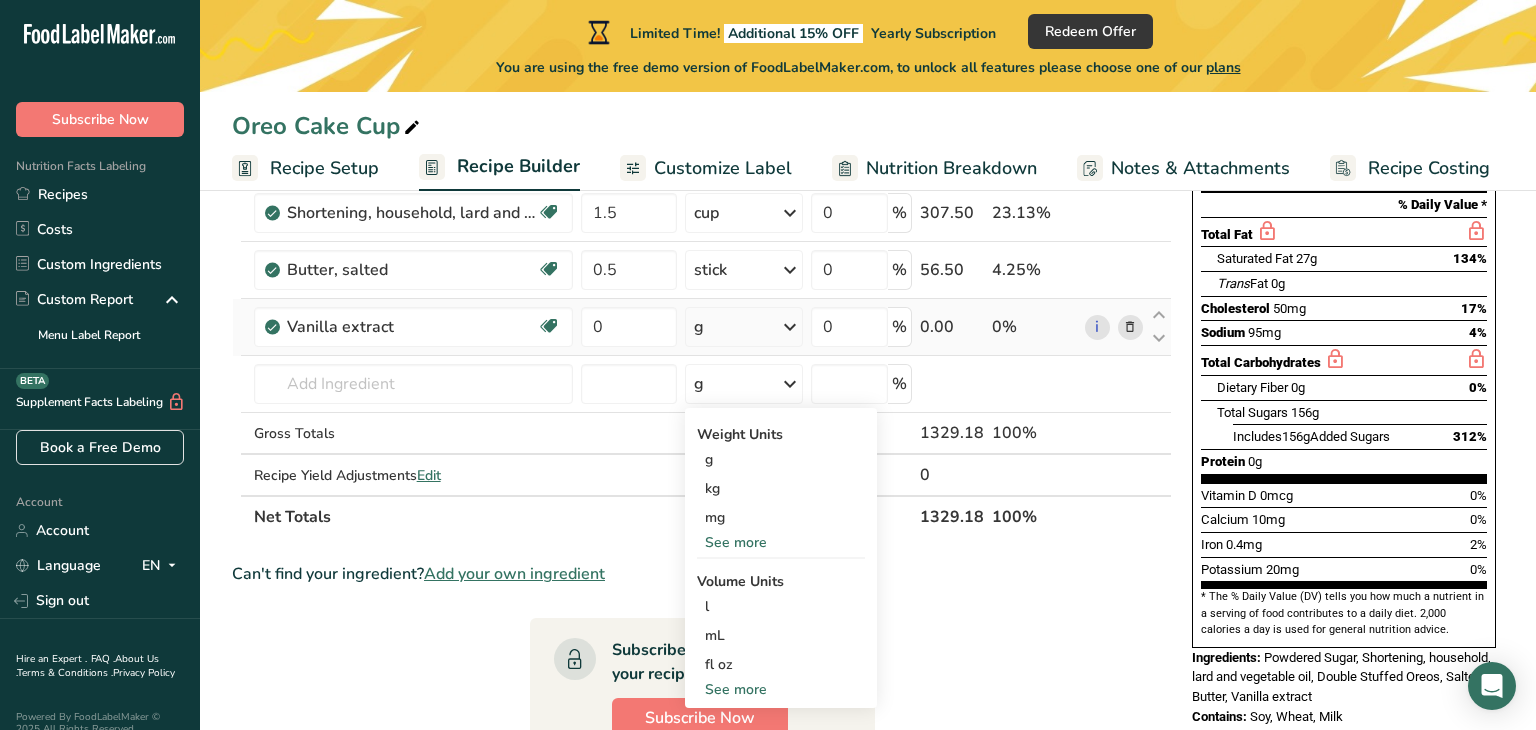 click at bounding box center (790, 327) 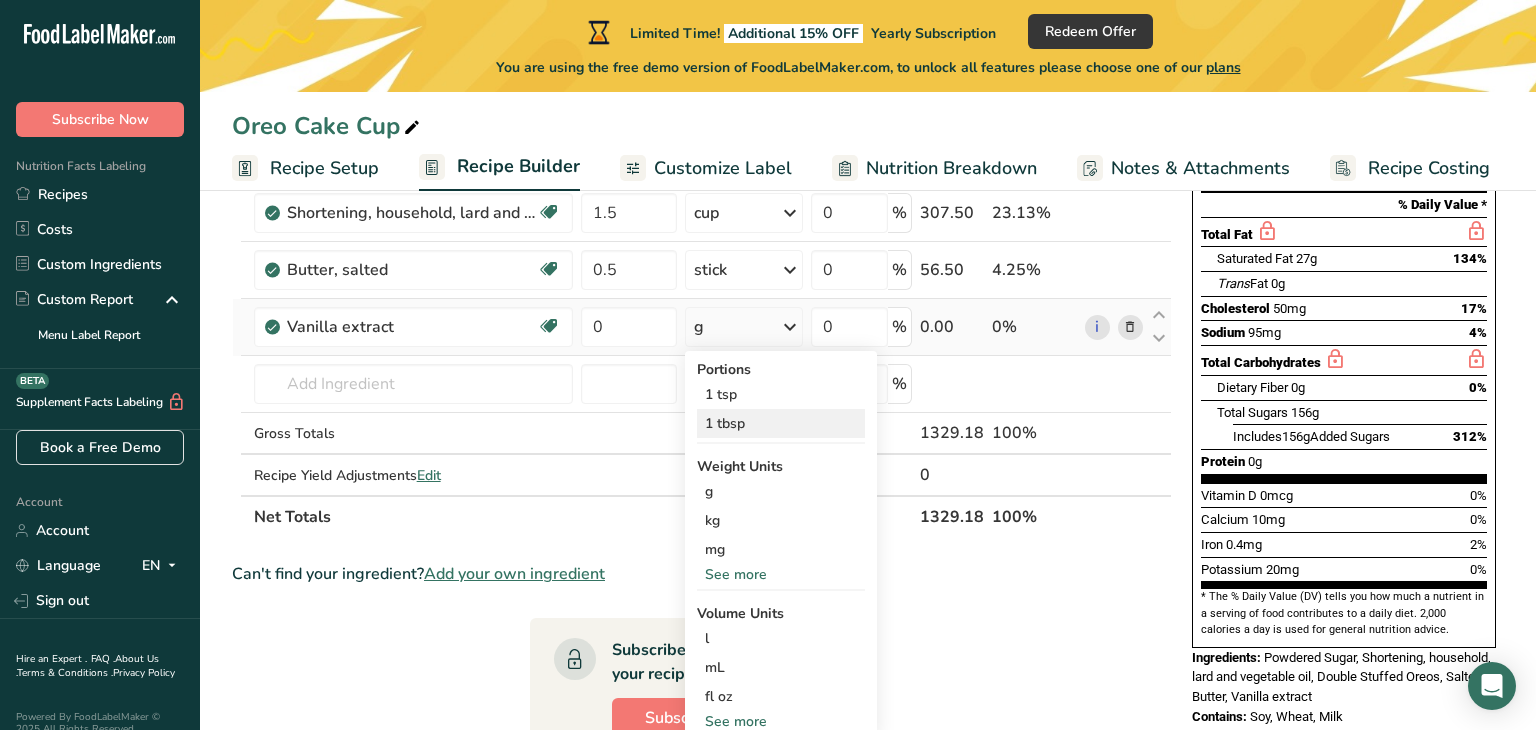 click on "1 tbsp" at bounding box center [781, 423] 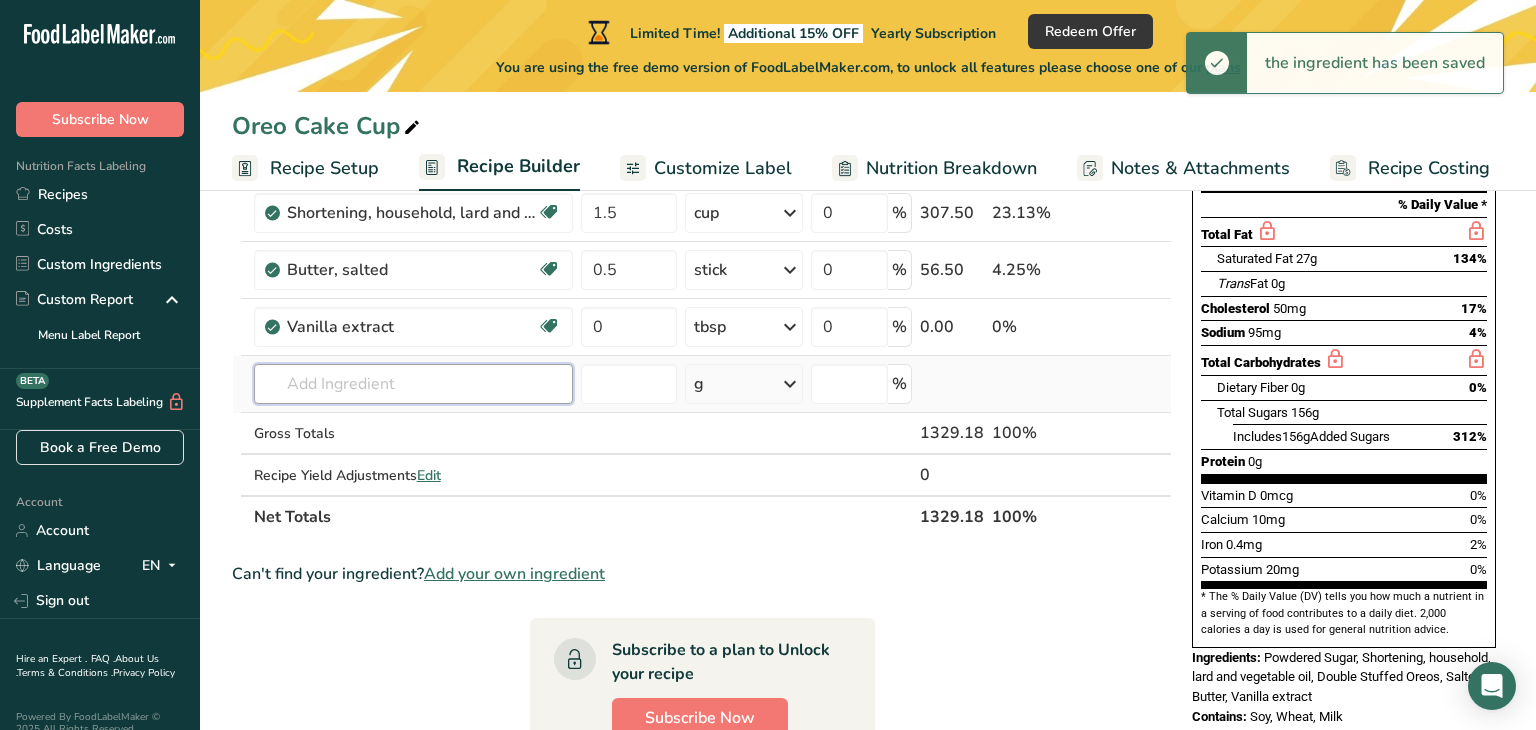 click at bounding box center (413, 384) 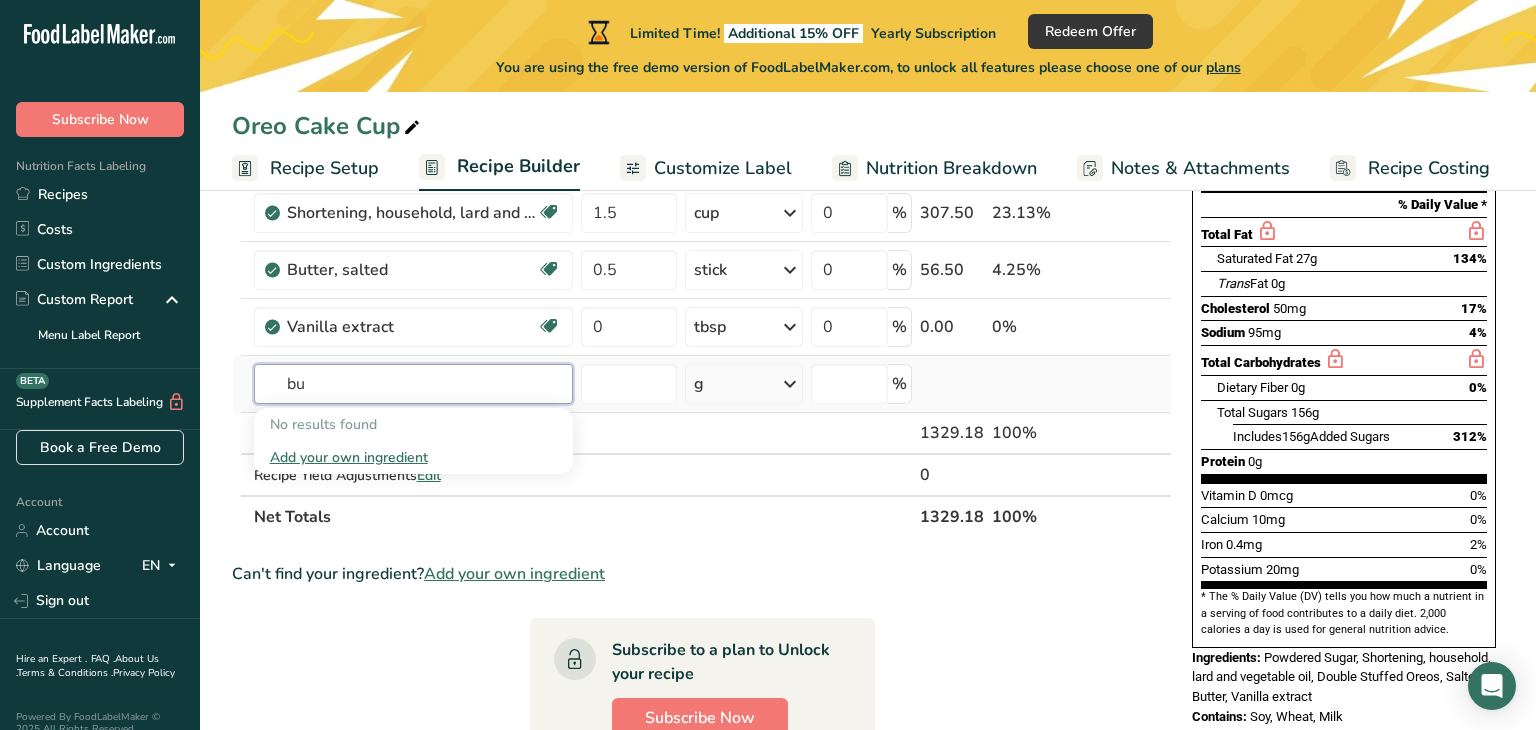 type on "b" 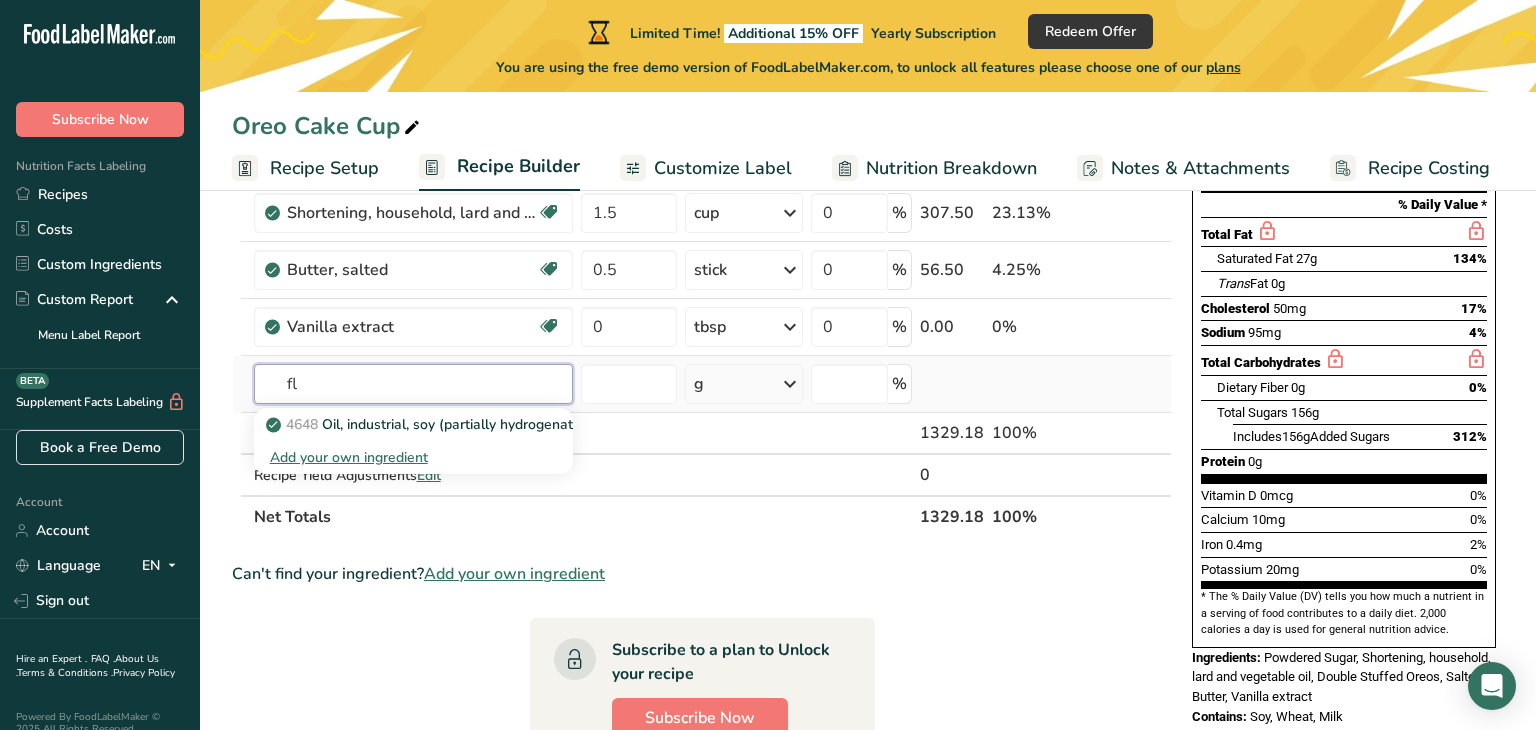 type on "f" 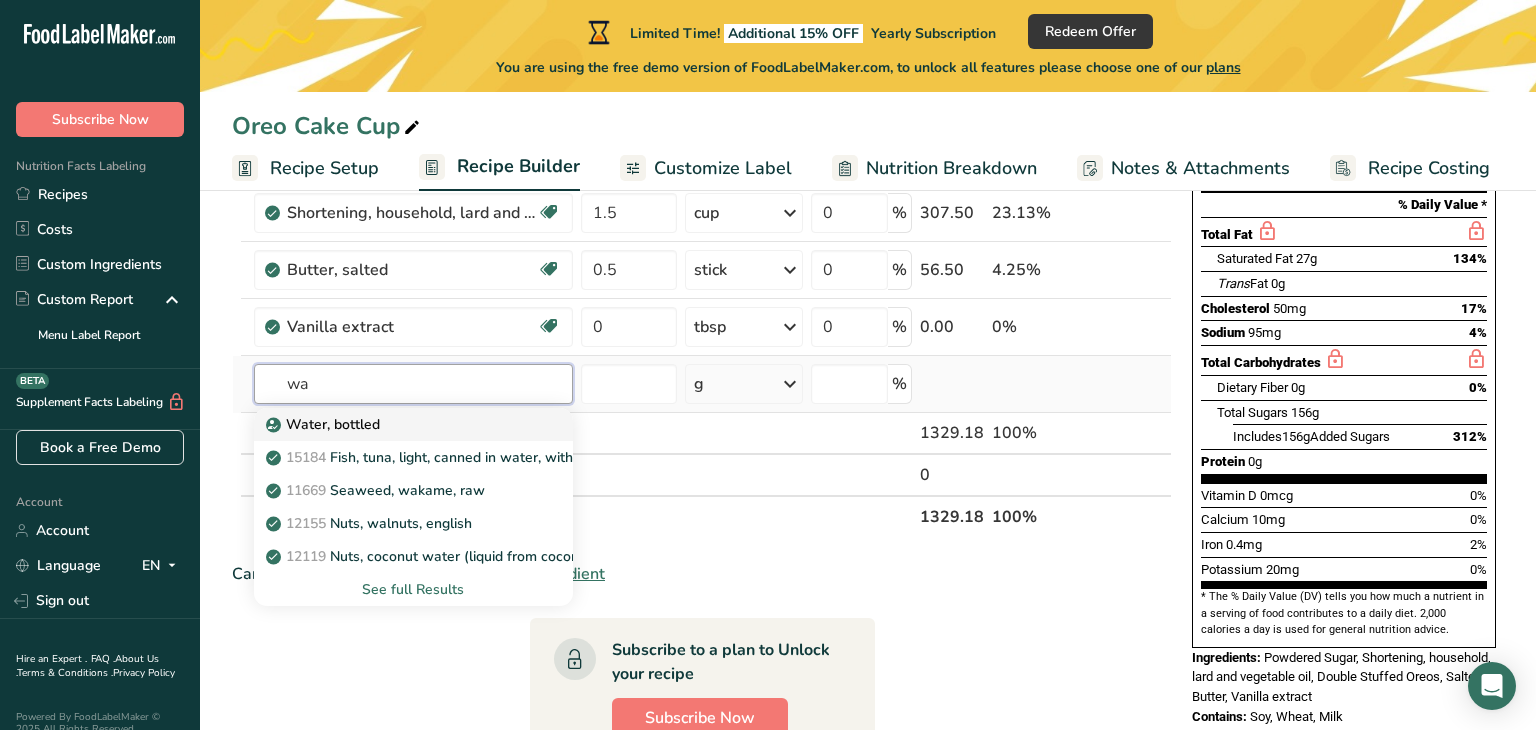 type on "wa" 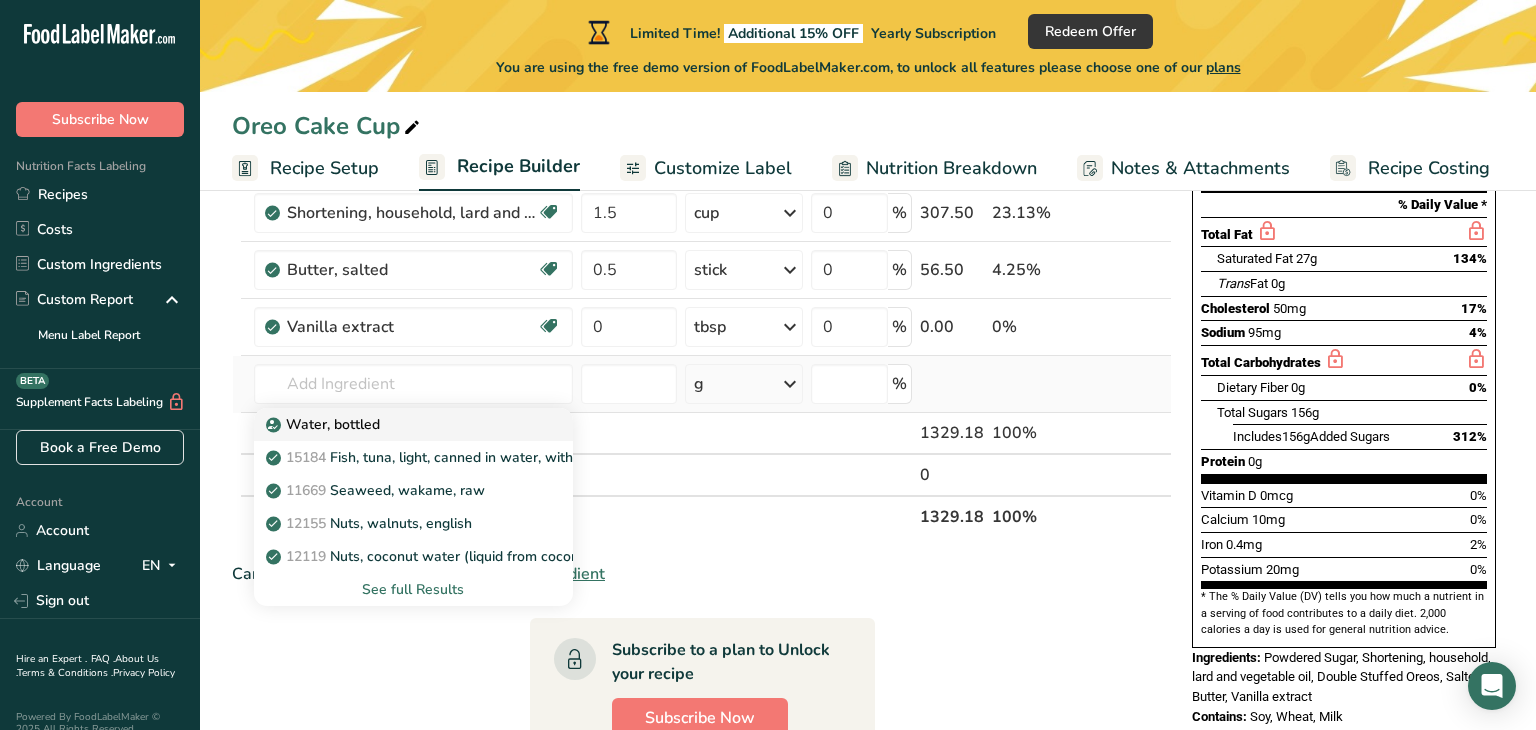 click on "Water, bottled" at bounding box center [325, 424] 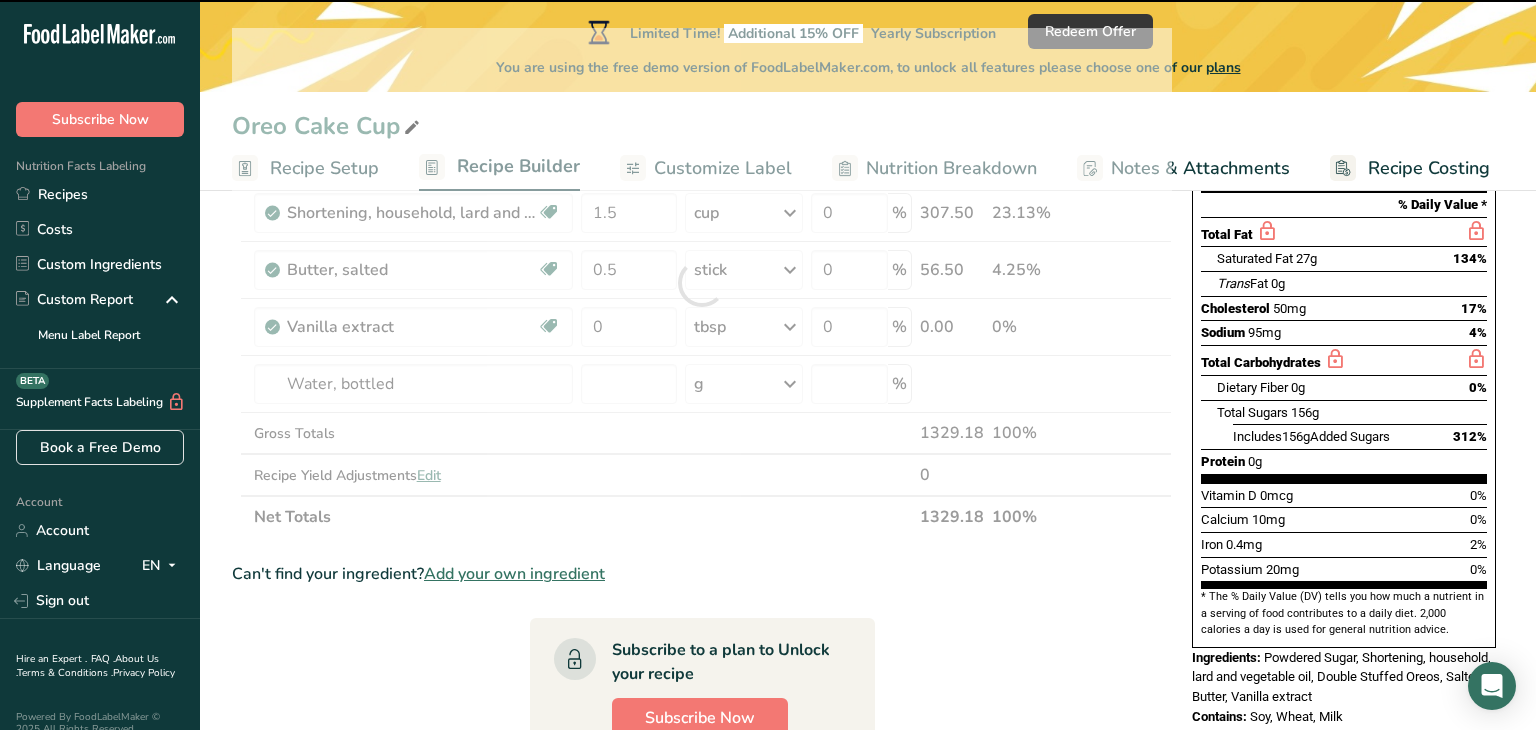 type on "0" 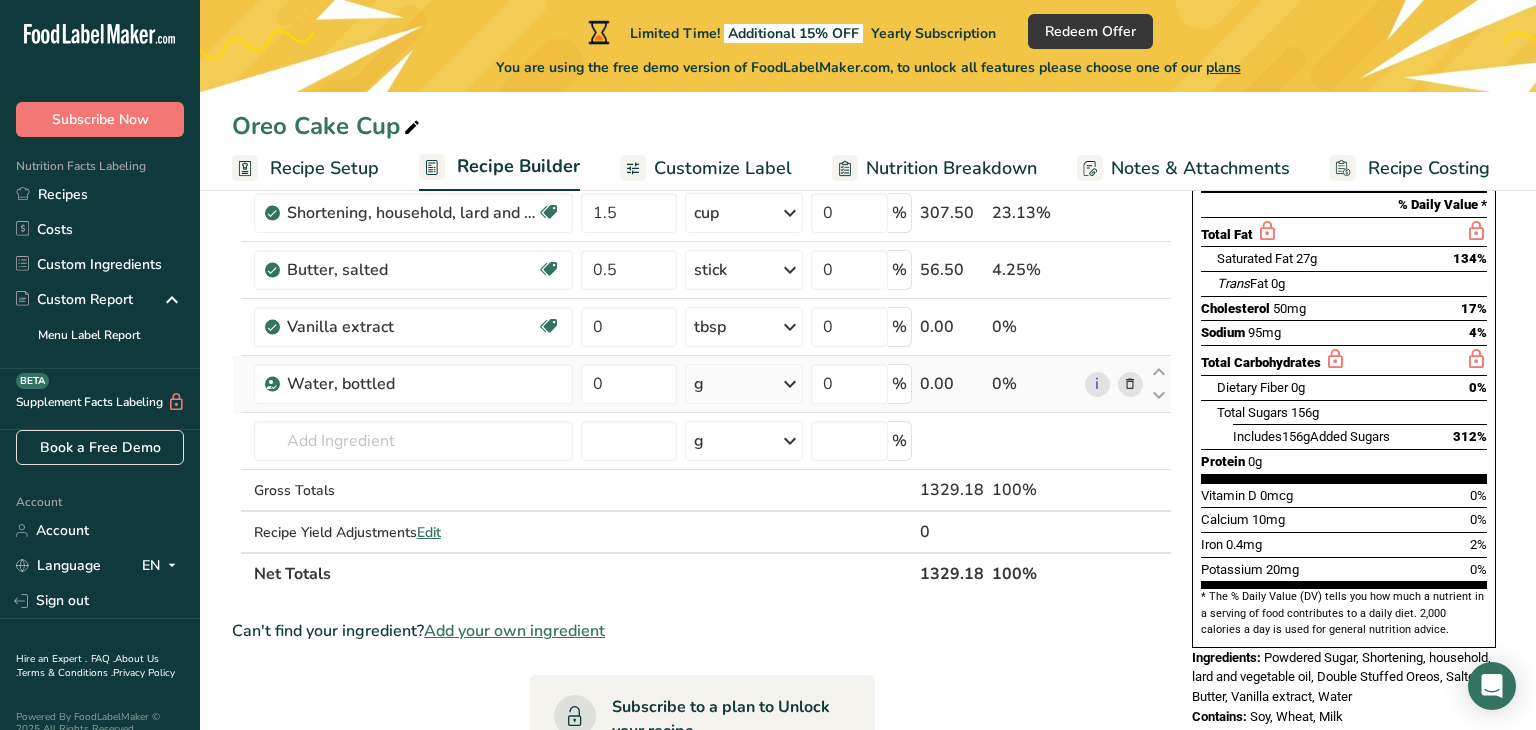 click at bounding box center [790, 384] 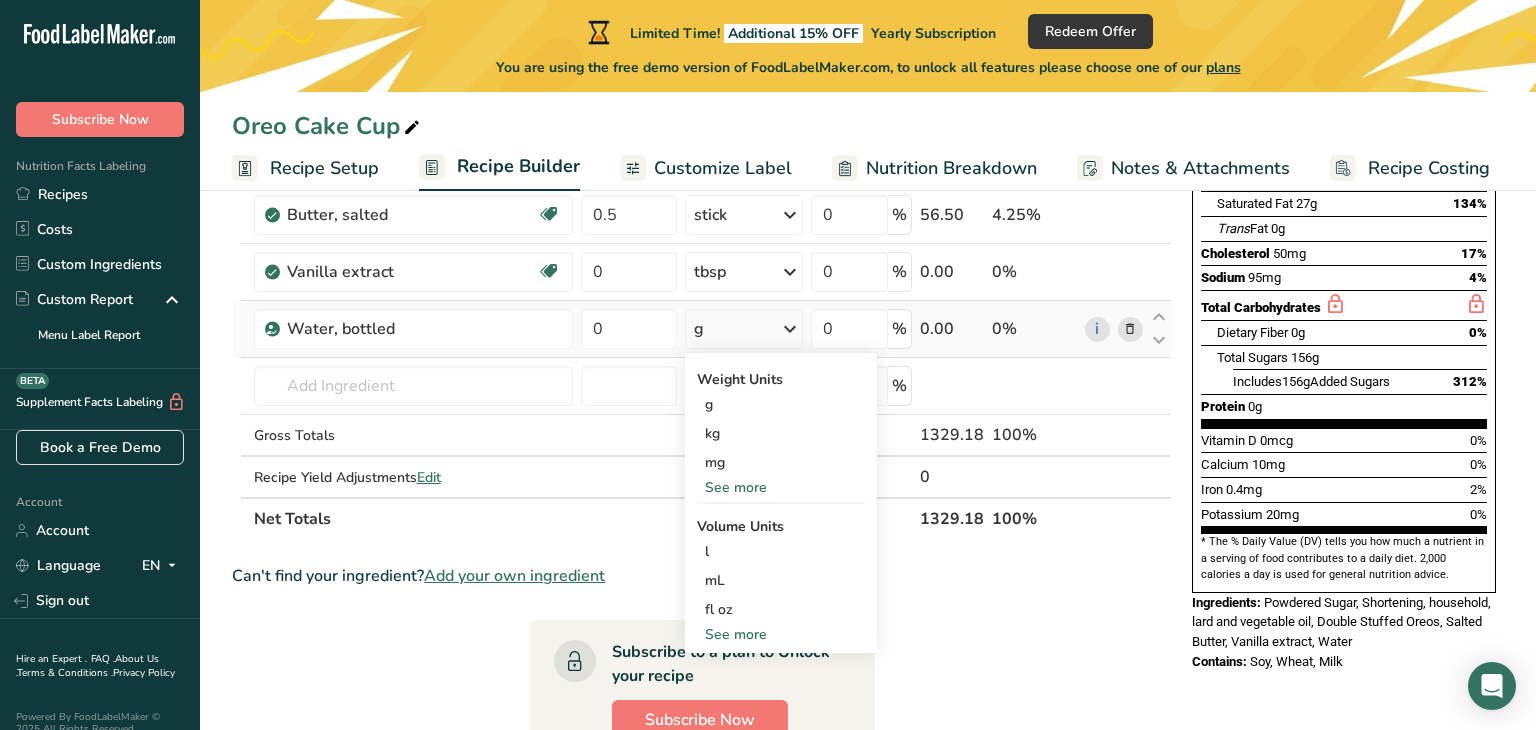 scroll, scrollTop: 342, scrollLeft: 0, axis: vertical 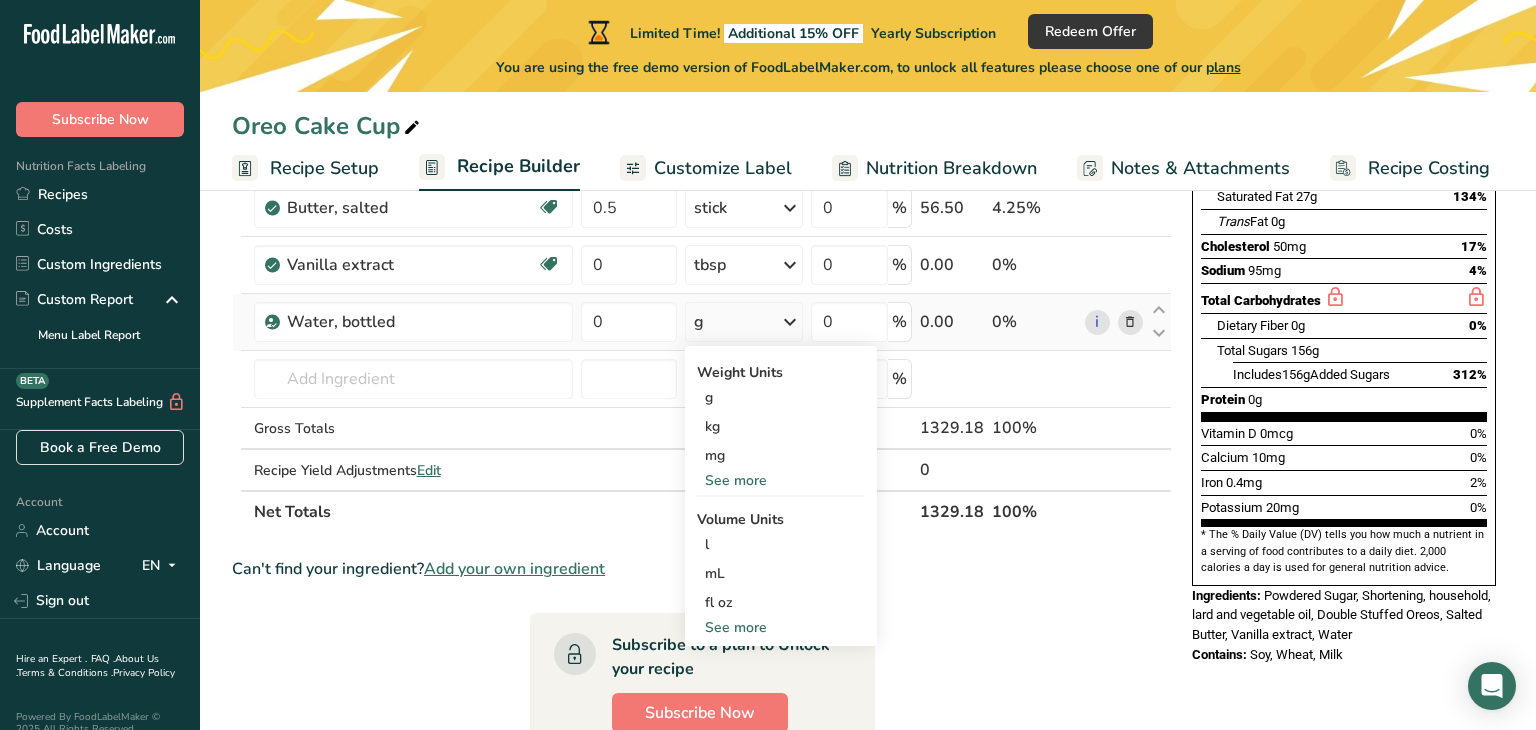 click on "See more" at bounding box center [781, 627] 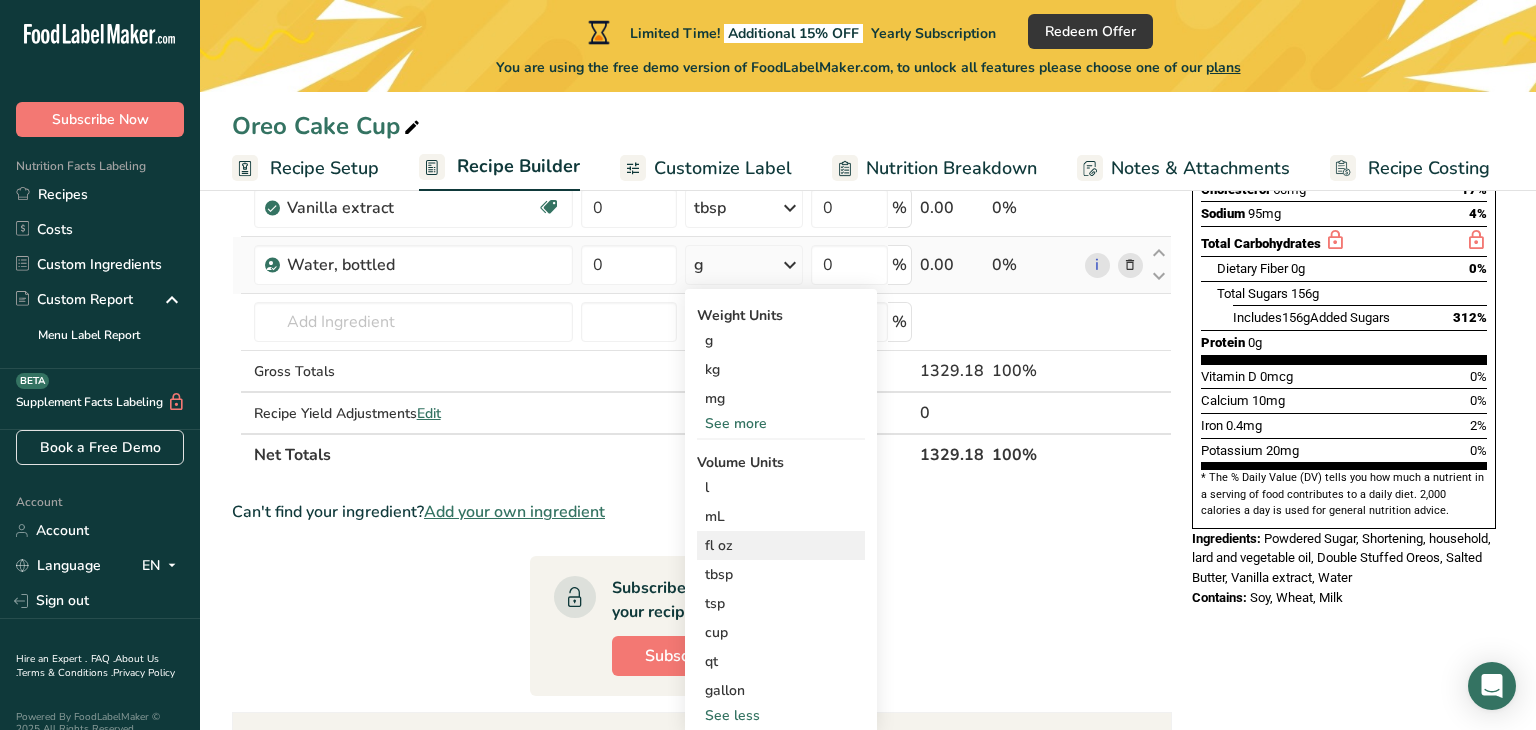 scroll, scrollTop: 408, scrollLeft: 0, axis: vertical 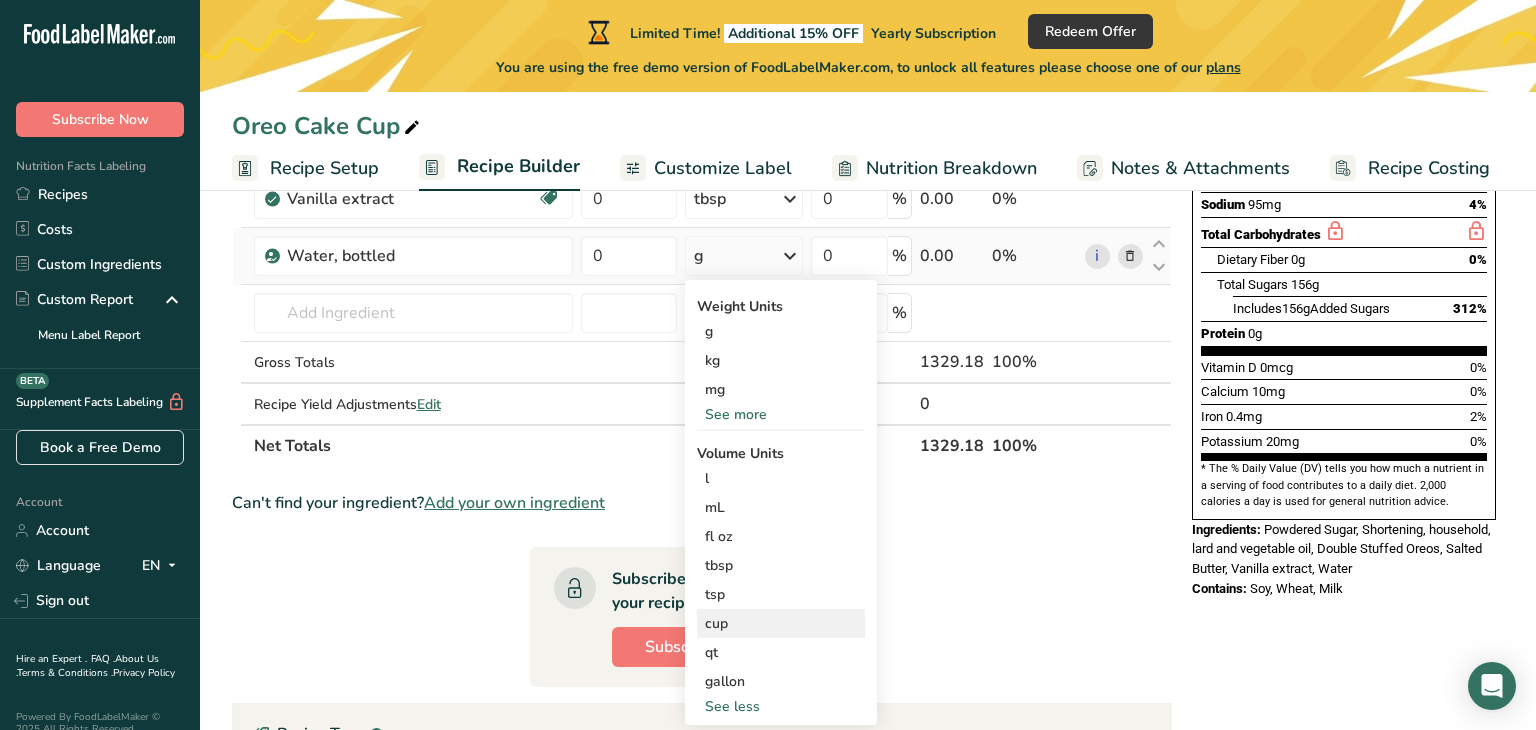 click on "cup" at bounding box center [781, 623] 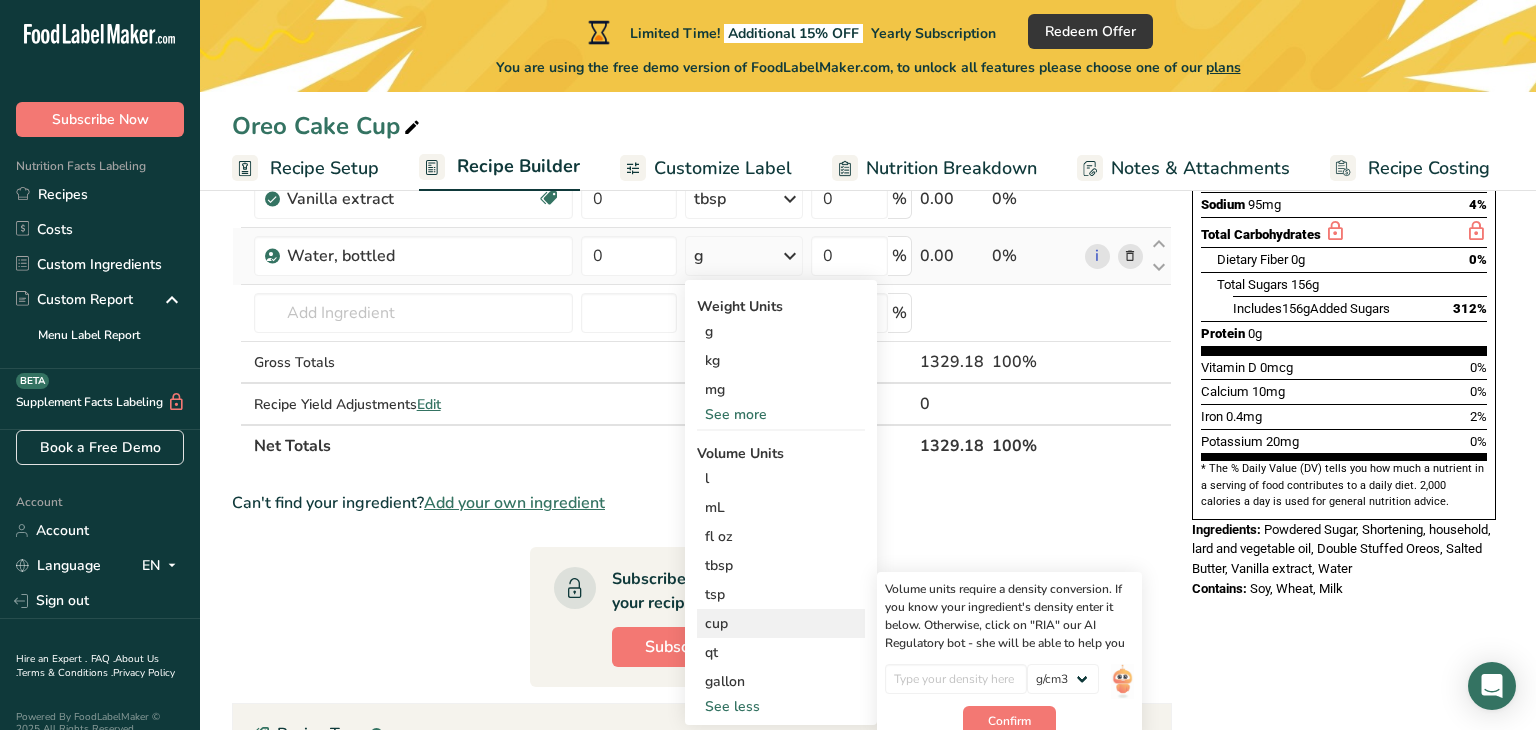 click on "cup" at bounding box center (781, 623) 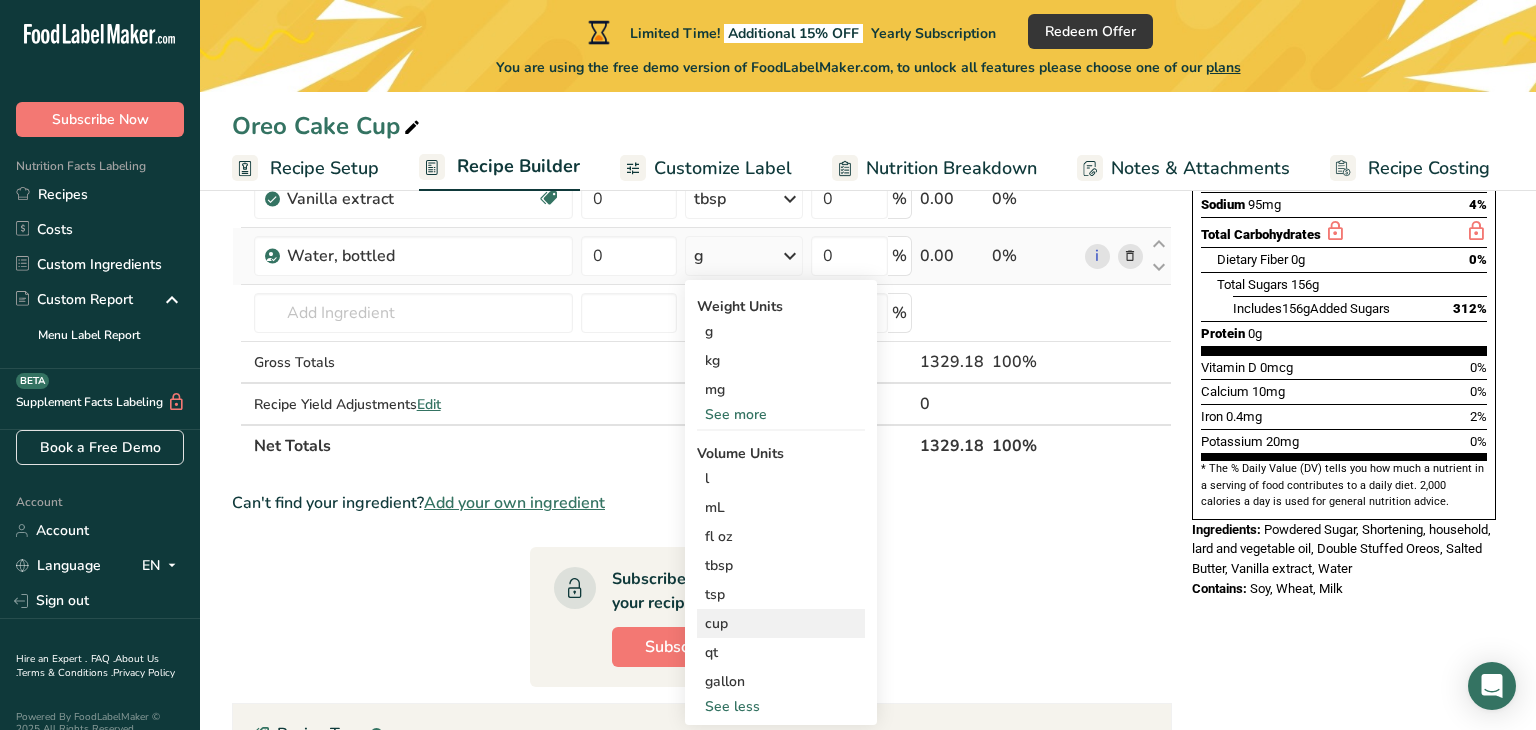 click on "cup" at bounding box center [781, 623] 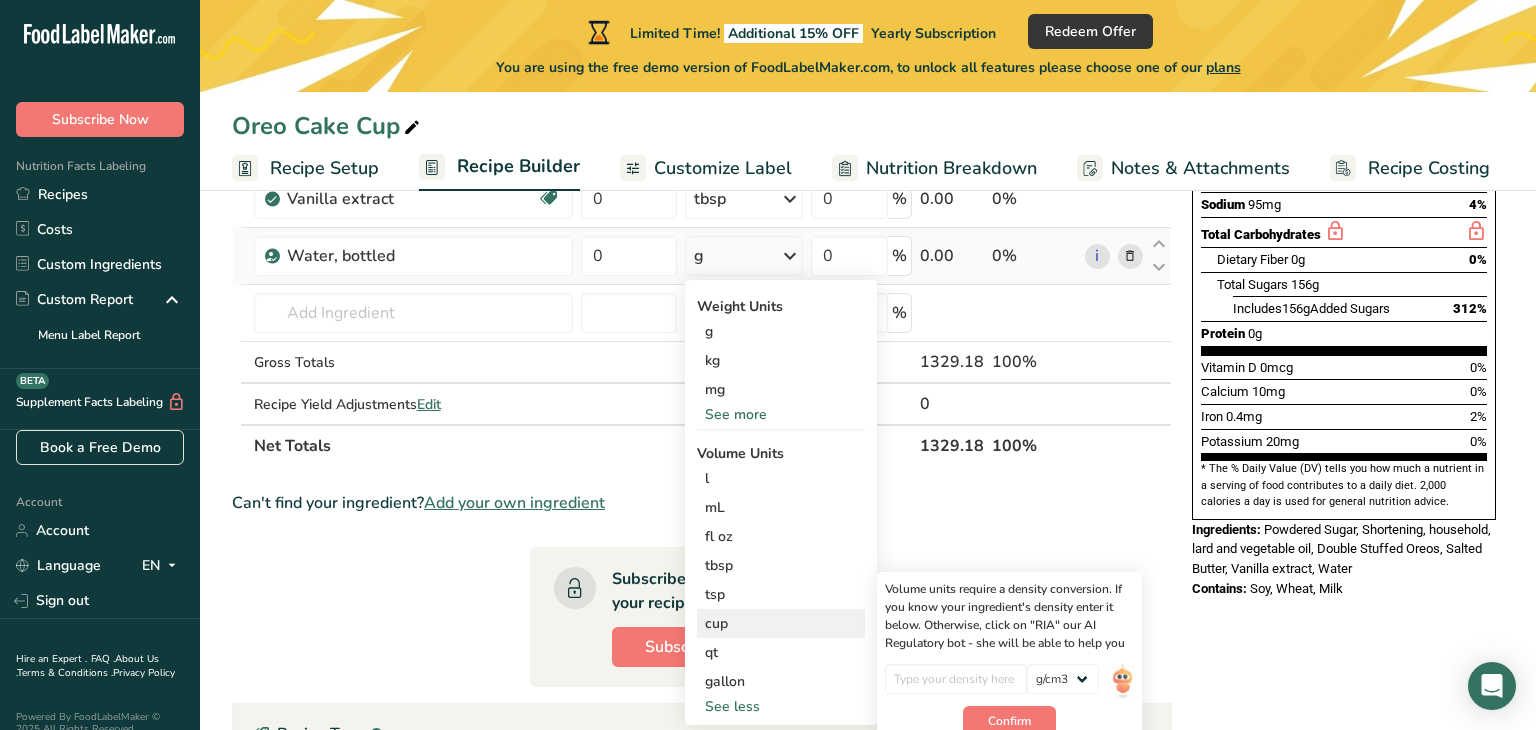 click on "cup" at bounding box center (781, 623) 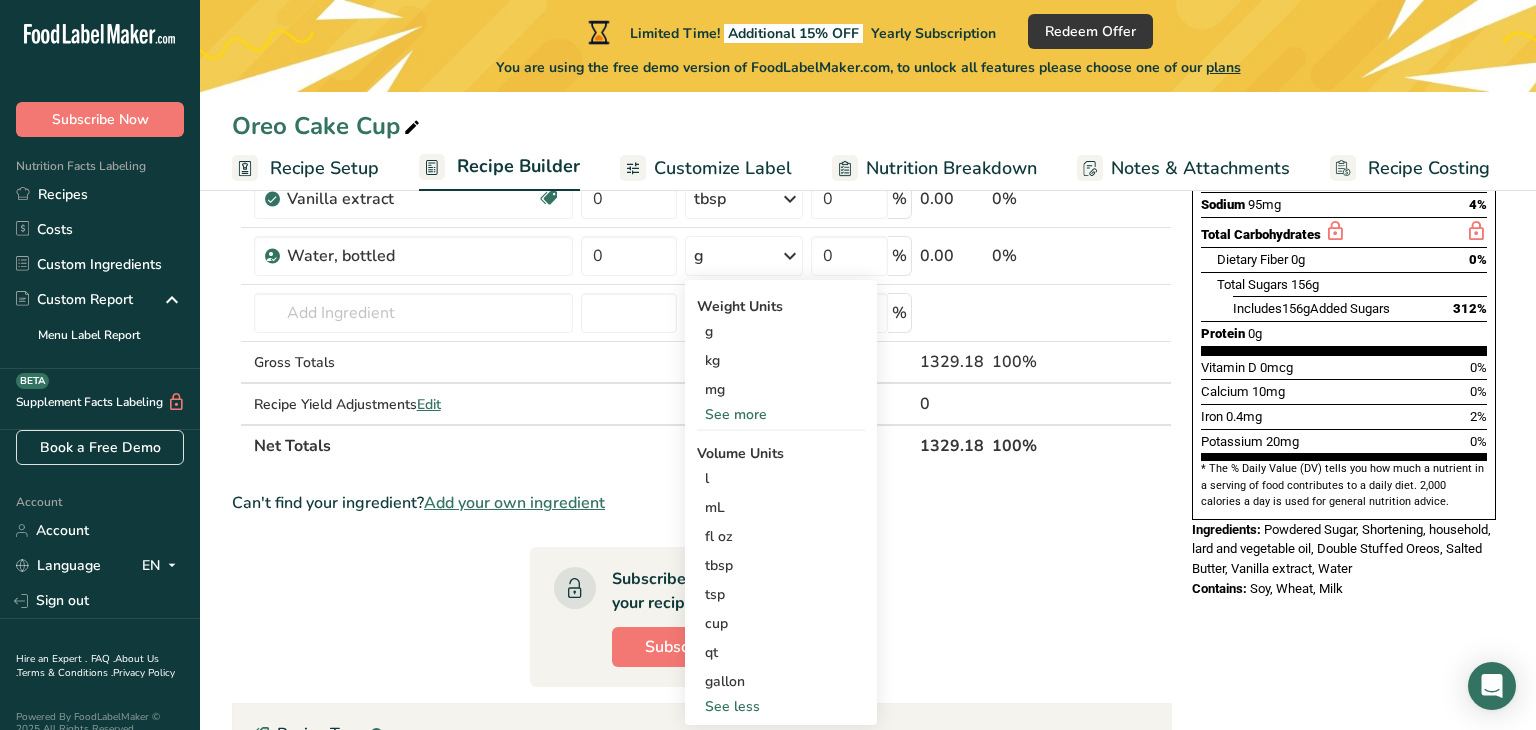 click on "Net Totals" at bounding box center (583, 445) 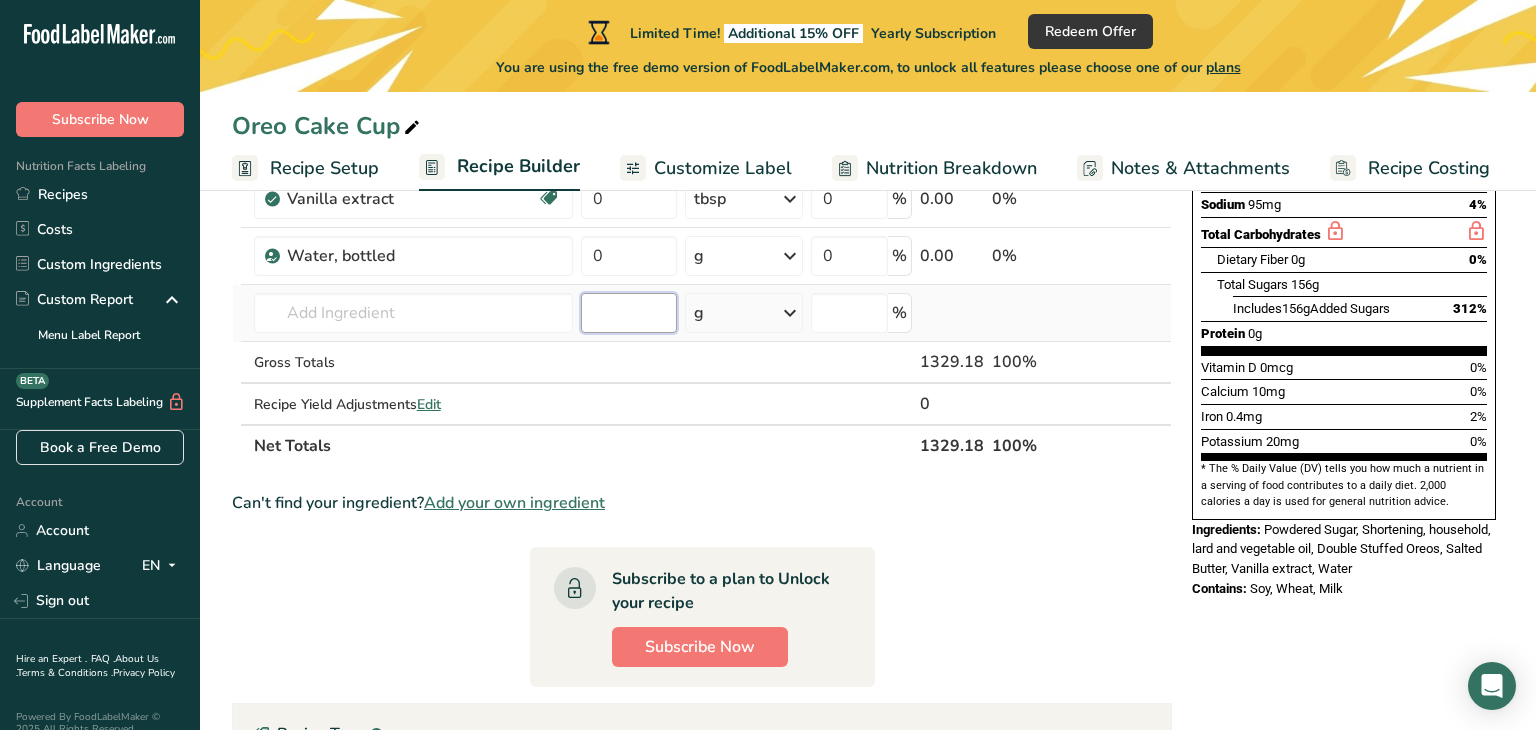 drag, startPoint x: 634, startPoint y: 314, endPoint x: 627, endPoint y: 331, distance: 18.384777 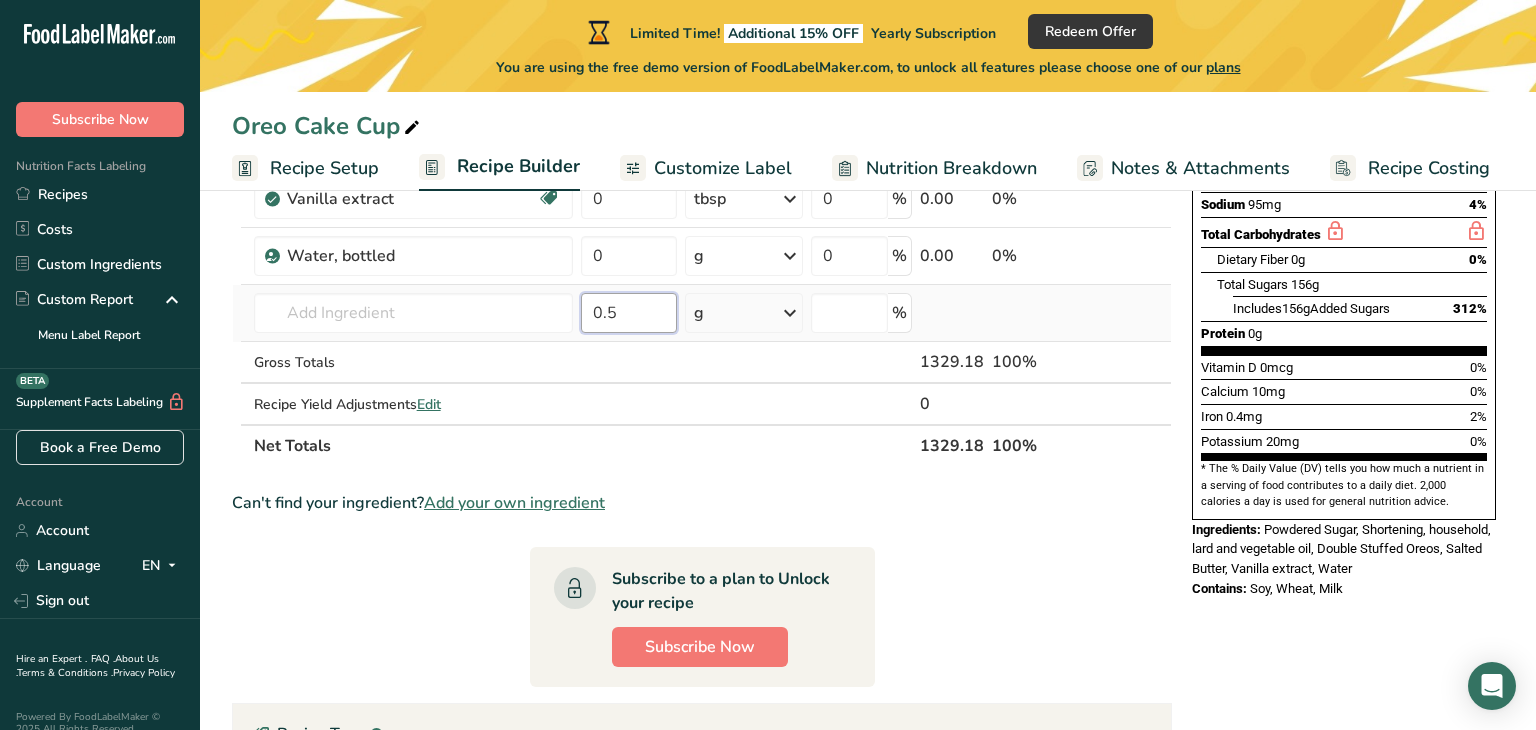 type on "0.5" 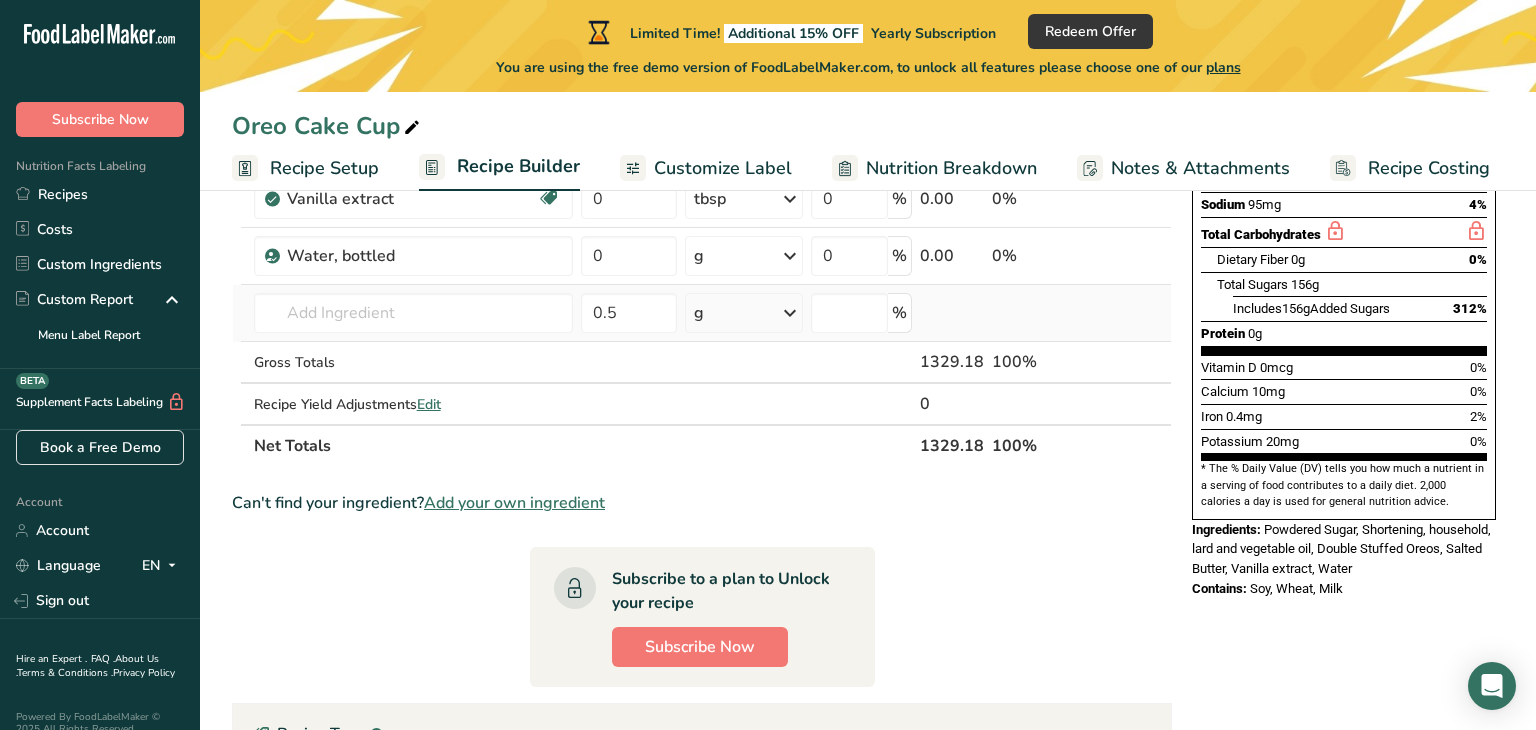 click at bounding box center [790, 313] 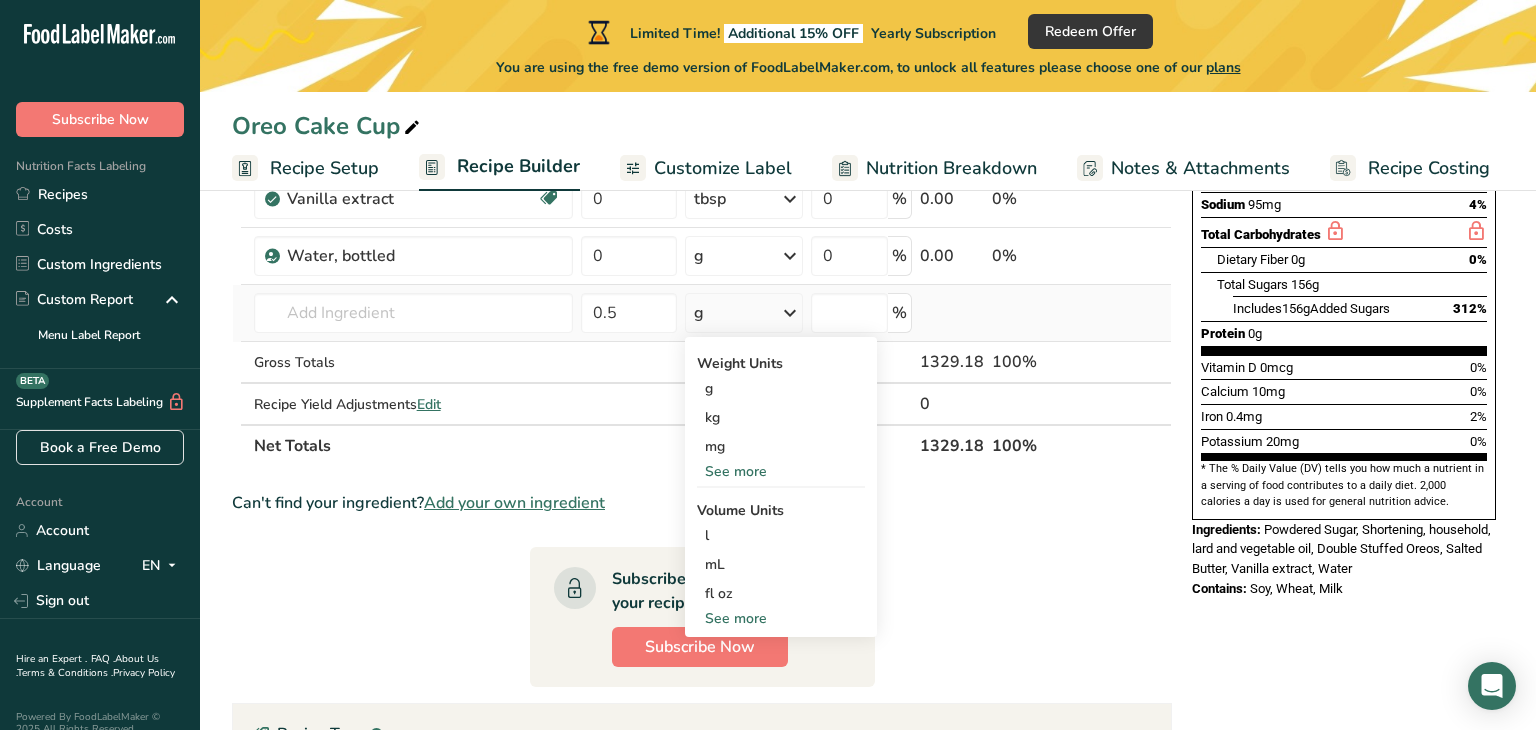click on "See more" at bounding box center (781, 618) 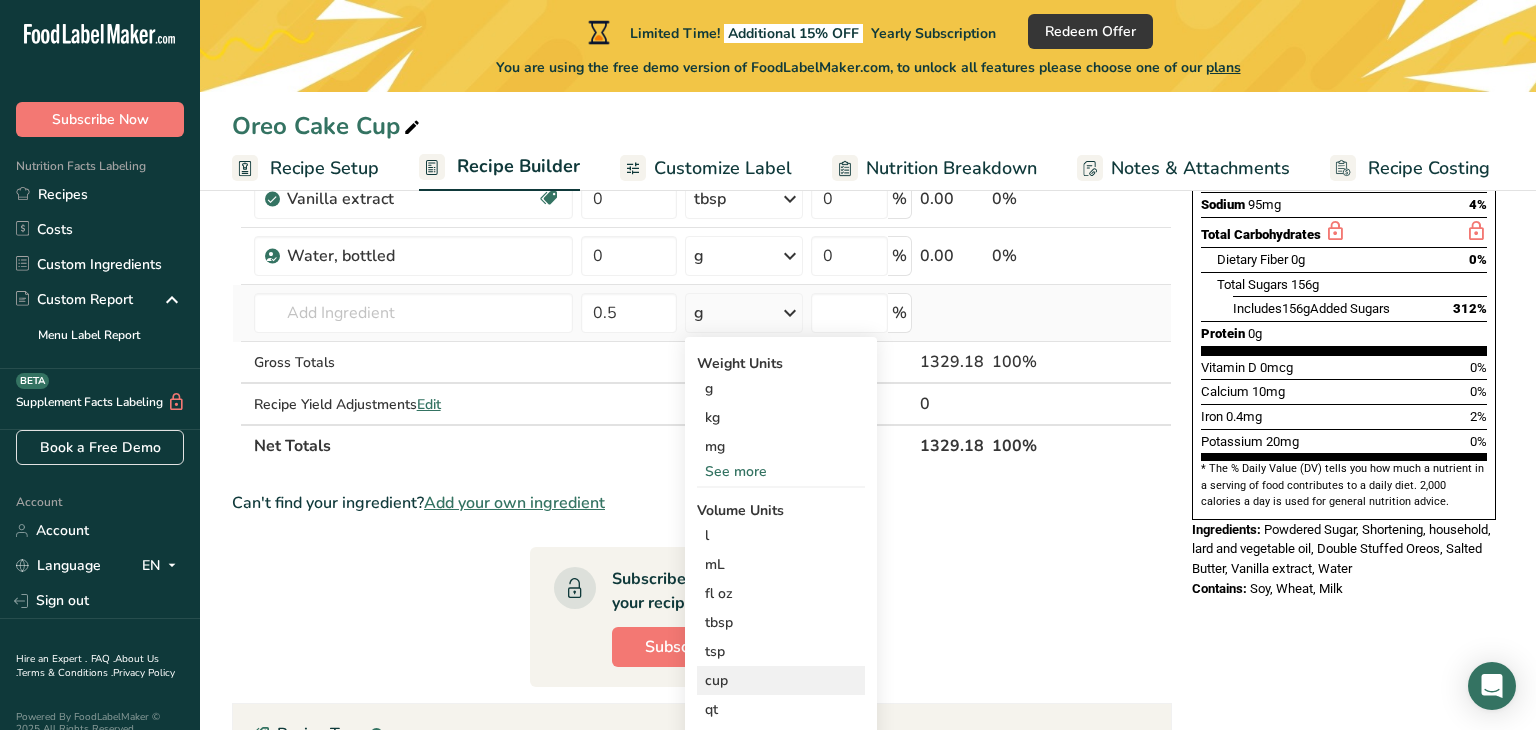 click on "cup" at bounding box center [781, 680] 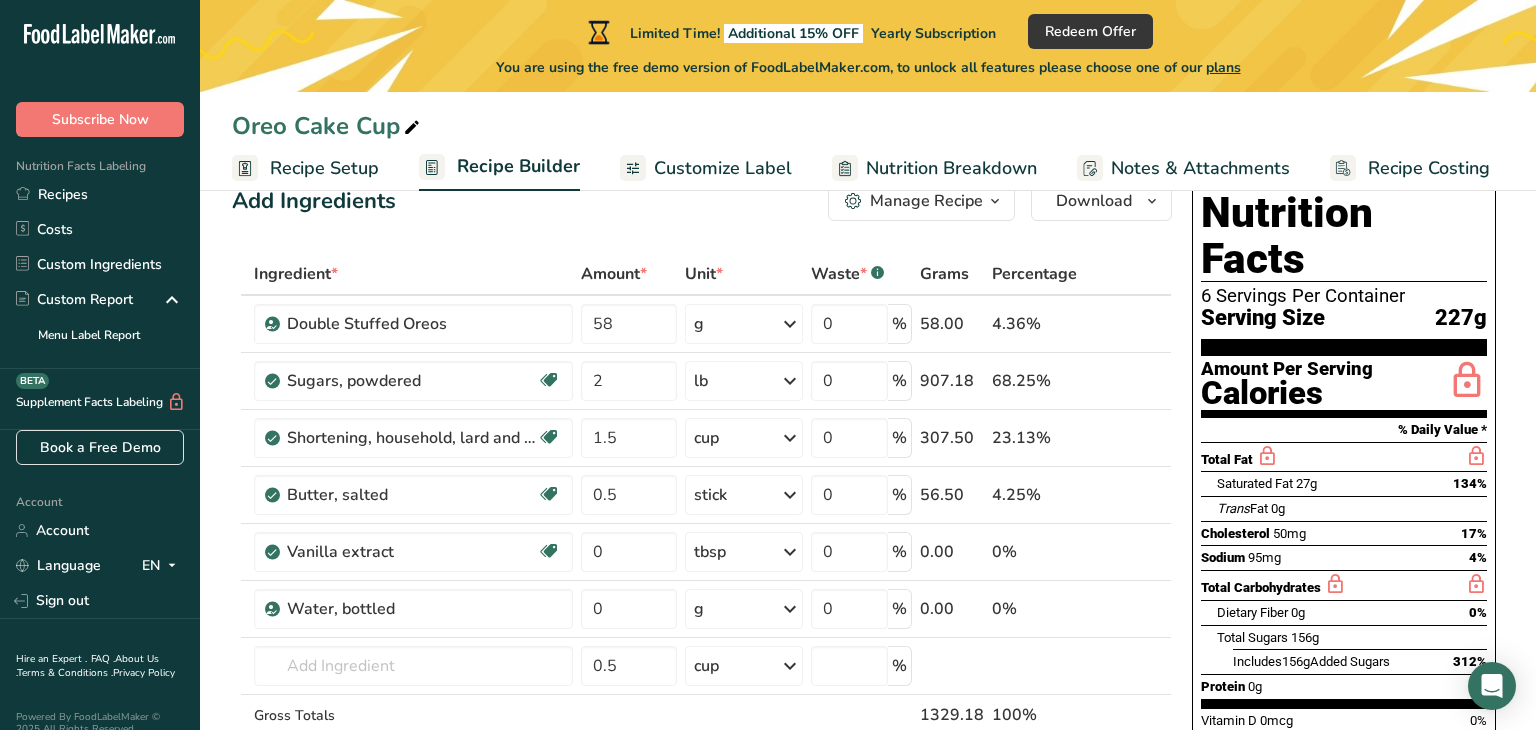 scroll, scrollTop: 0, scrollLeft: 0, axis: both 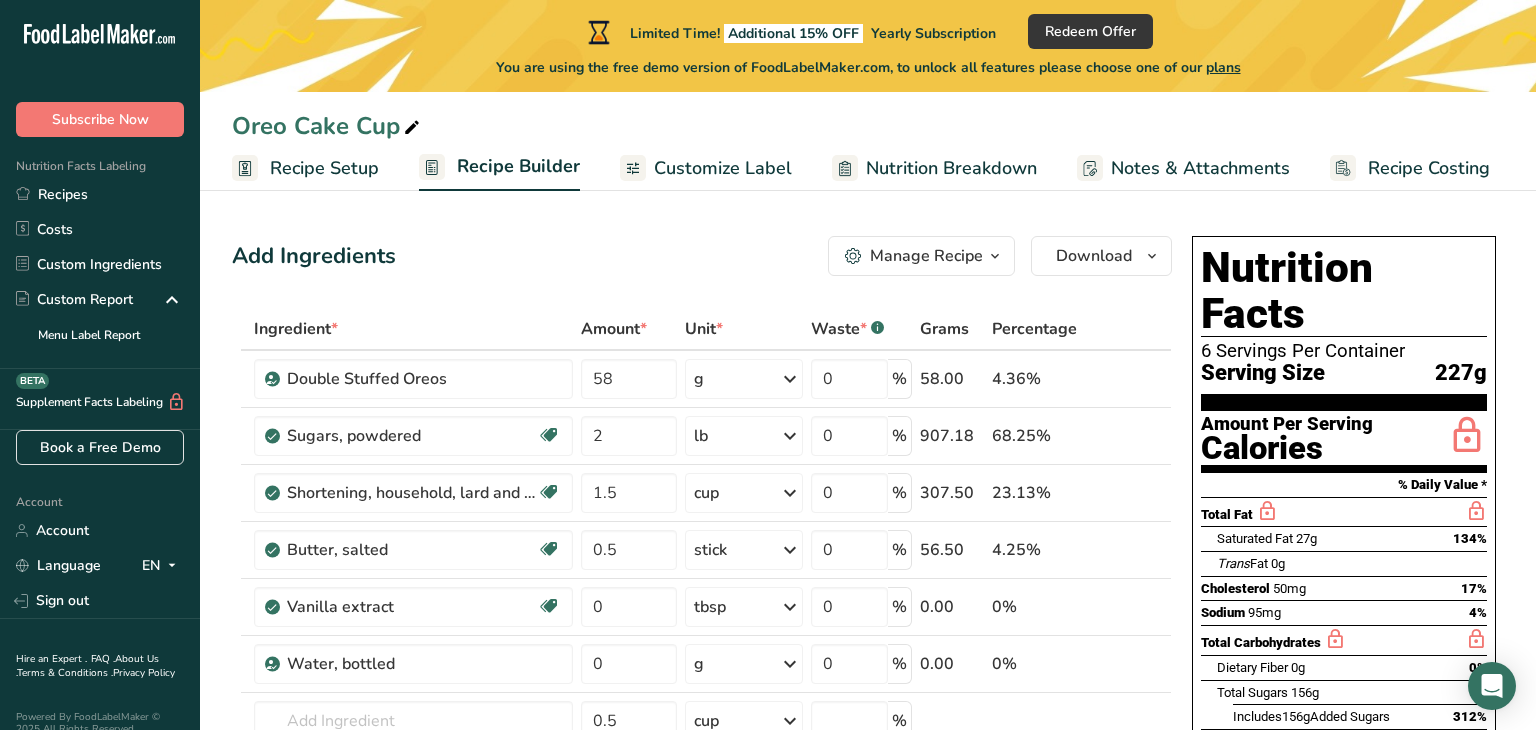 click on "Recipe Setup" at bounding box center (324, 168) 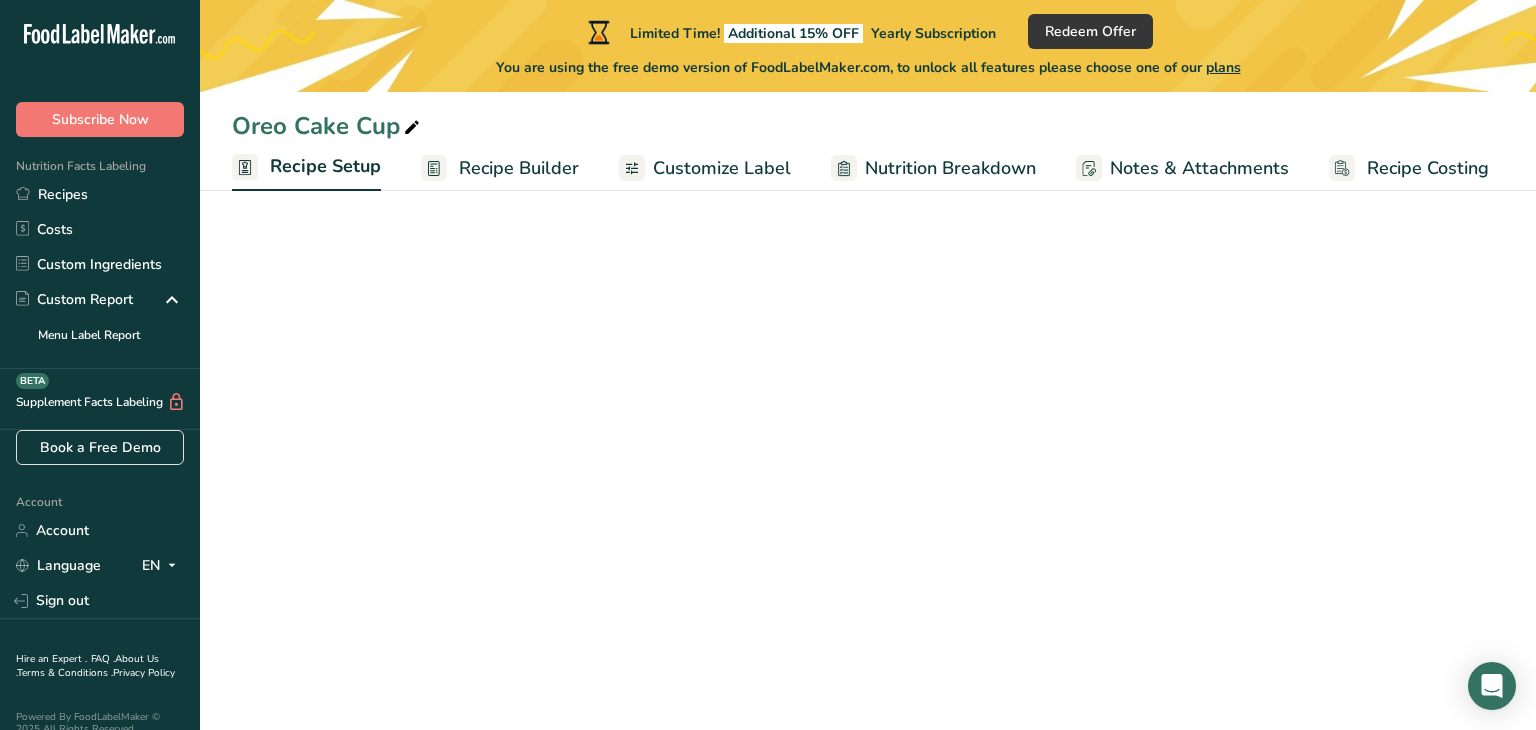 select on "5" 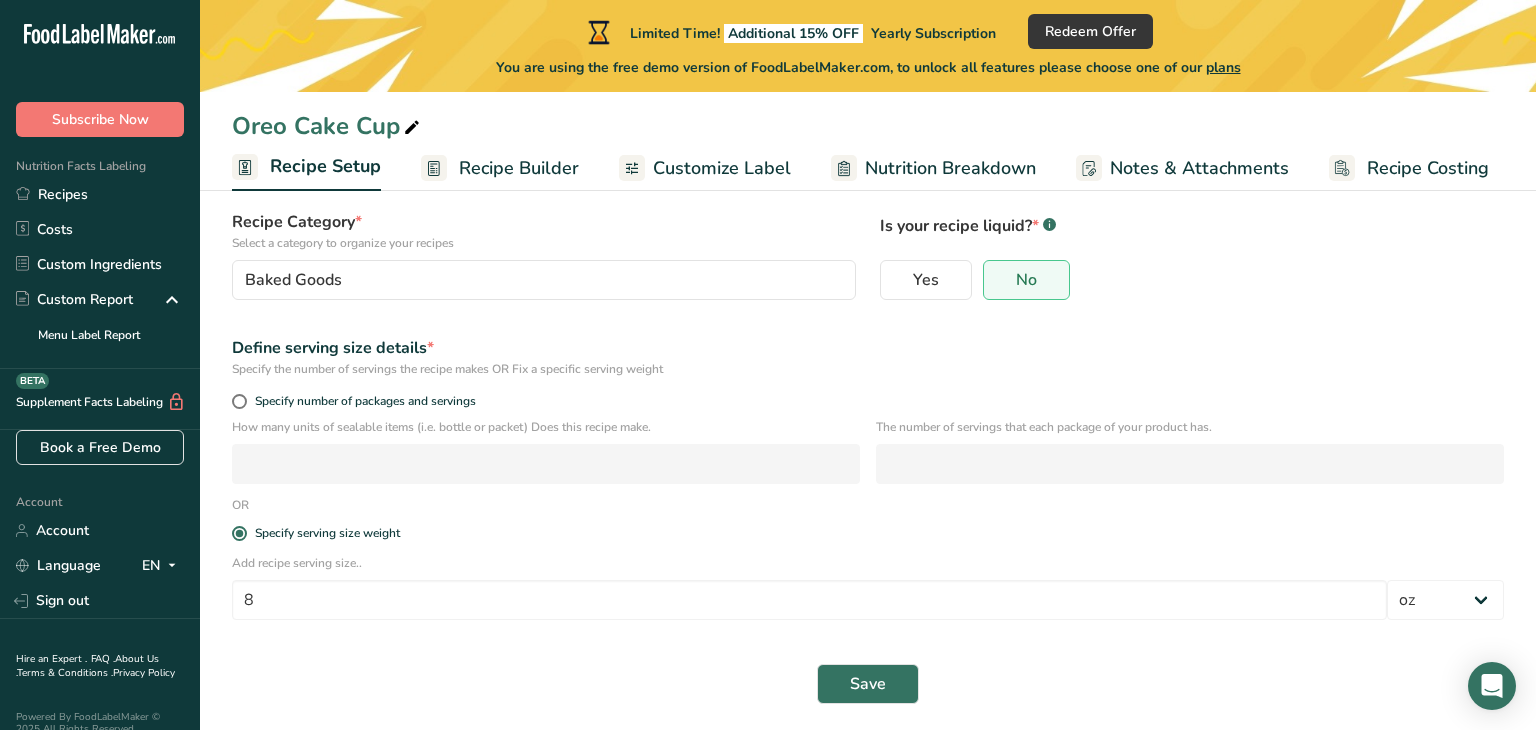 scroll, scrollTop: 154, scrollLeft: 0, axis: vertical 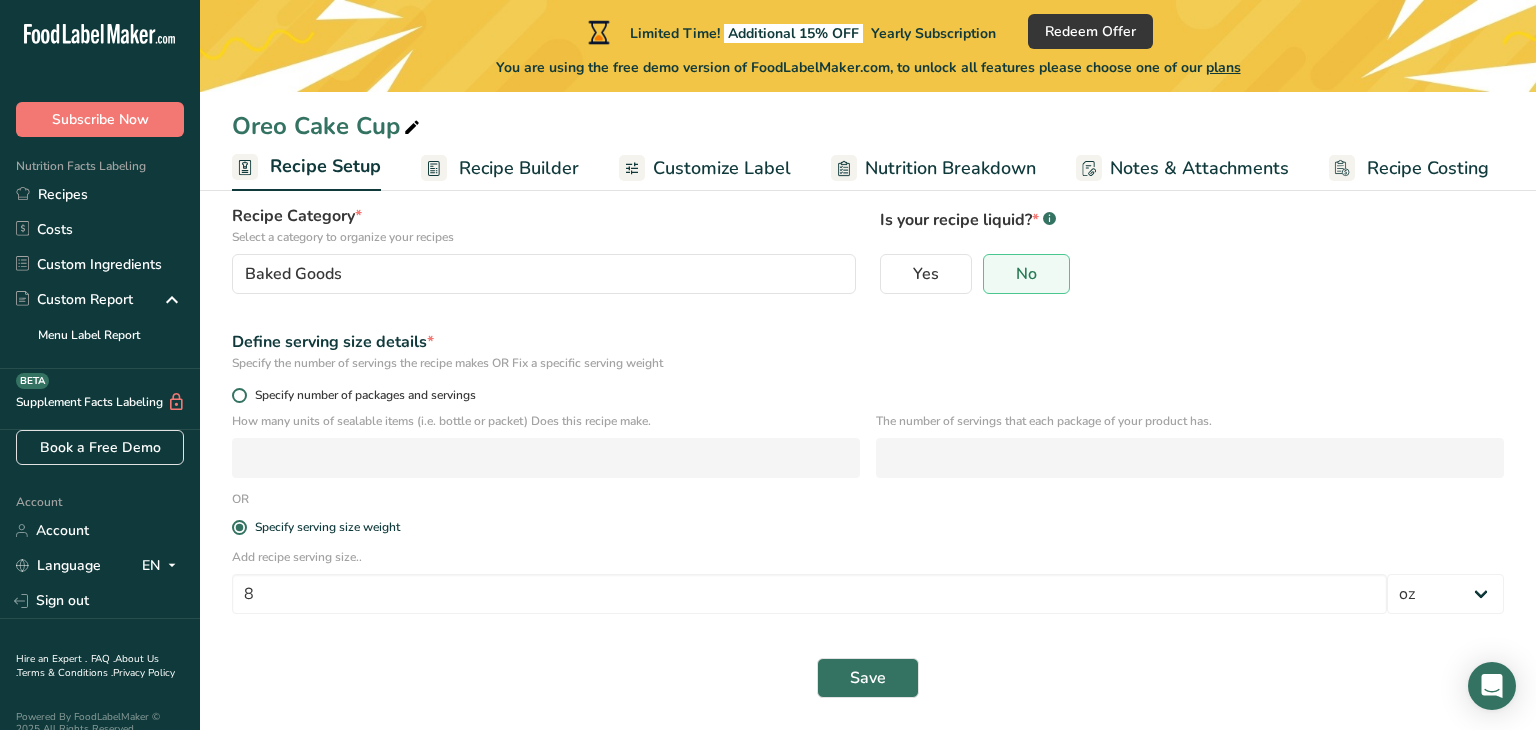 click at bounding box center (239, 395) 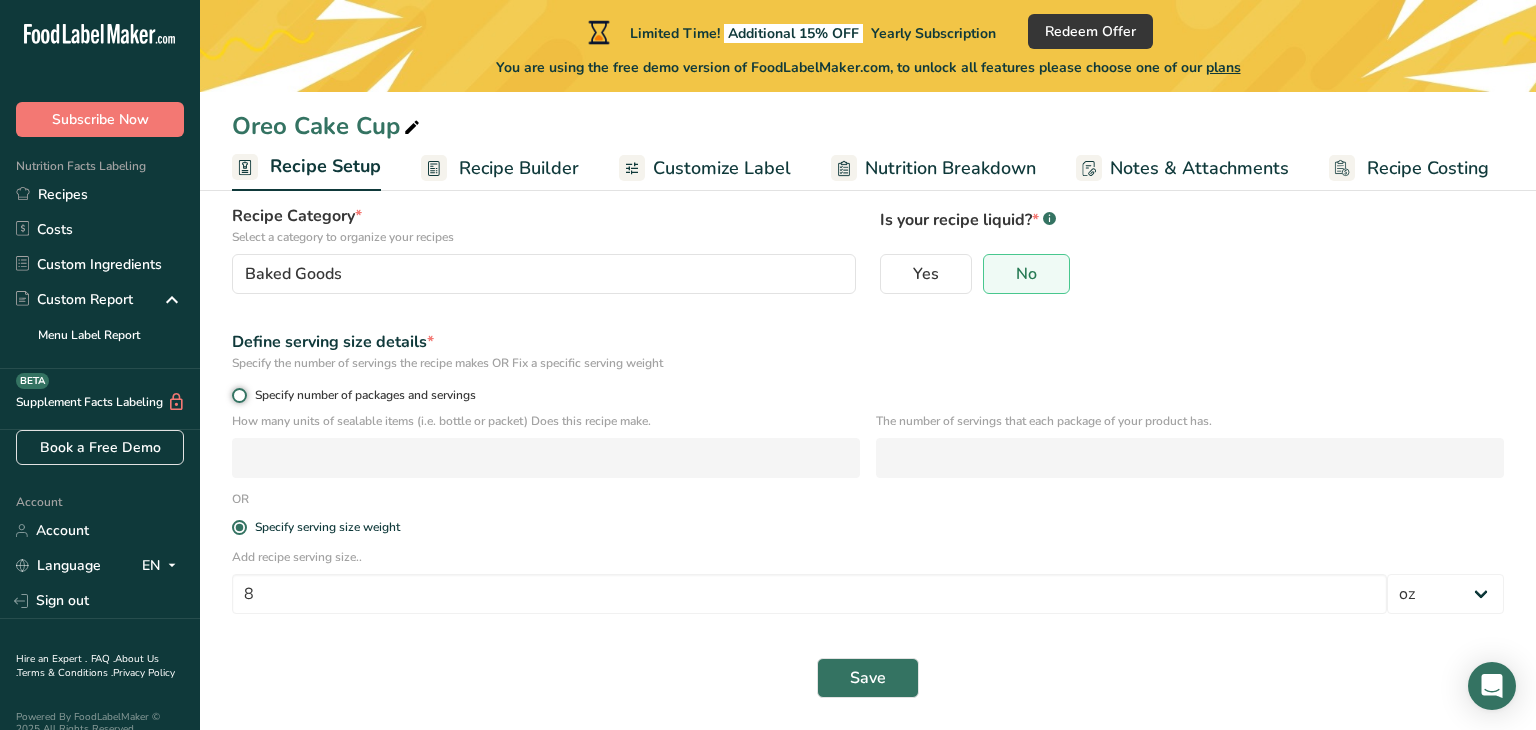 click on "Specify number of packages and servings" at bounding box center [238, 395] 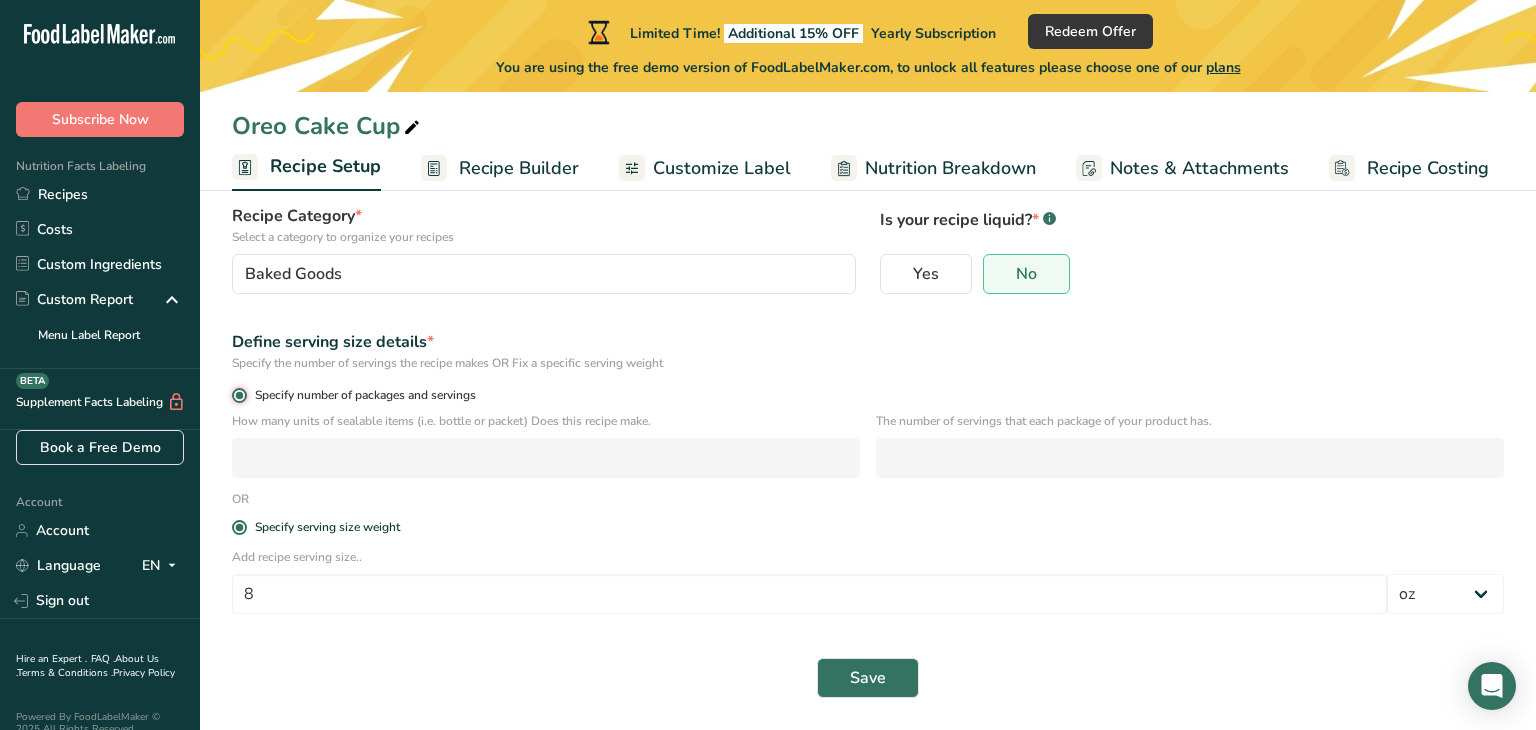 radio on "false" 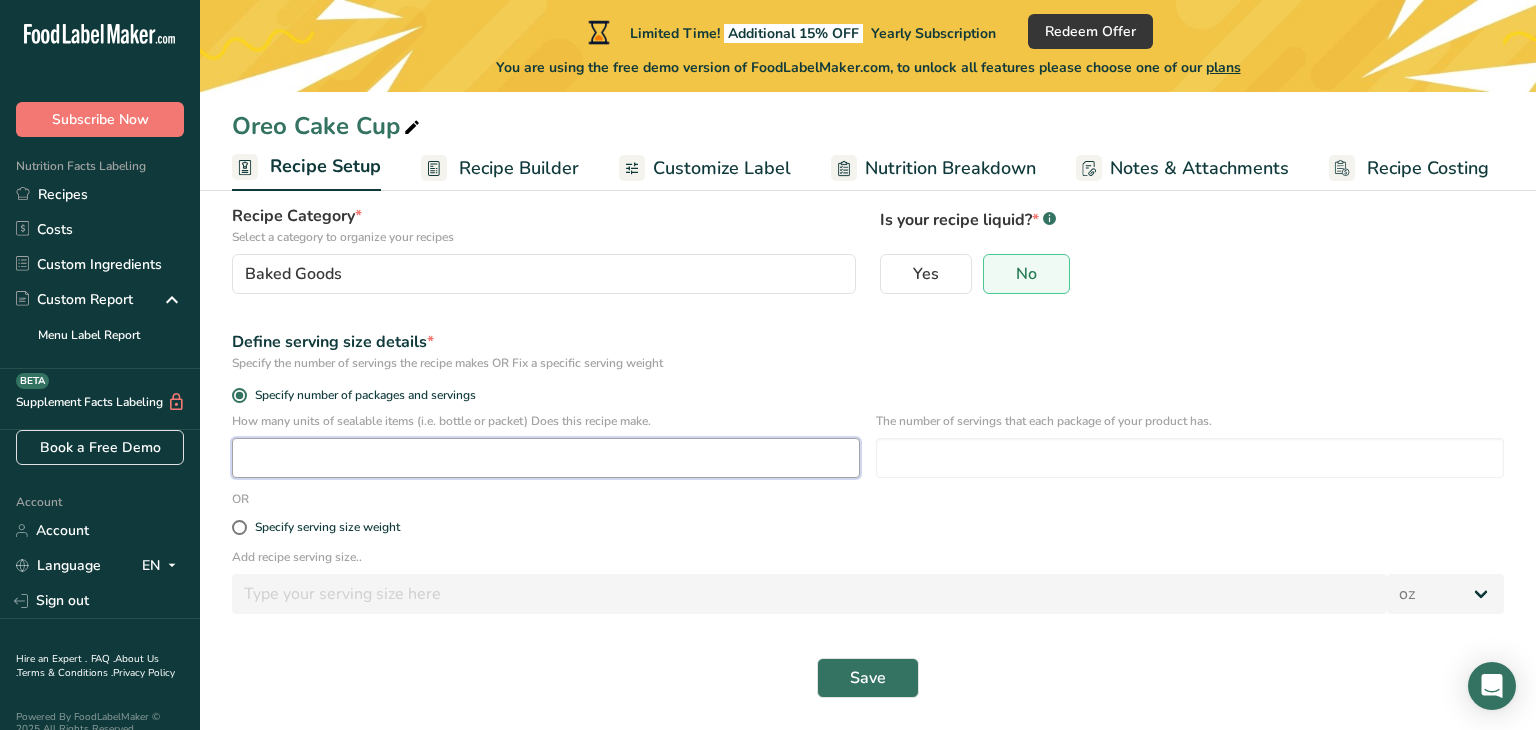 click at bounding box center [546, 458] 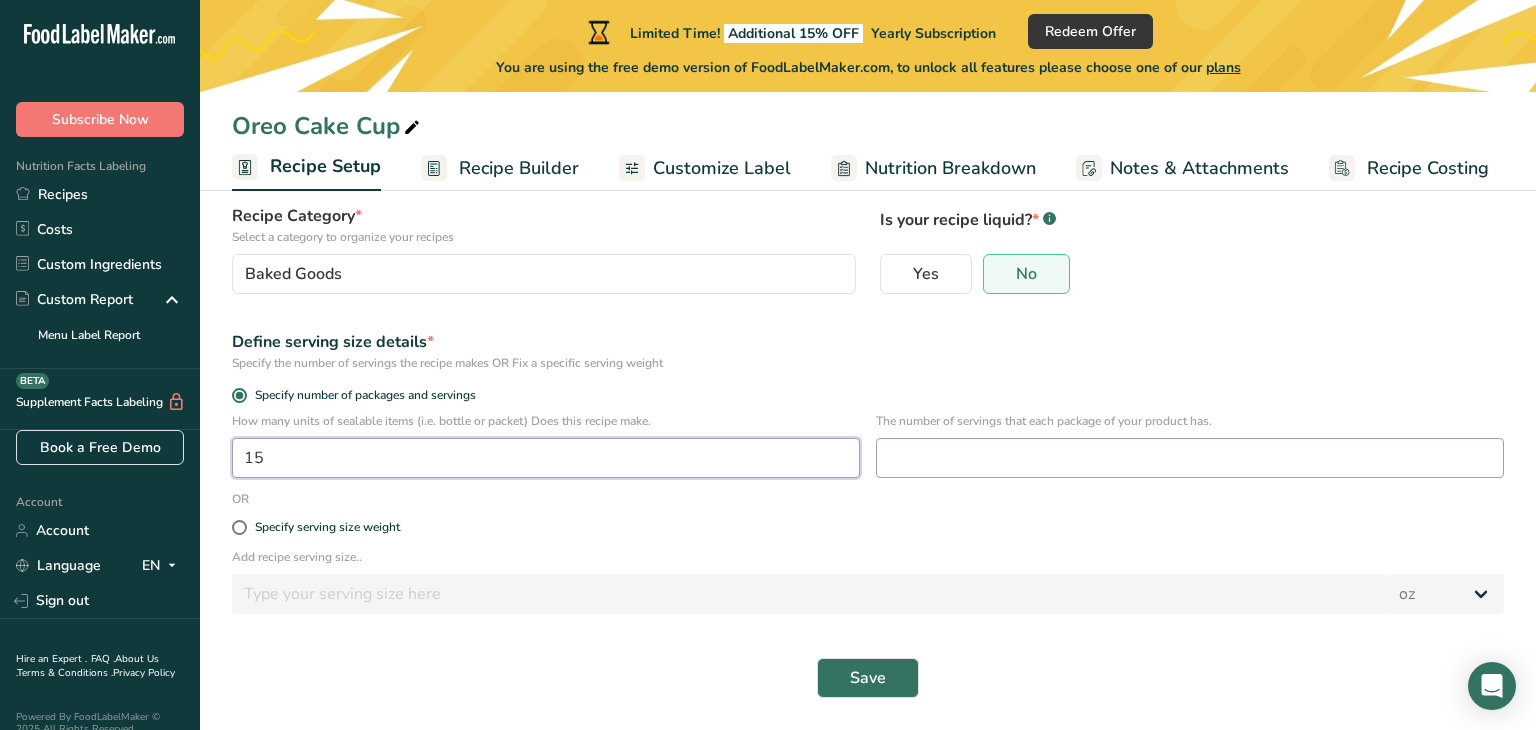 type on "15" 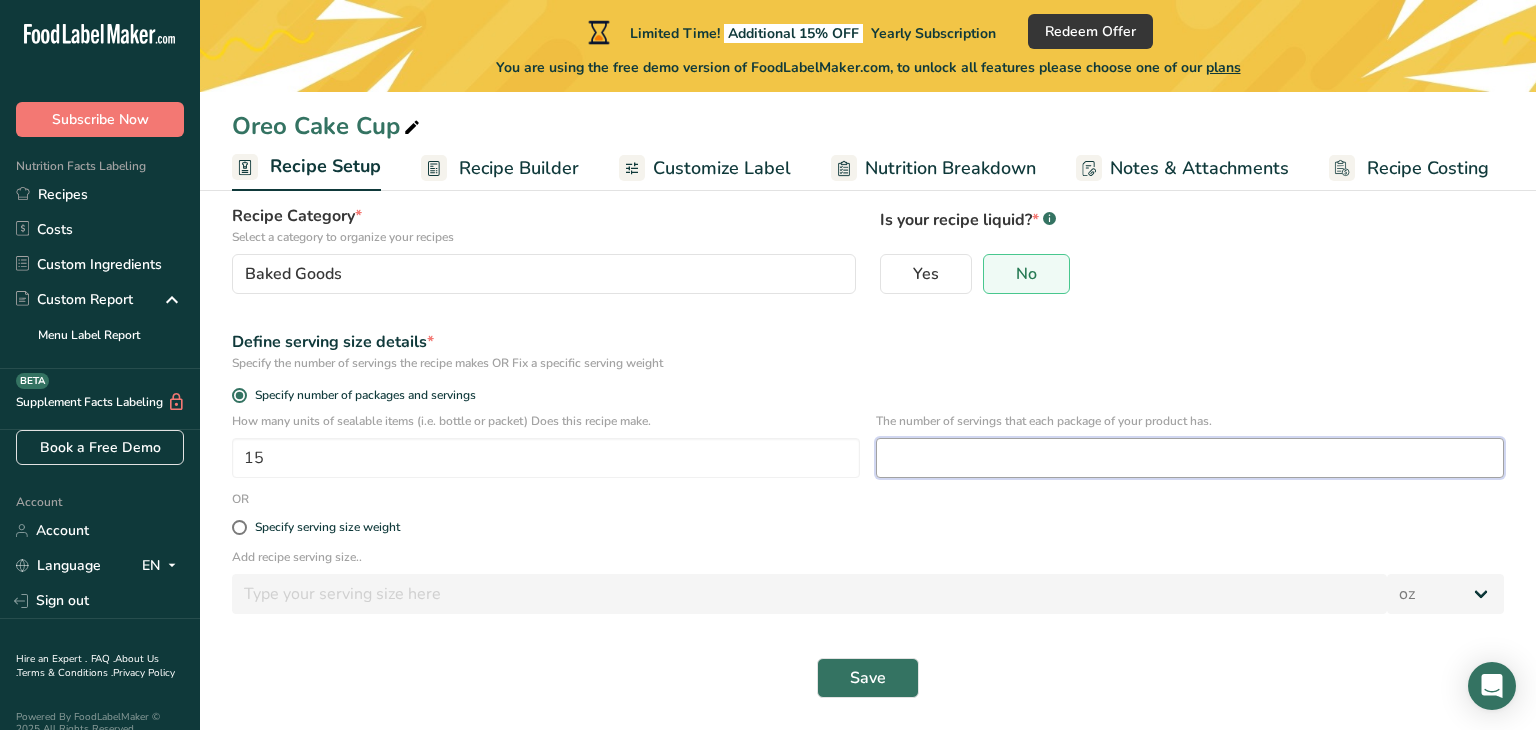 click at bounding box center [1190, 458] 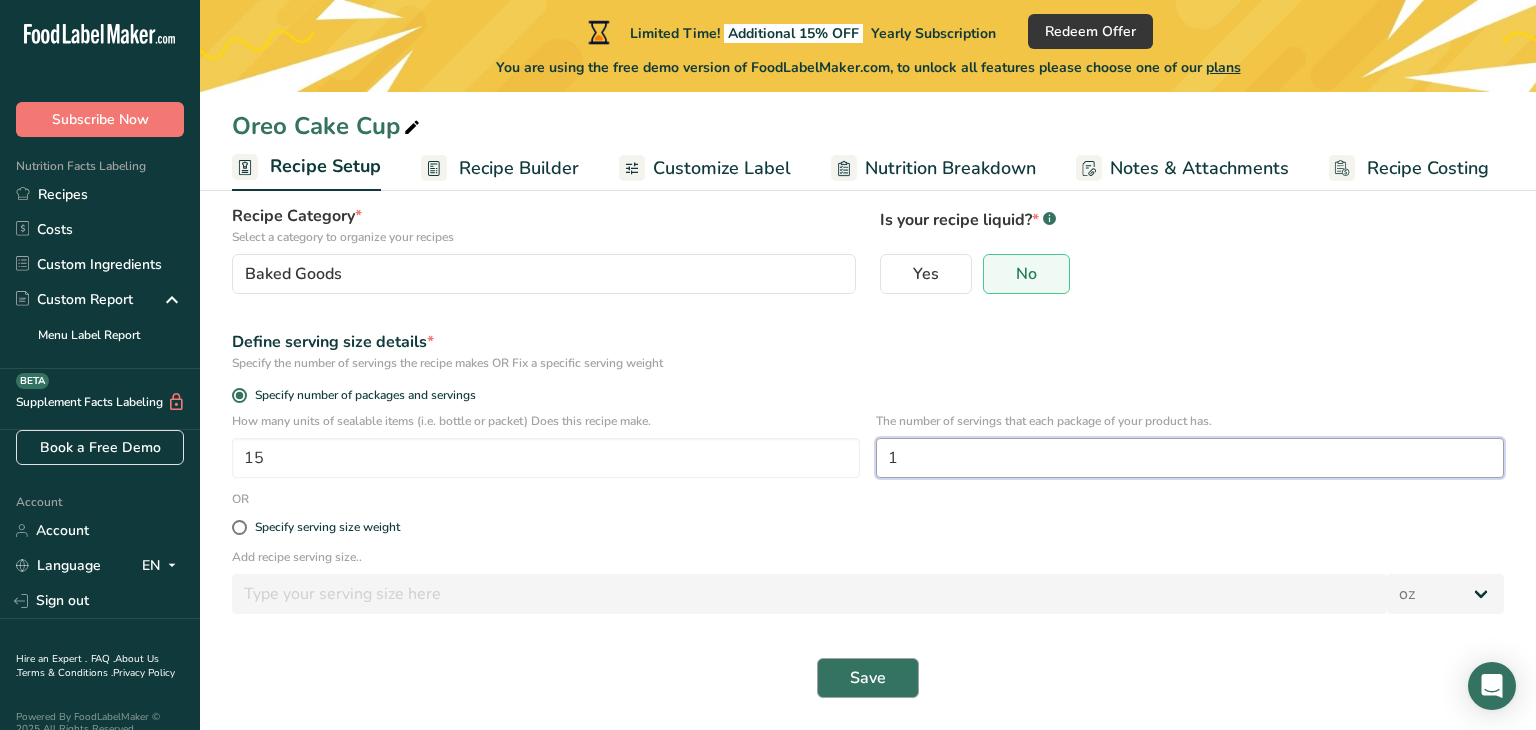type on "1" 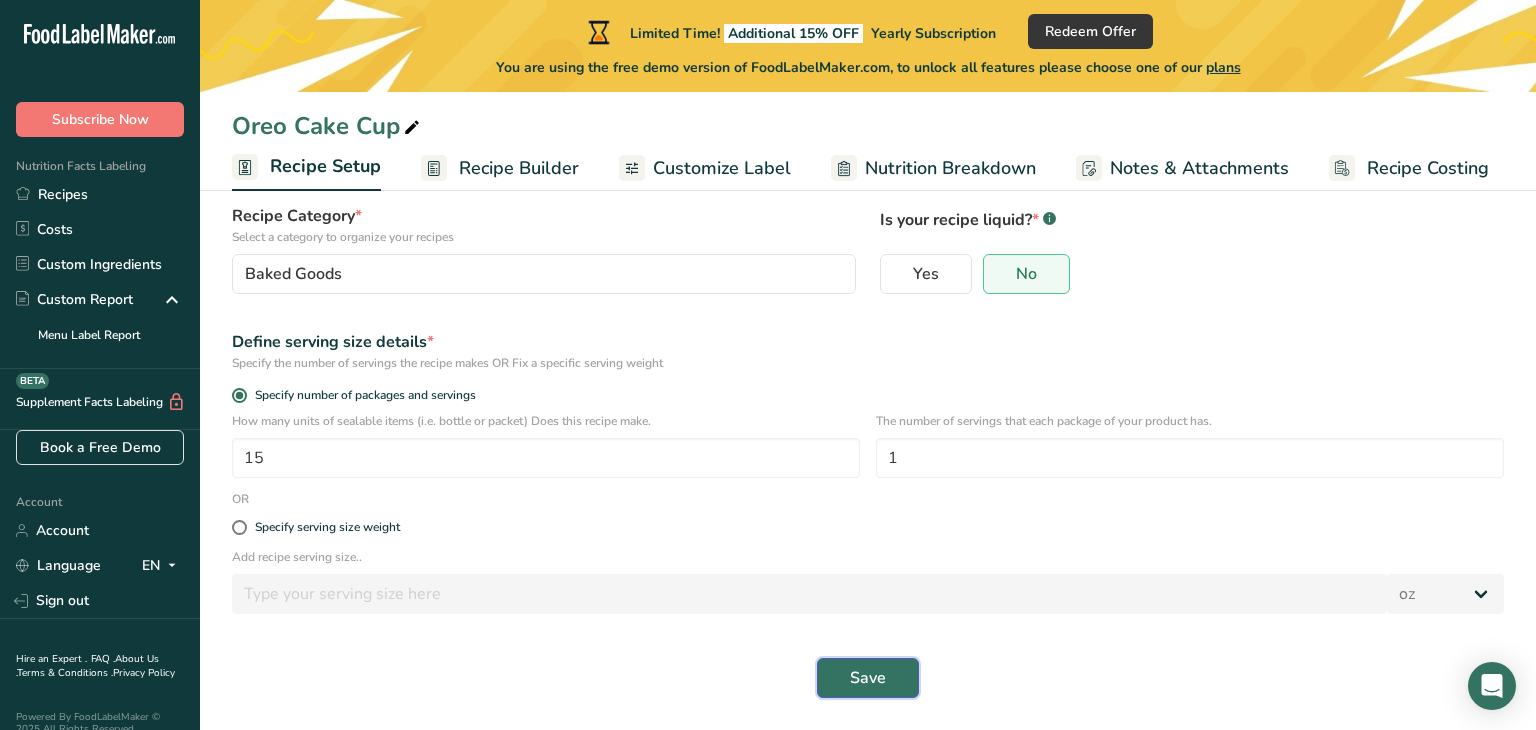click on "Save" at bounding box center [868, 678] 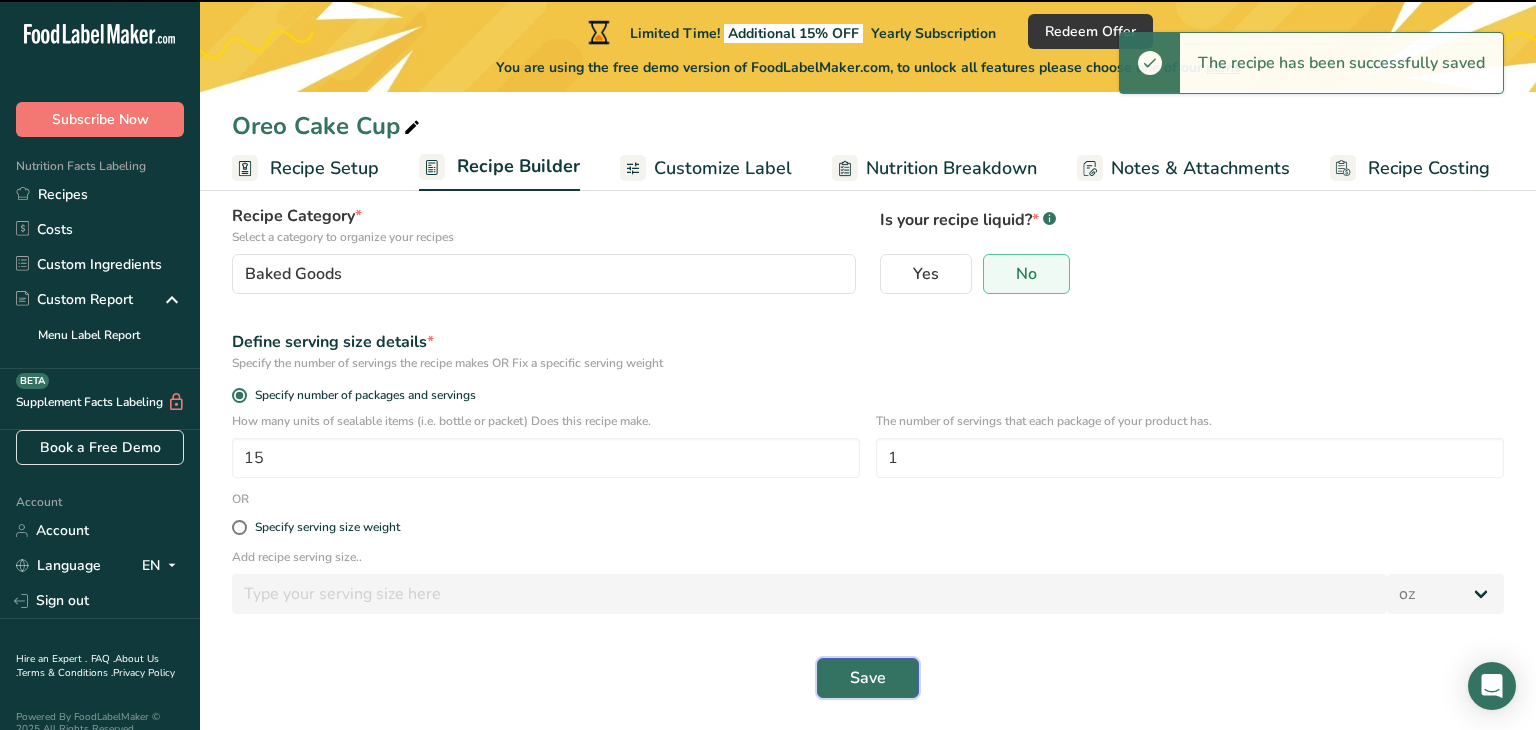 select on "0" 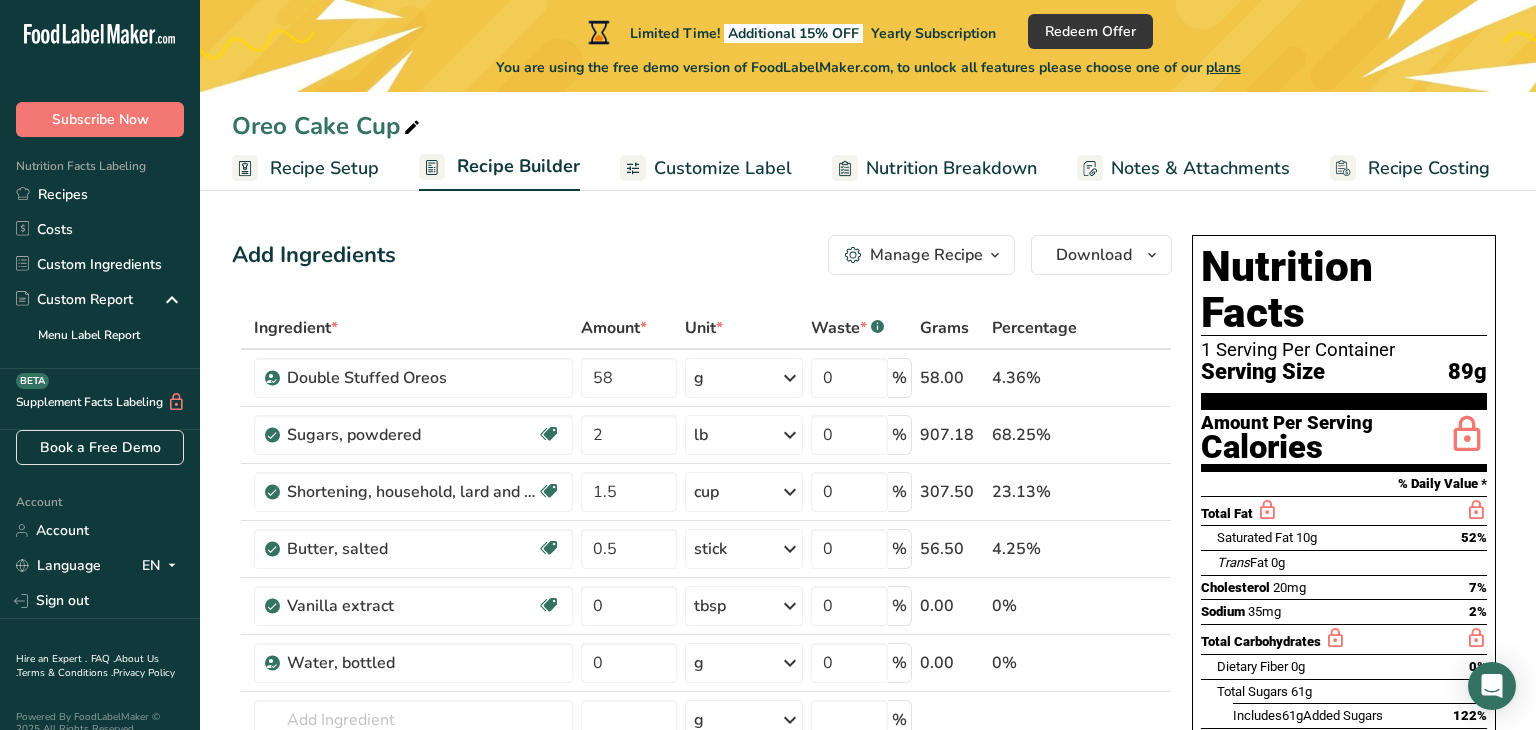 scroll, scrollTop: 0, scrollLeft: 0, axis: both 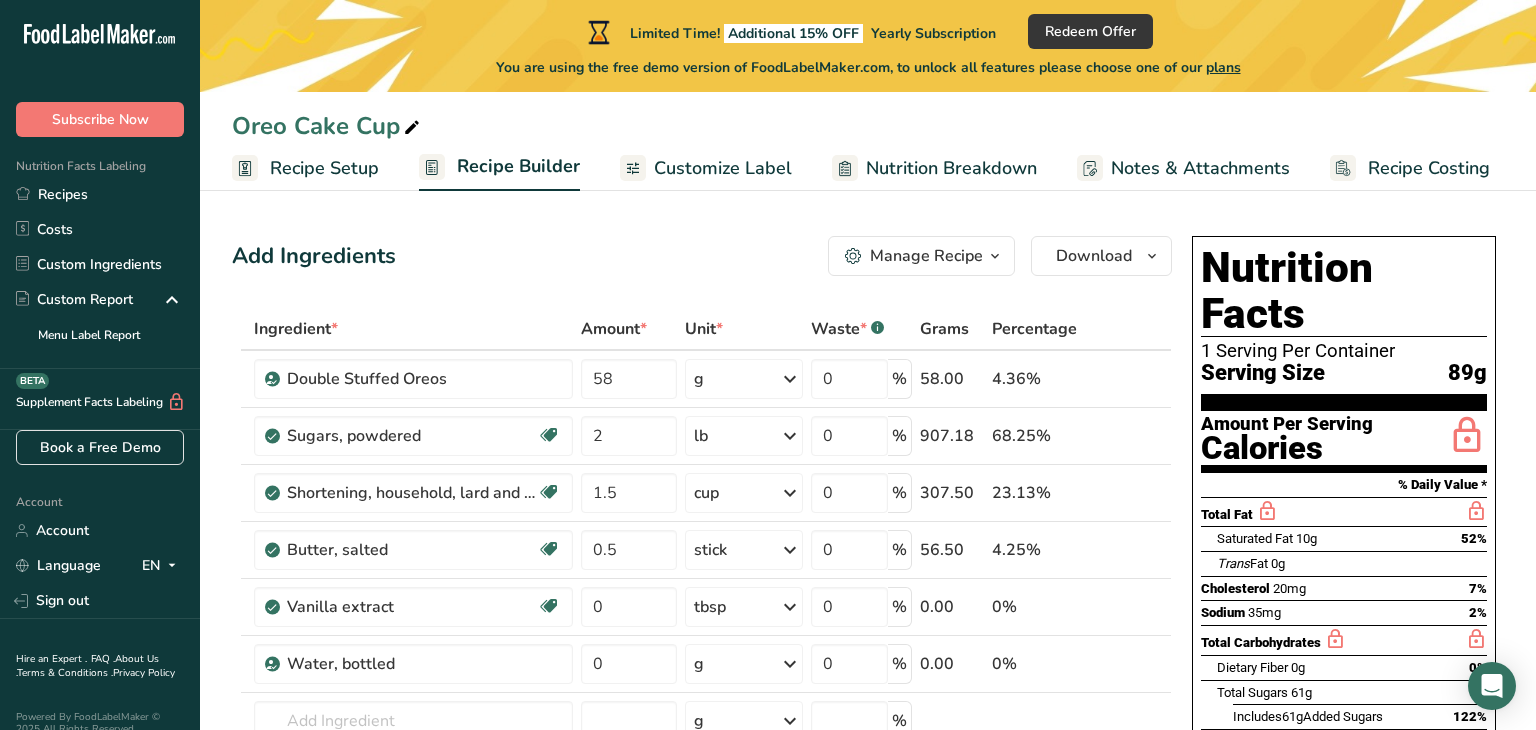 drag, startPoint x: 718, startPoint y: 164, endPoint x: 1151, endPoint y: 218, distance: 436.35422 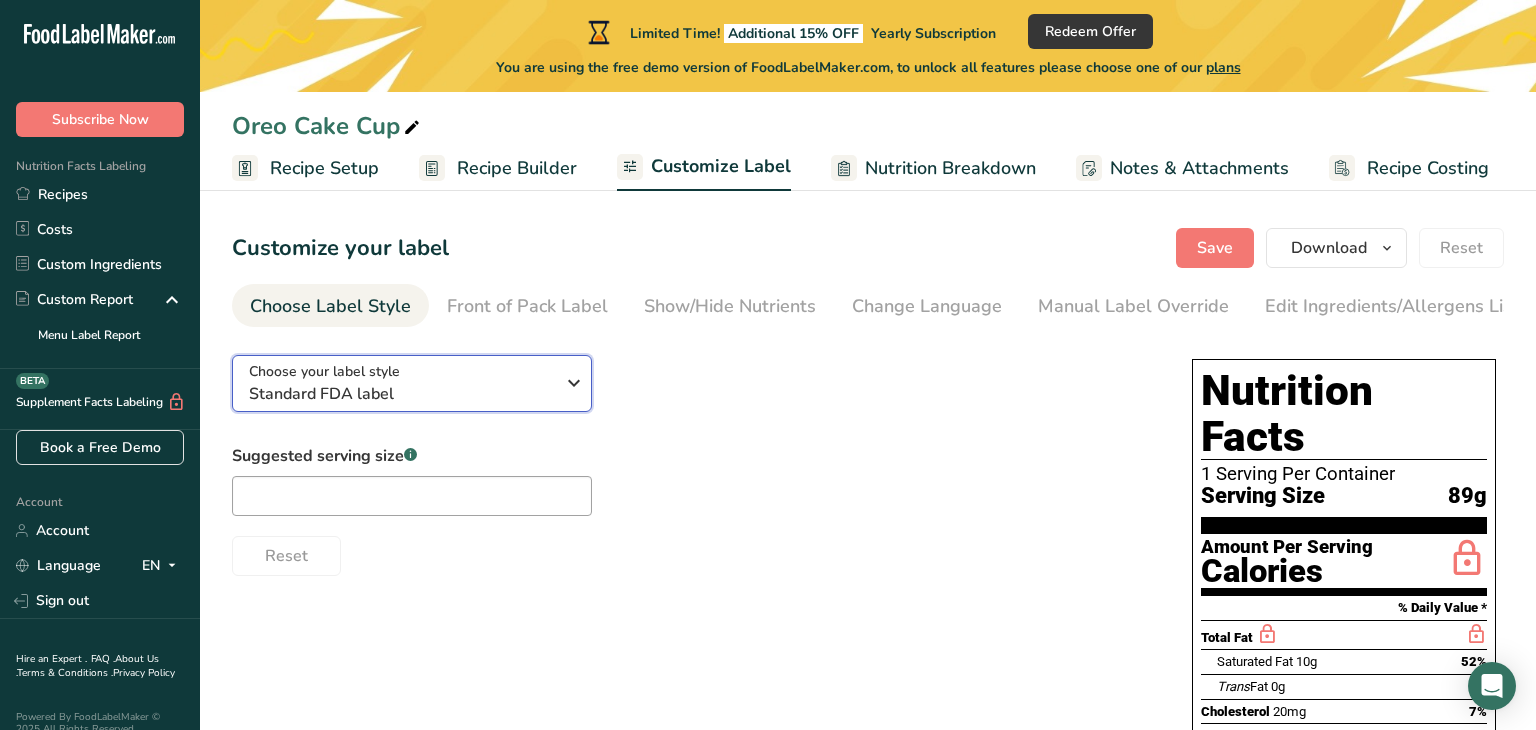 click on "Standard FDA label" at bounding box center [401, 394] 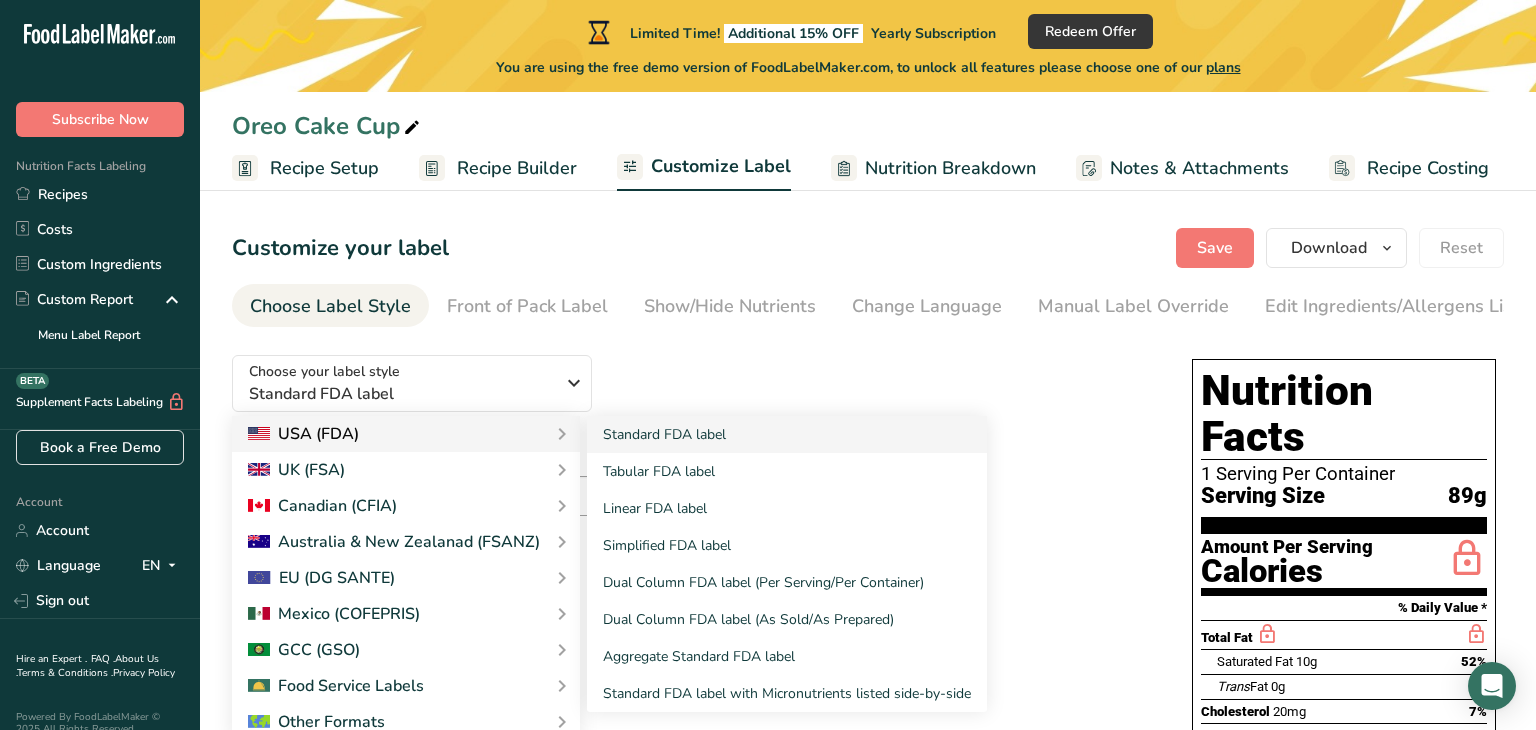 click on "USA (FDA)" at bounding box center (406, 434) 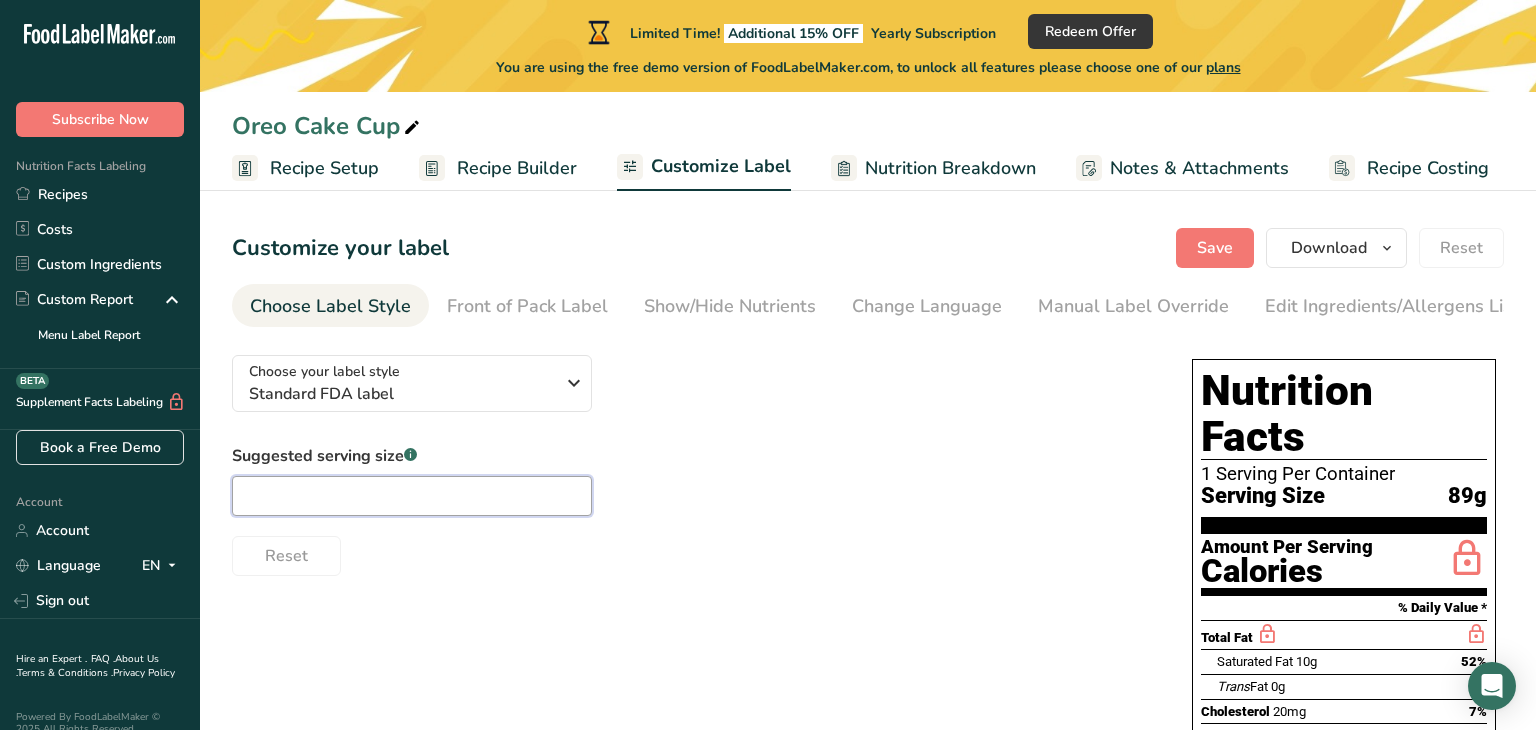 click at bounding box center (412, 496) 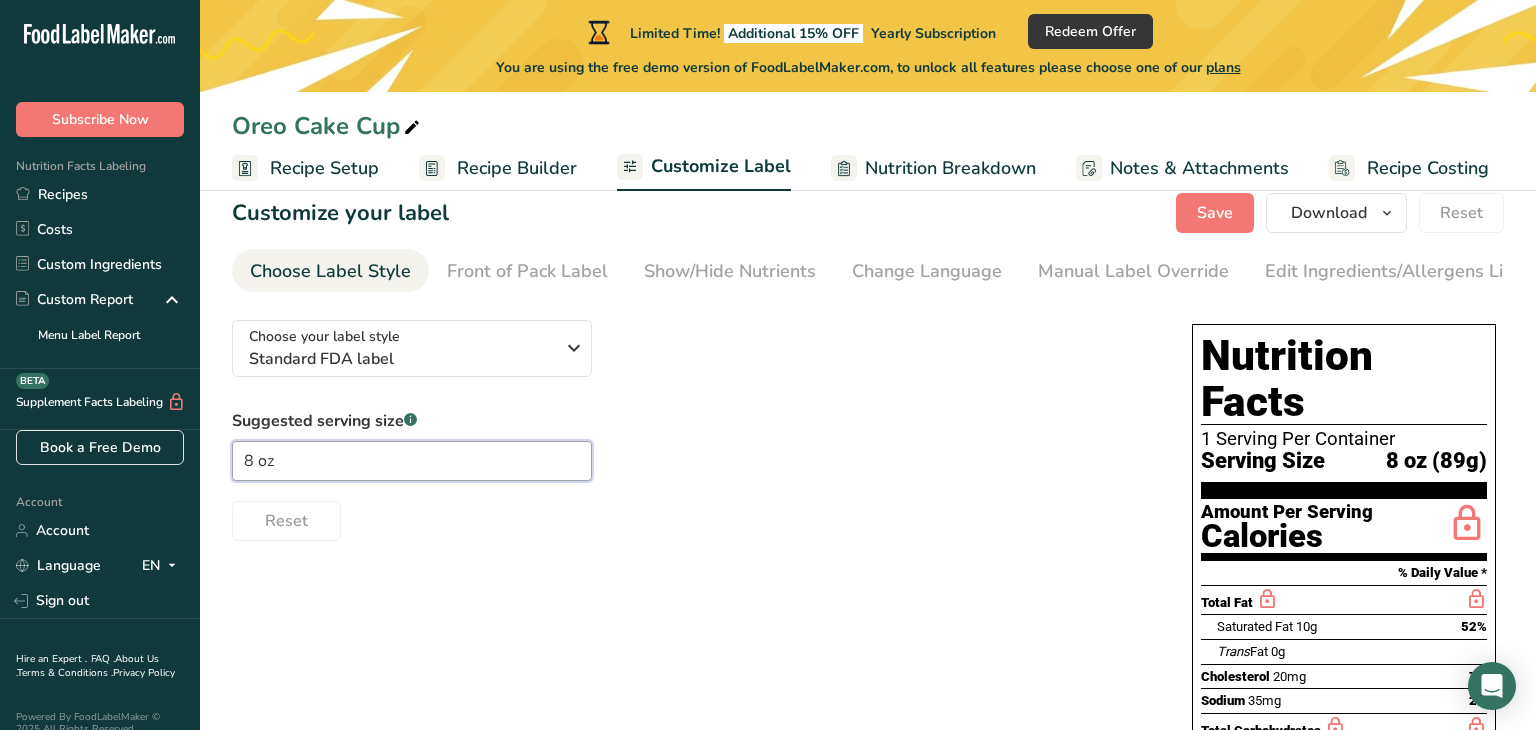 scroll, scrollTop: 30, scrollLeft: 0, axis: vertical 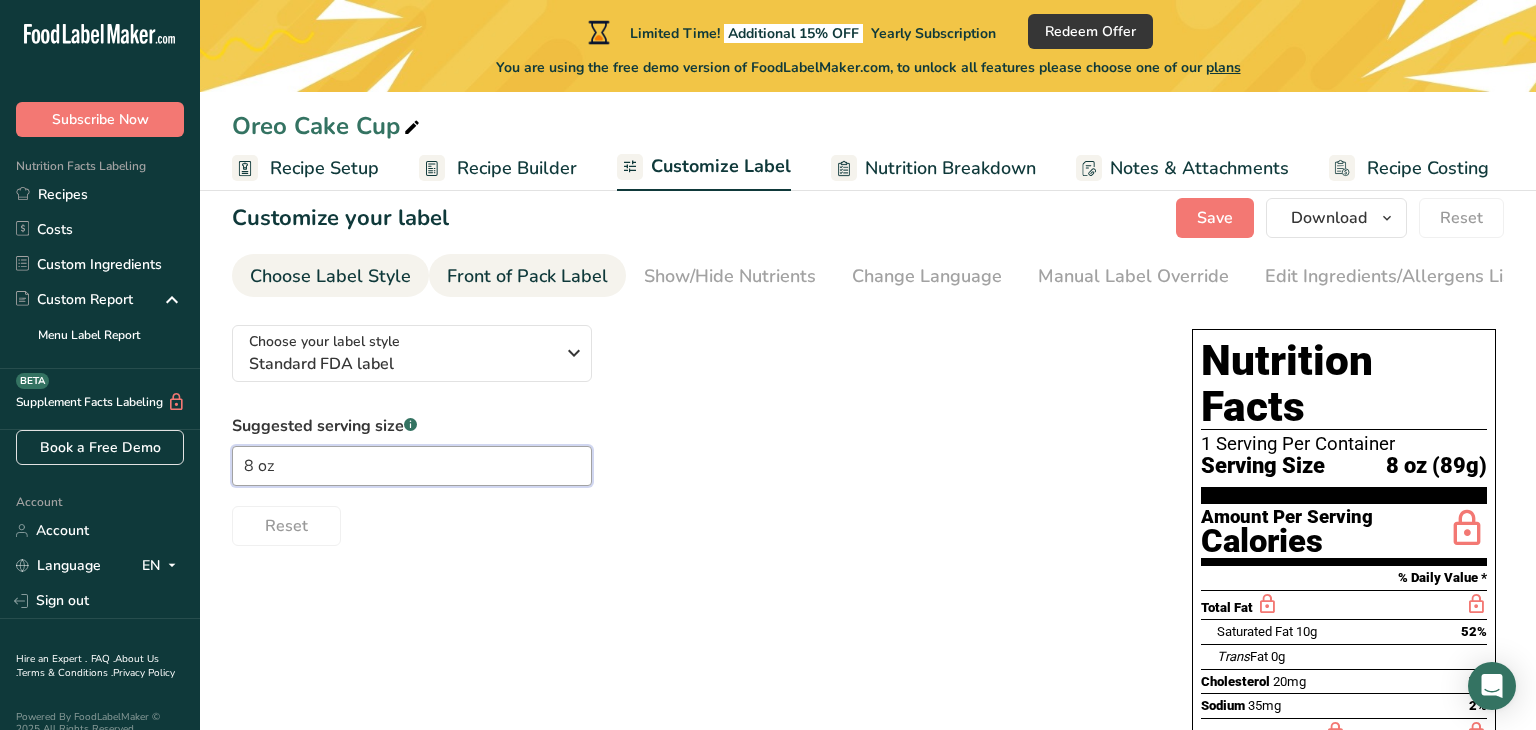 type on "8 oz" 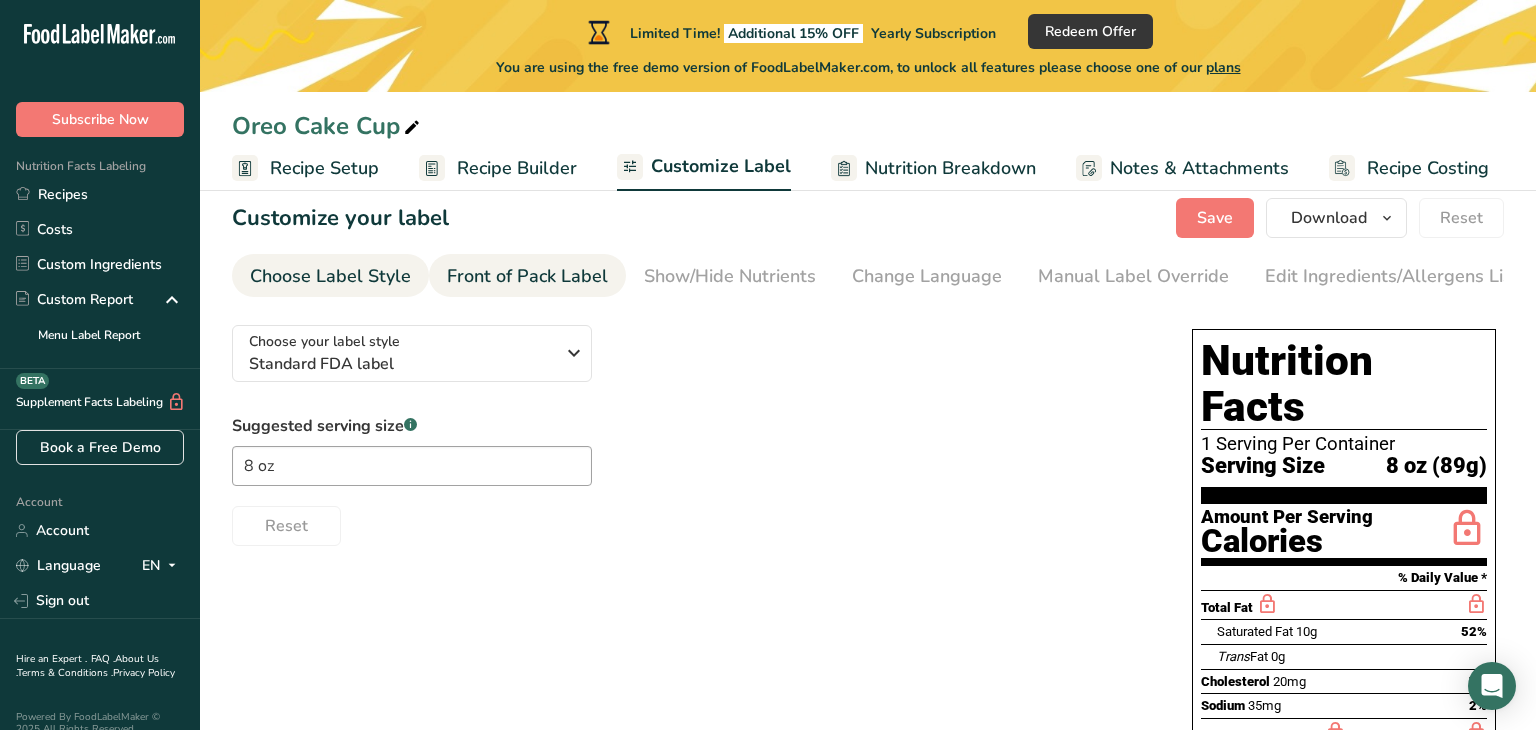 click on "Front of Pack Label" at bounding box center [527, 276] 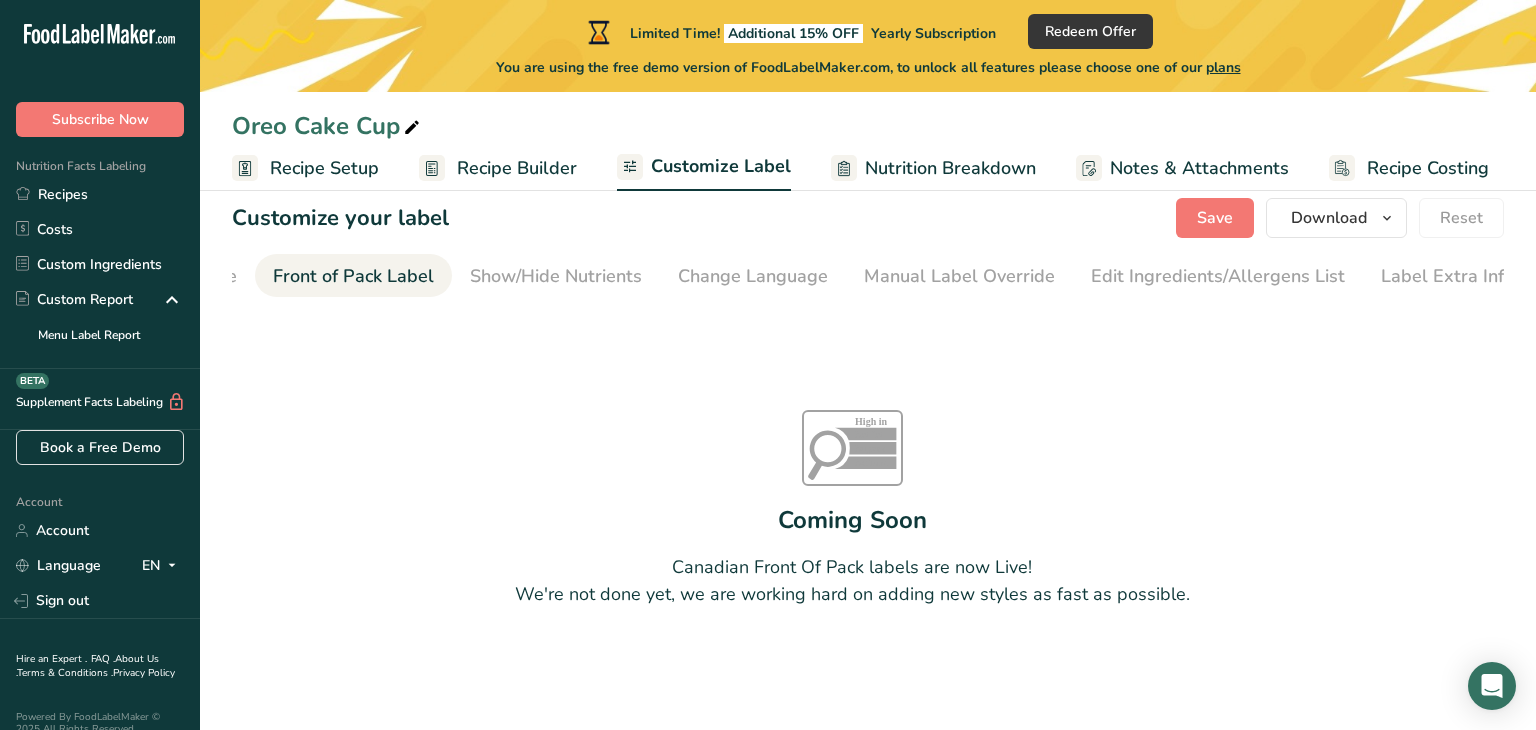 scroll, scrollTop: 0, scrollLeft: 180, axis: horizontal 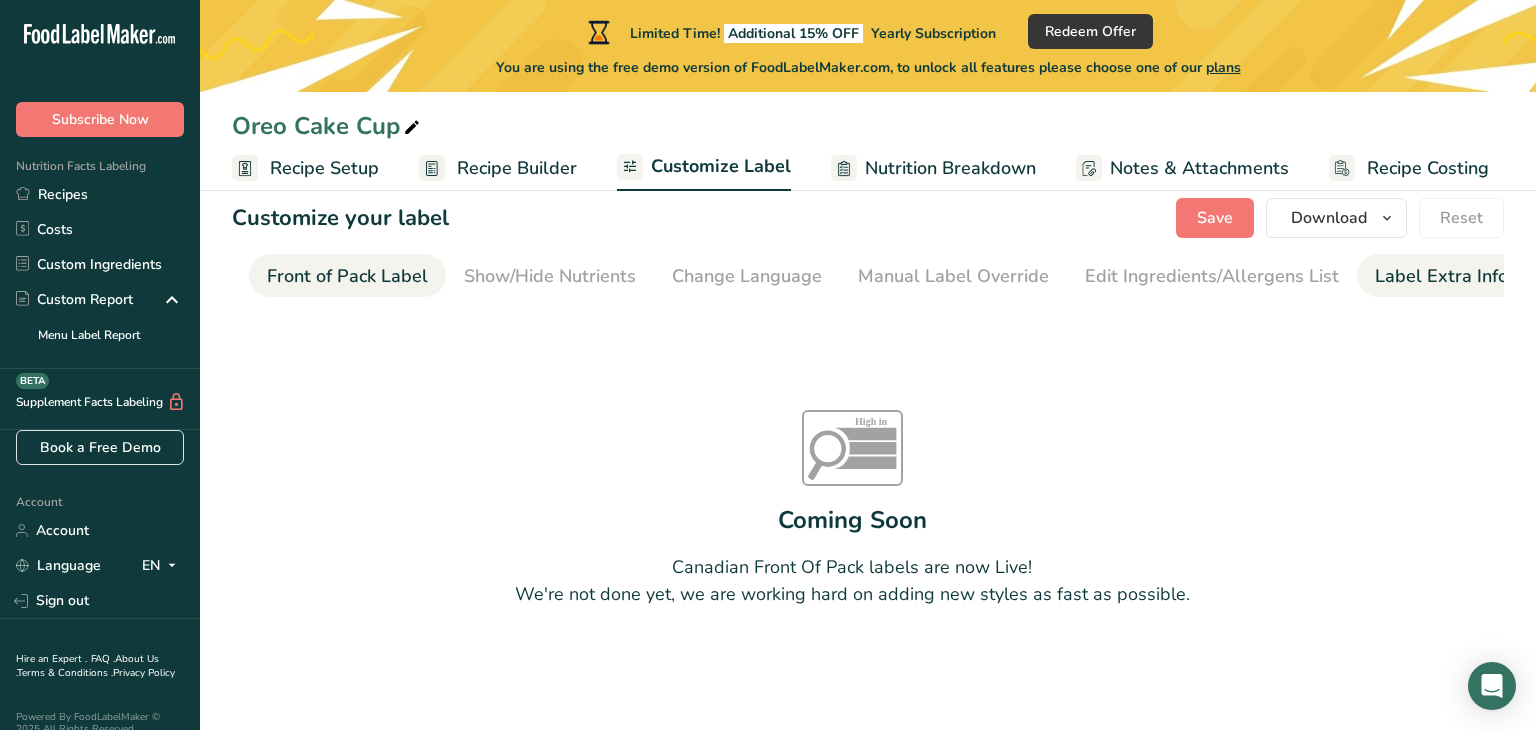 drag, startPoint x: 1448, startPoint y: 277, endPoint x: 1427, endPoint y: 290, distance: 24.698177 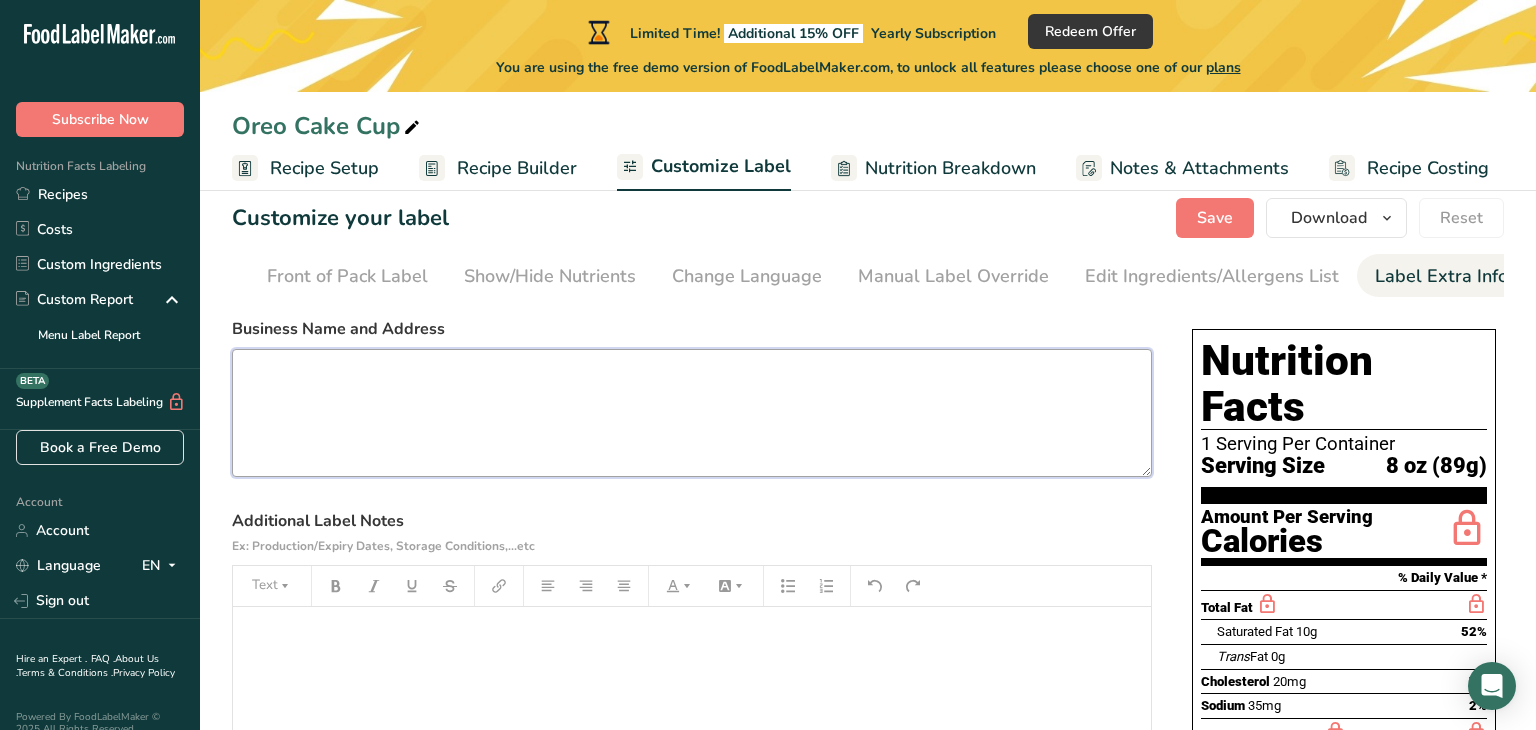 click at bounding box center (692, 413) 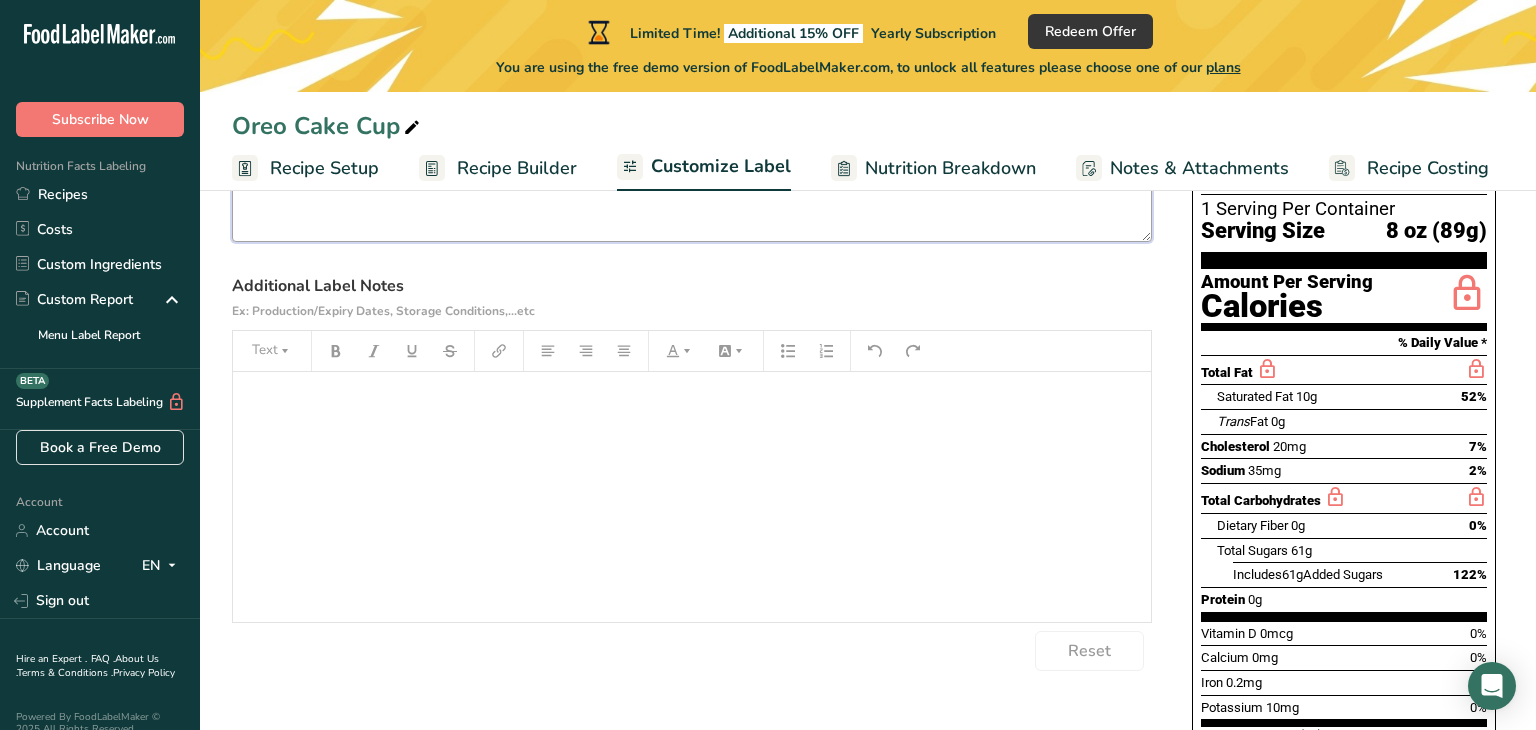 scroll, scrollTop: 280, scrollLeft: 0, axis: vertical 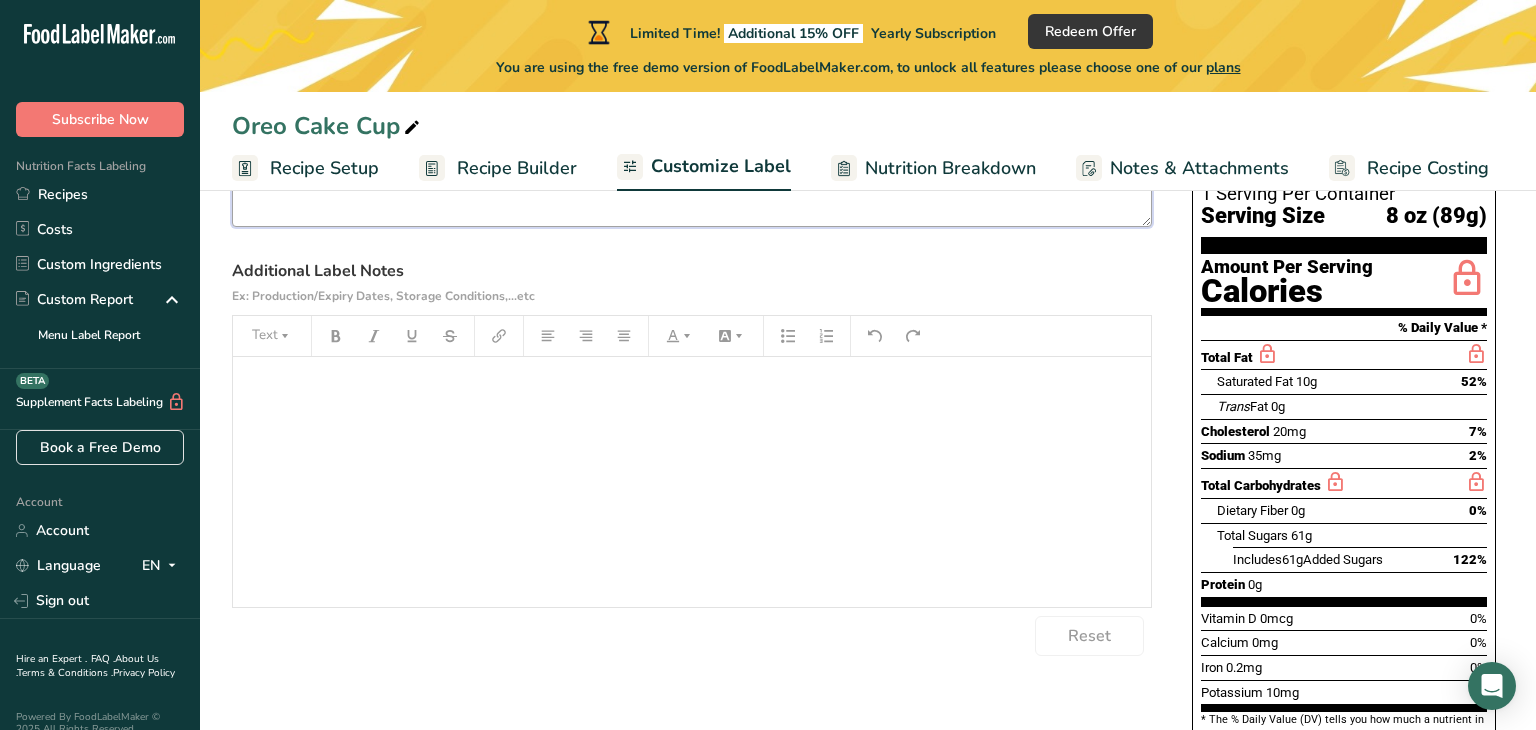 type on "[PERSON_NAME]'s Goodies
[CITY], [STATE]" 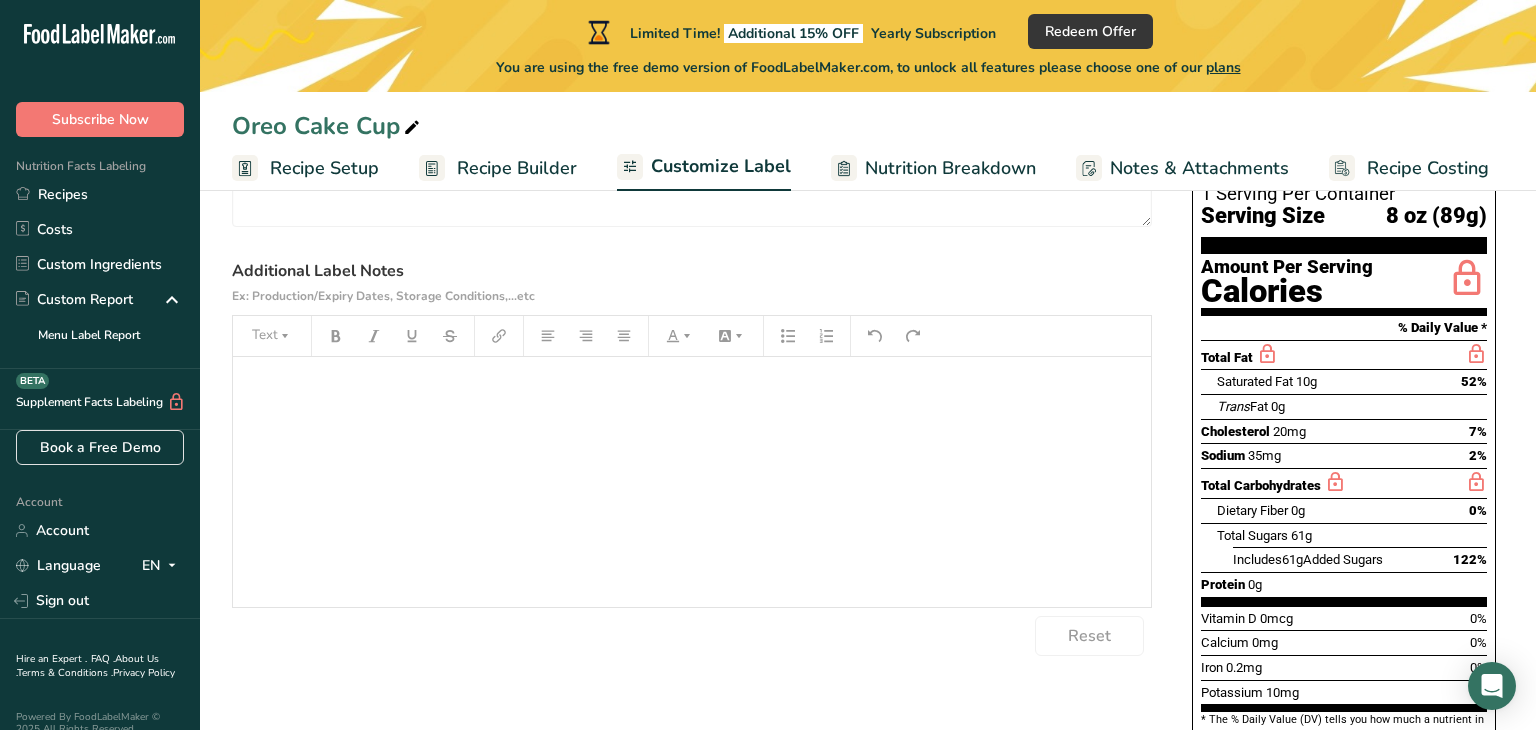 click on "Nutrition Breakdown" at bounding box center [950, 168] 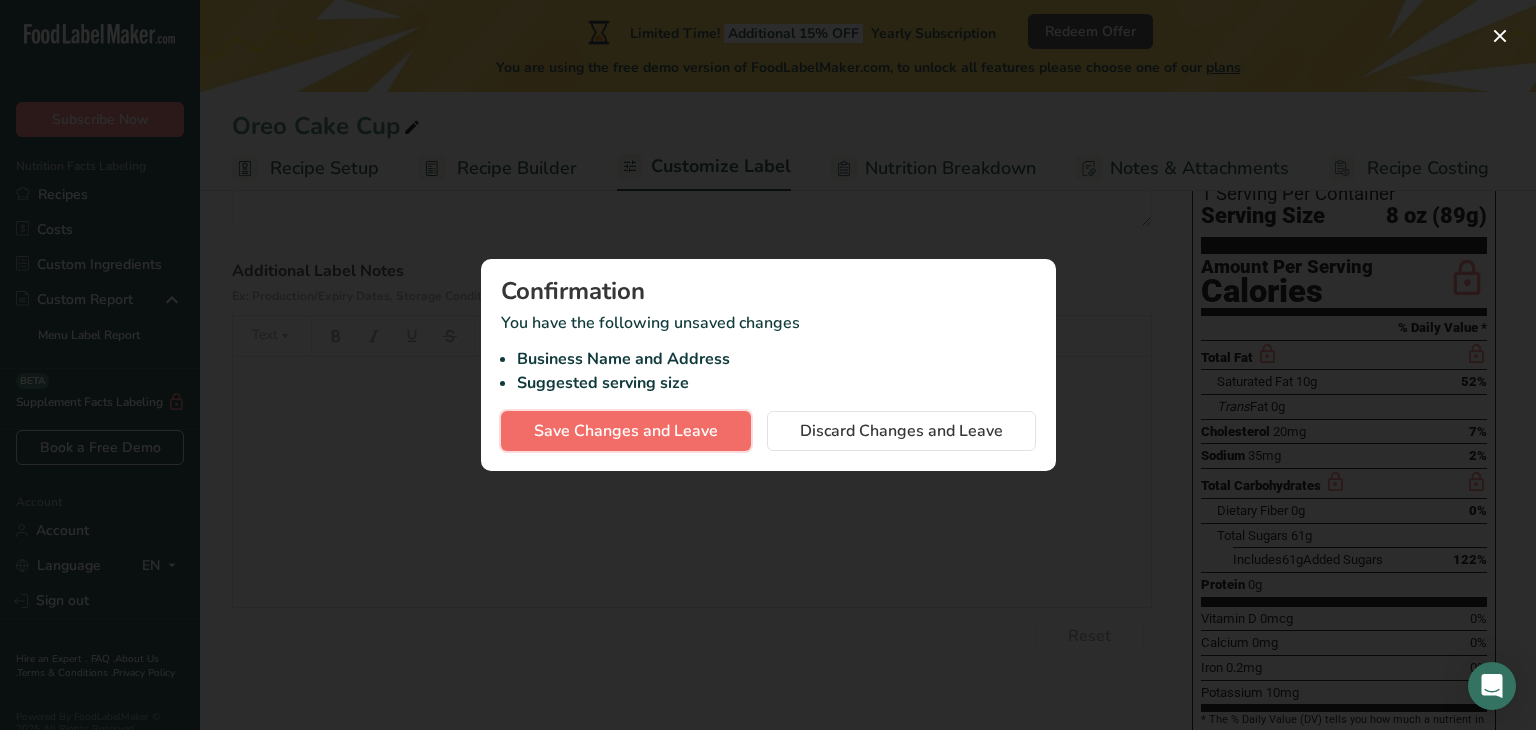 click on "Save Changes and Leave" at bounding box center (626, 431) 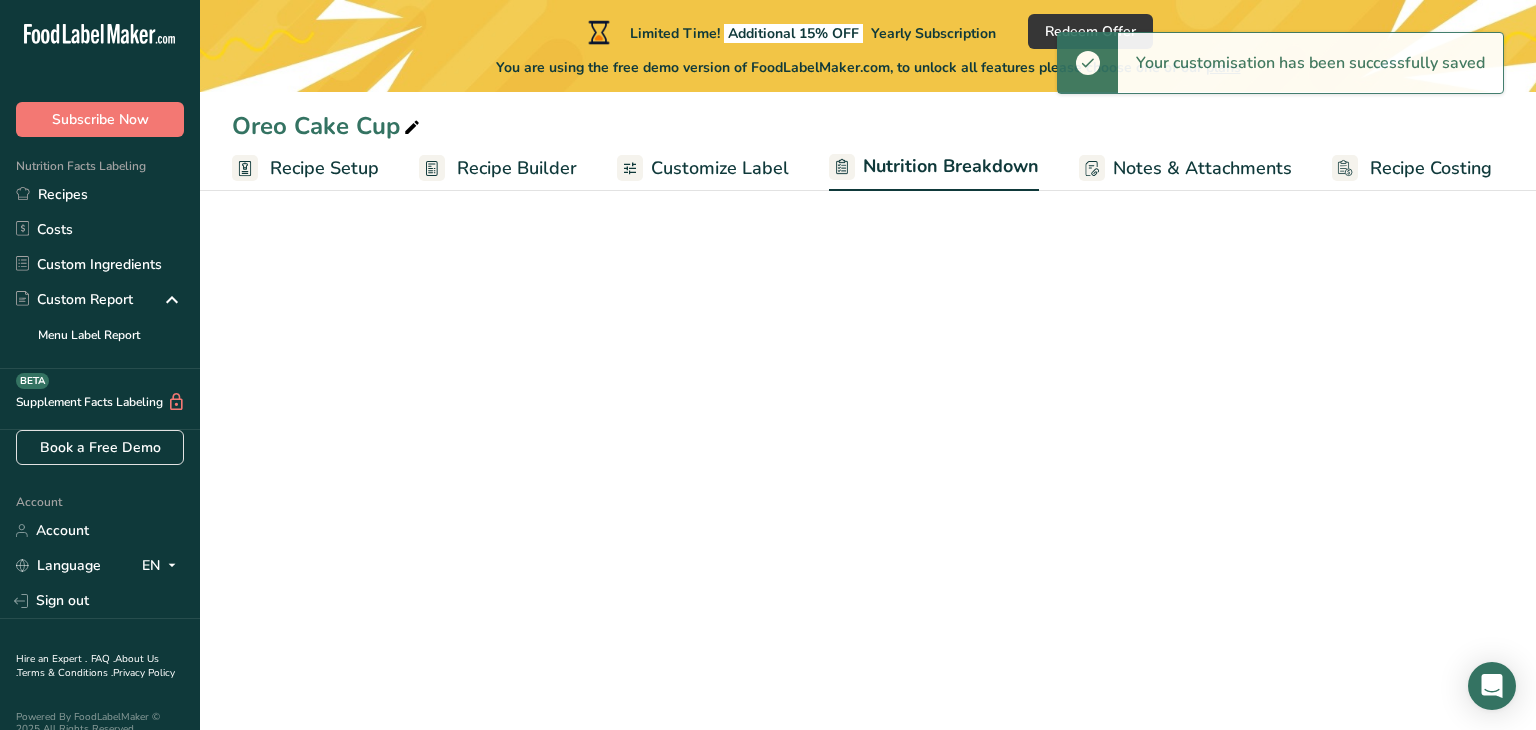 select on "Calories" 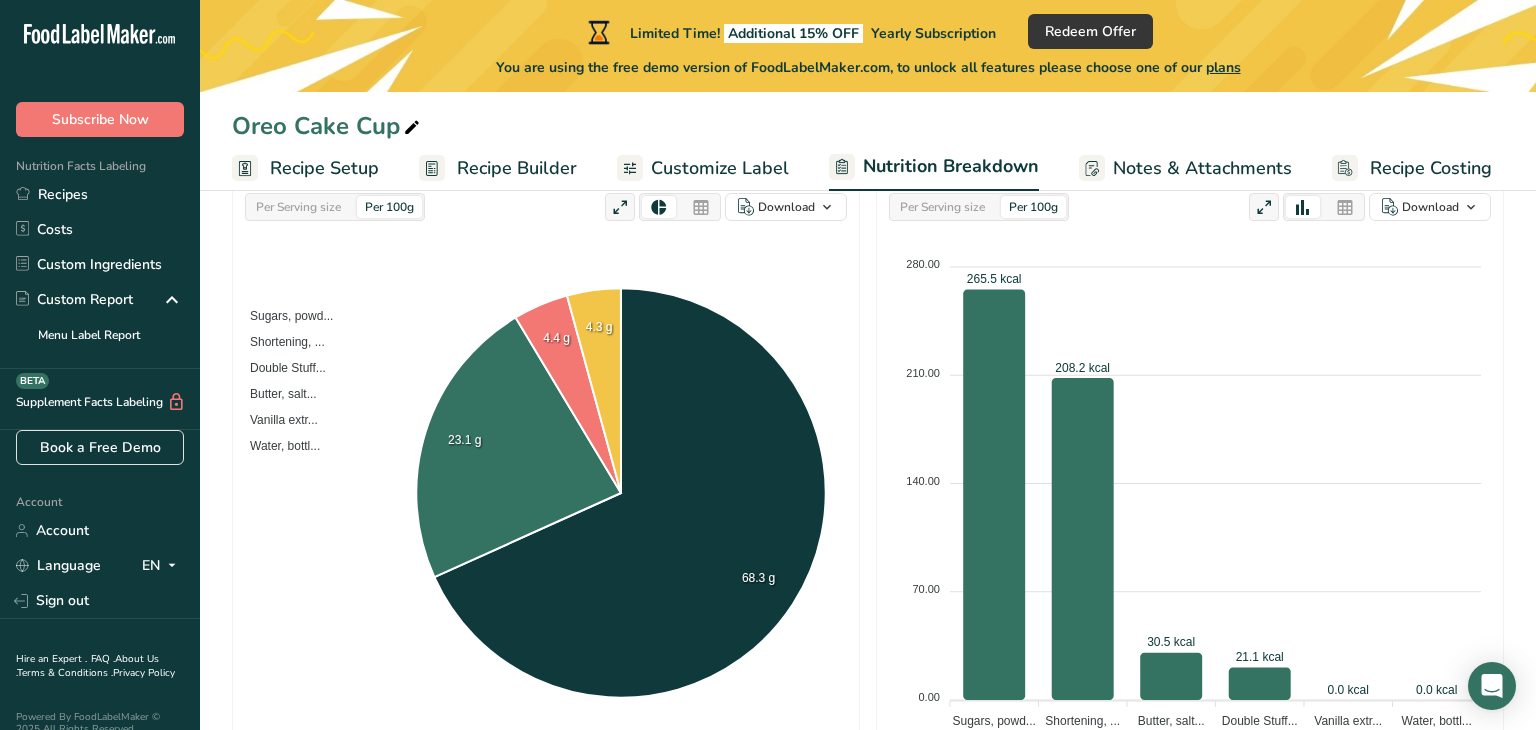 scroll, scrollTop: 268, scrollLeft: 0, axis: vertical 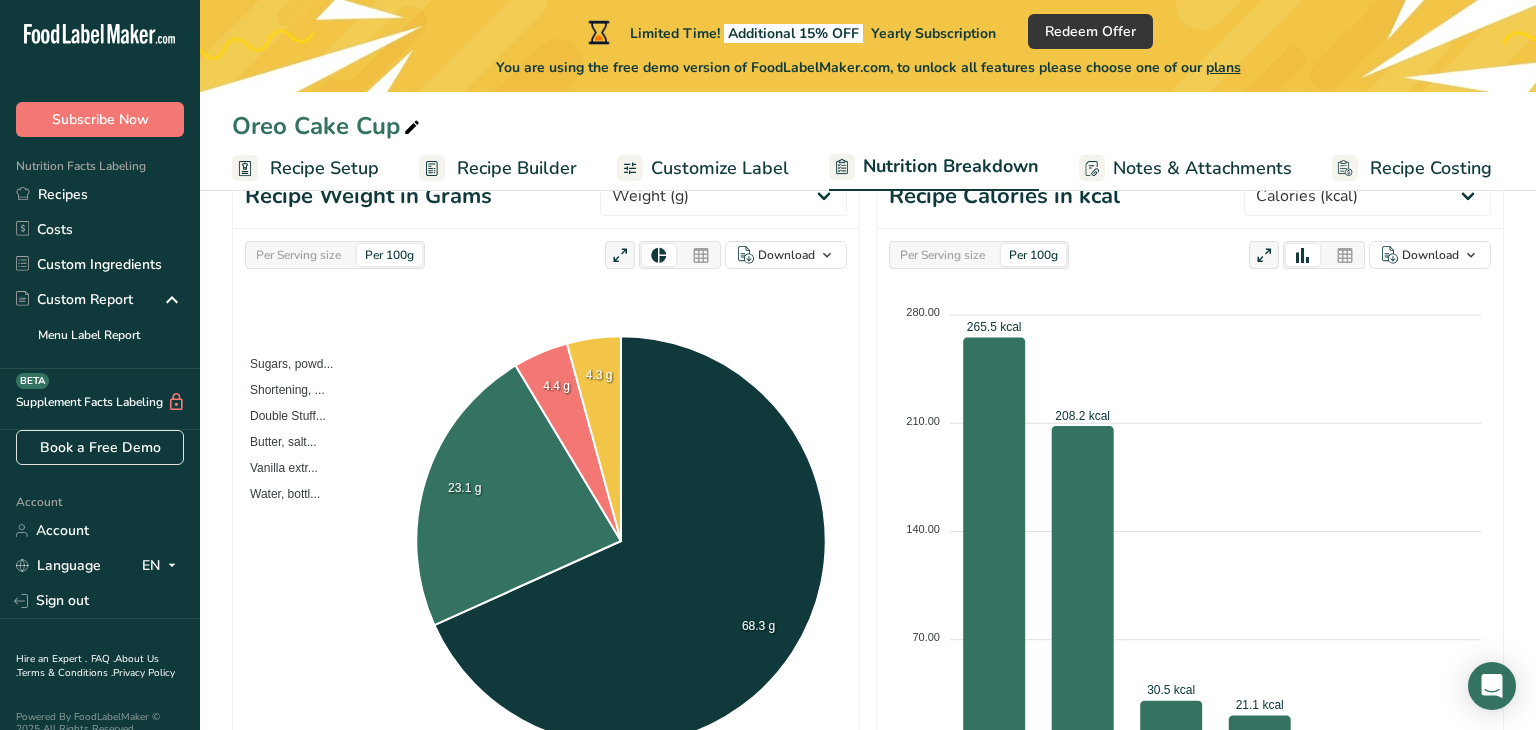 click on "Notes & Attachments" at bounding box center [1202, 168] 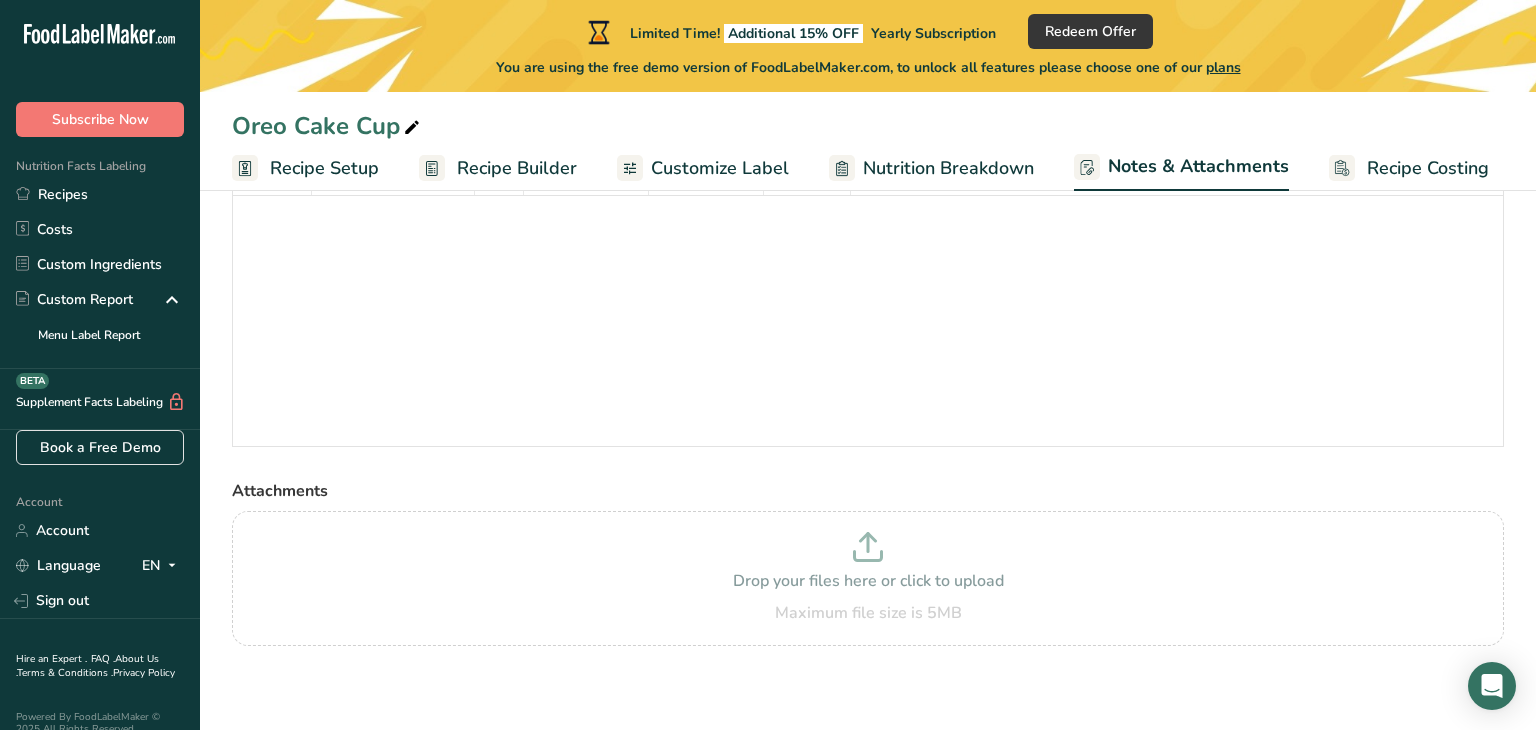 scroll, scrollTop: 146, scrollLeft: 0, axis: vertical 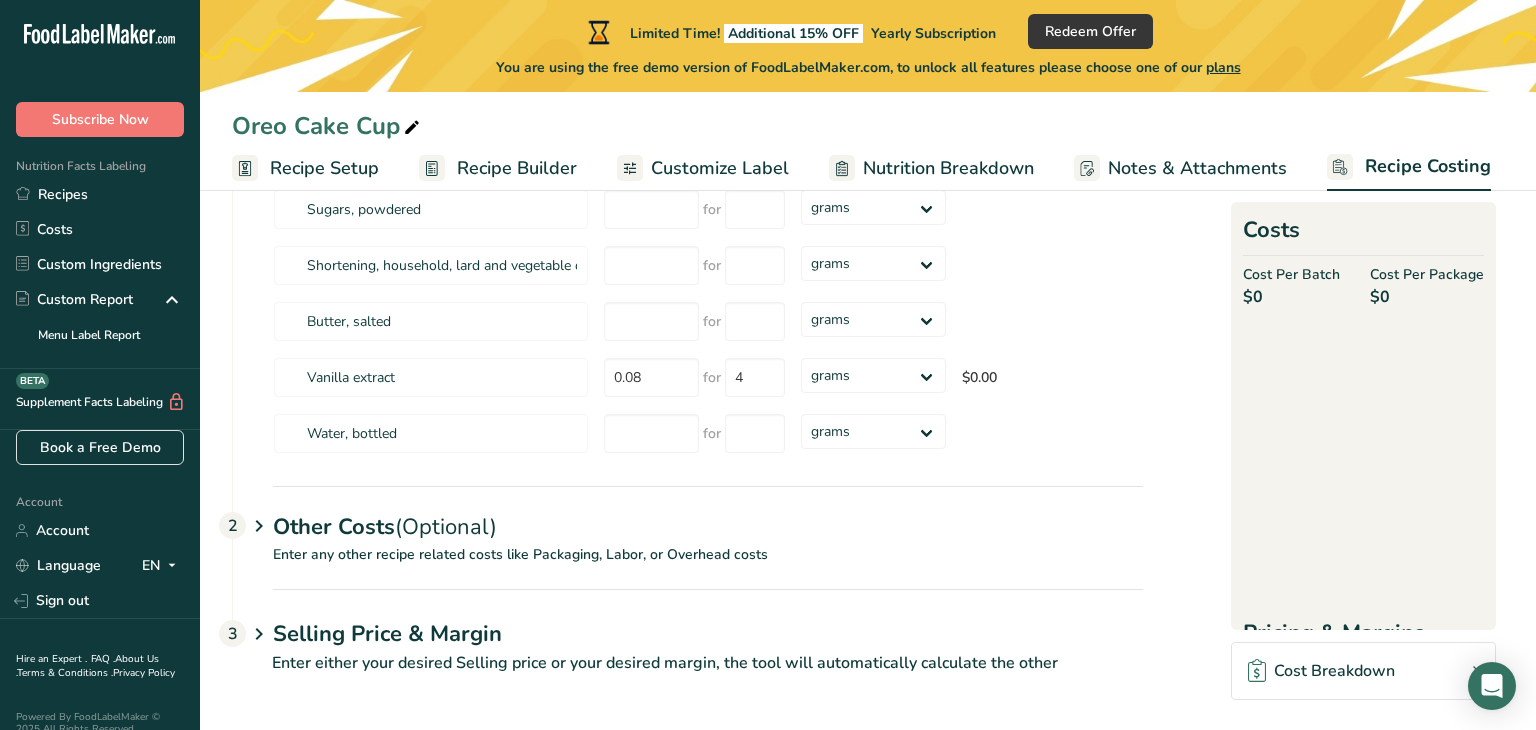 click on "Customize Label" at bounding box center (720, 168) 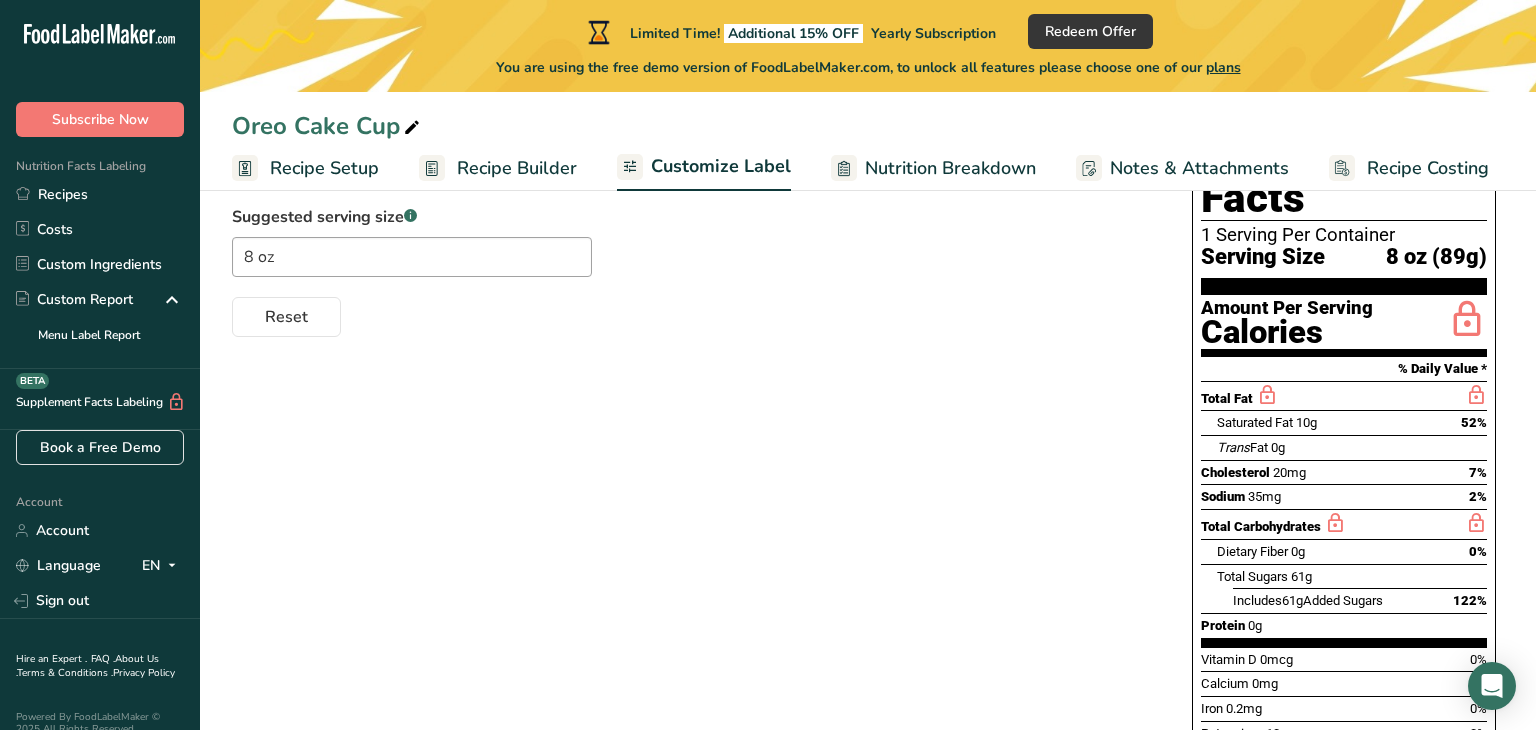 click on "Total Fat
Saturated Fat
10g
52%
Trans  Fat
0g
Cholesterol
20mg
7%
Sodium
35mg
2%
Total Carbohydrates
Dietary Fiber
0g
0%
Total Sugars
61g
Includes
61g
Added Sugars
122%
Protein
0g" at bounding box center [1344, 514] 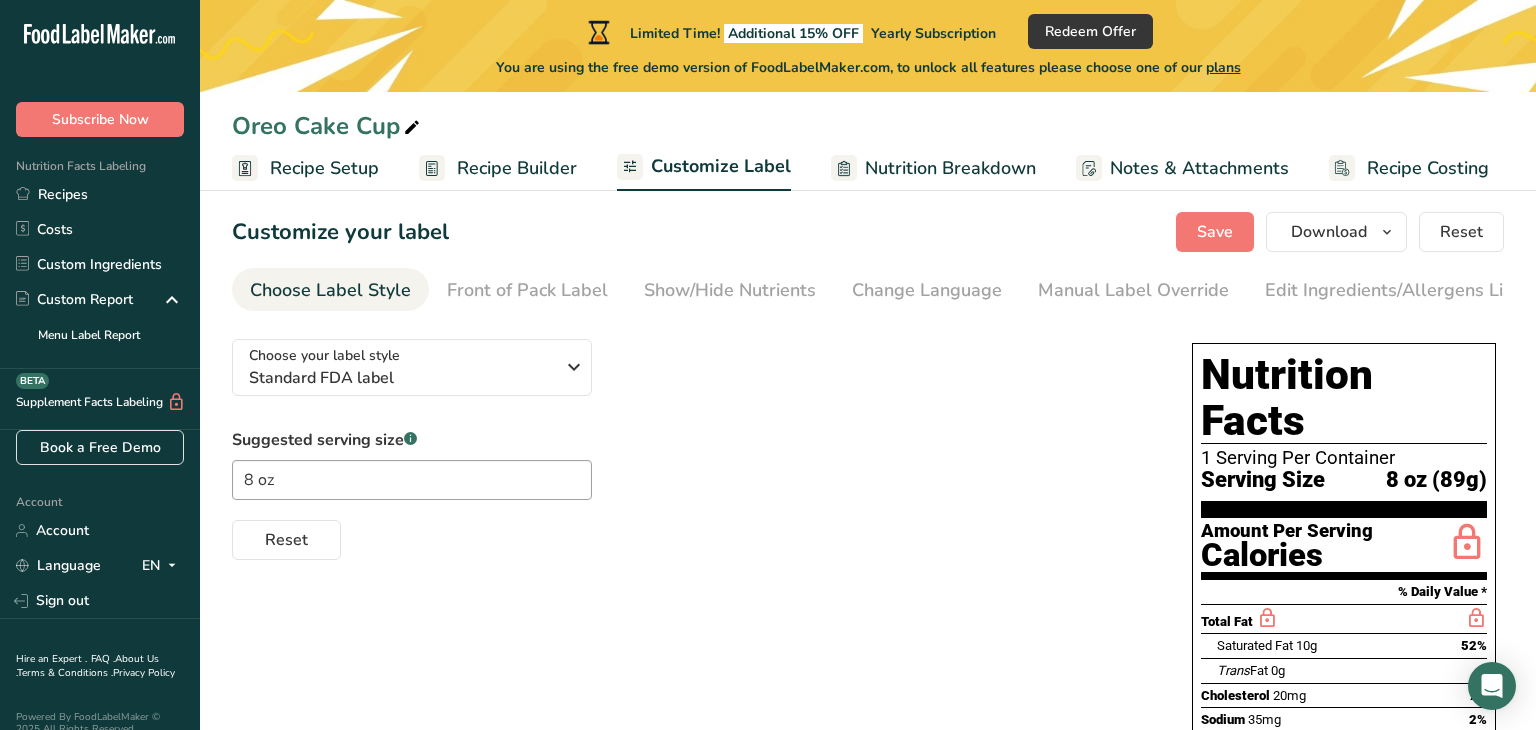 scroll, scrollTop: 0, scrollLeft: 0, axis: both 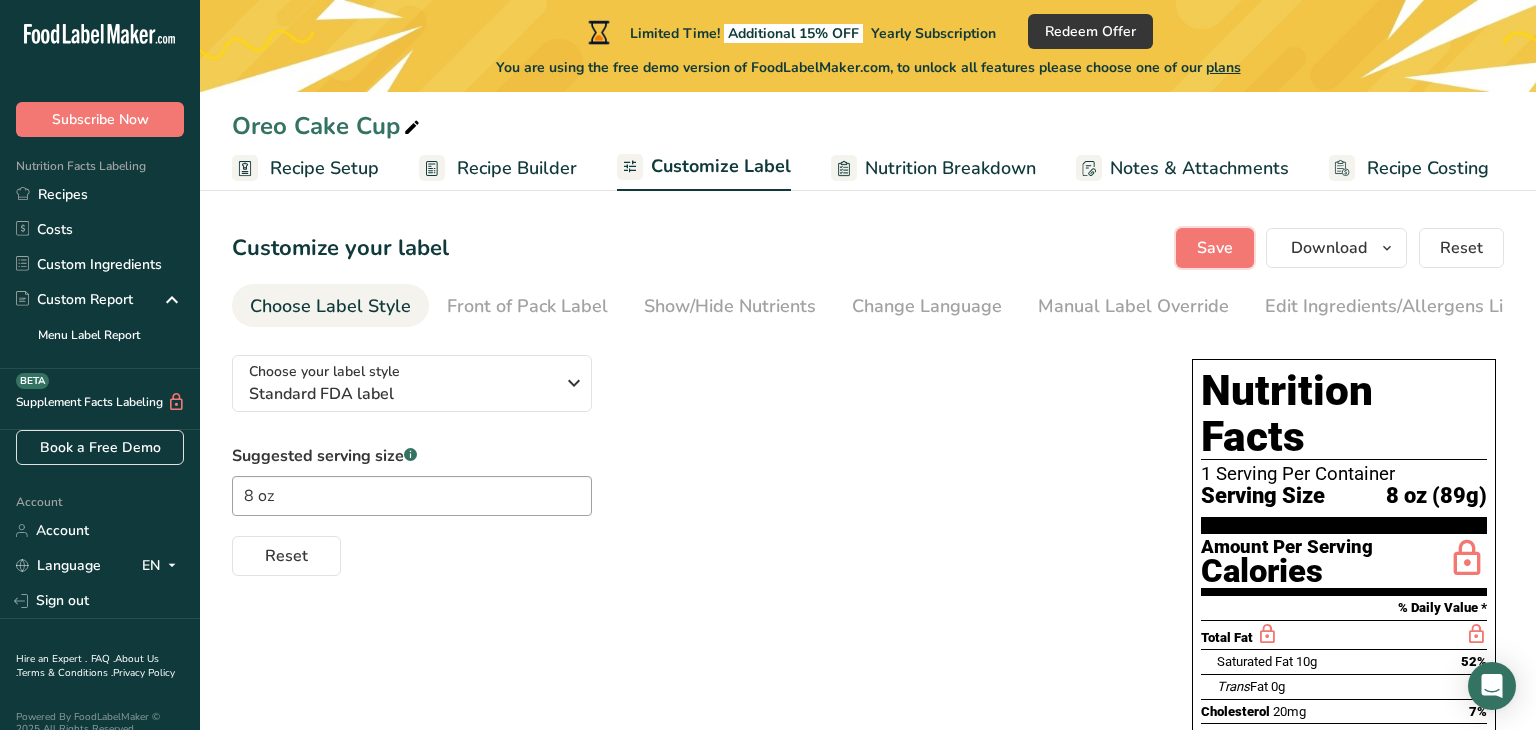 click on "Save" at bounding box center (1215, 248) 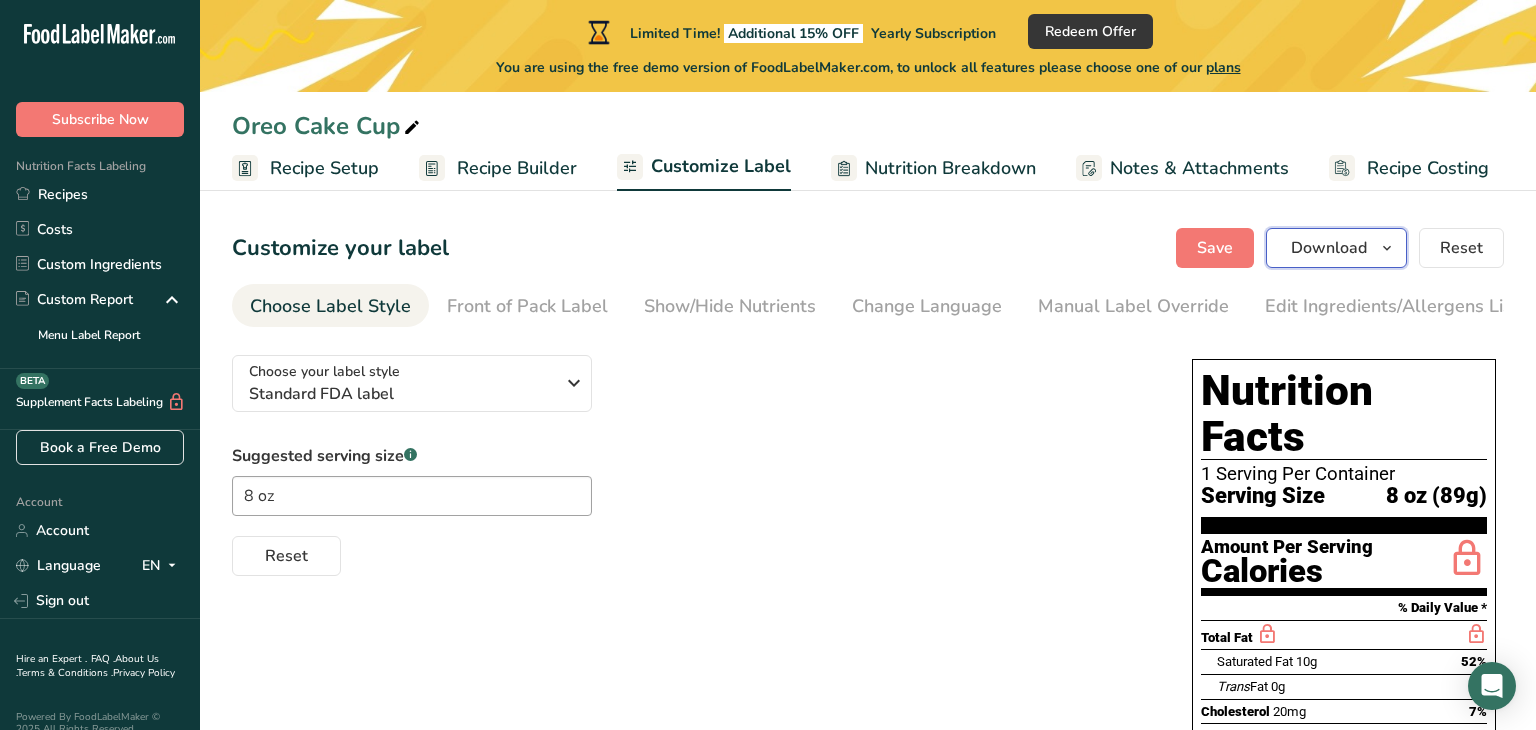click on "Download" at bounding box center [1329, 248] 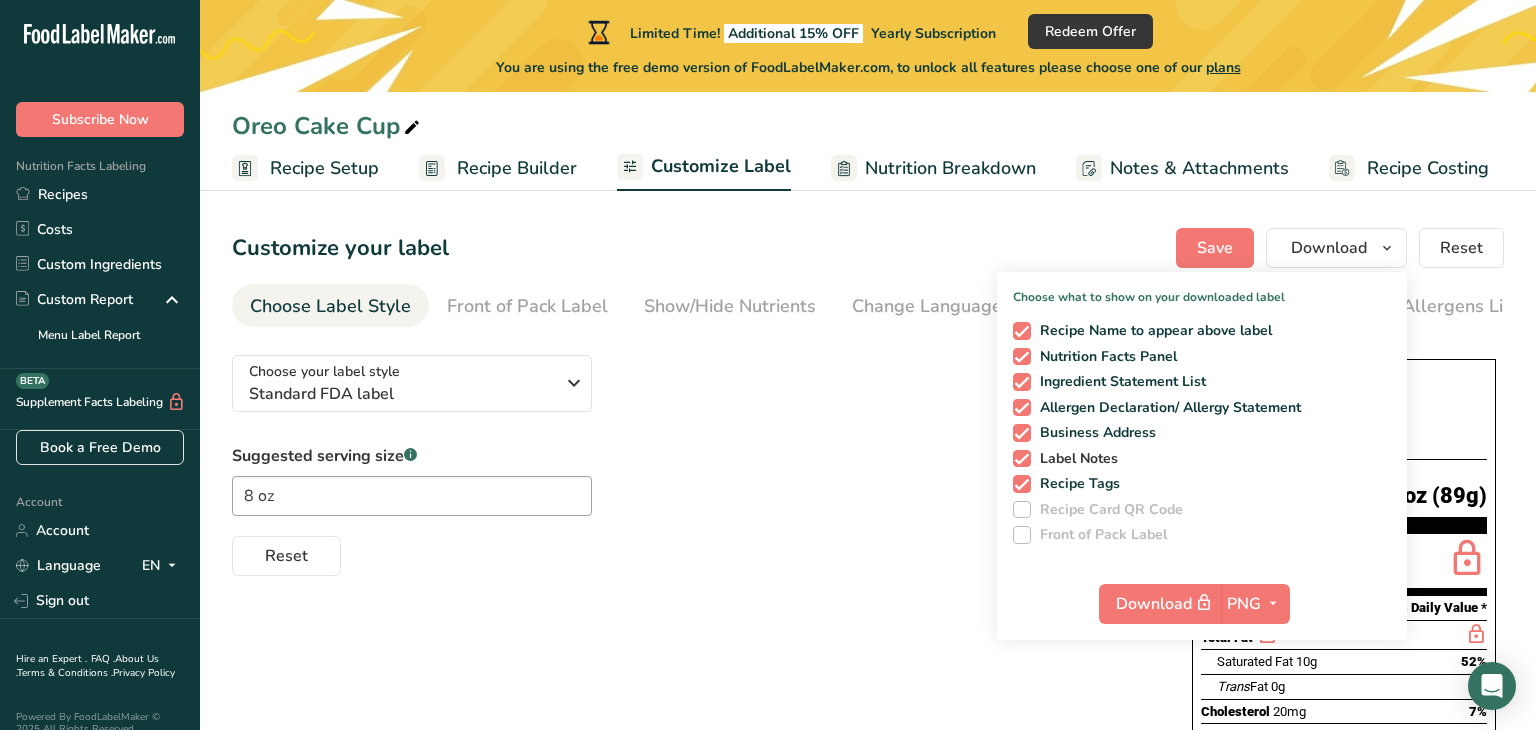 click at bounding box center (1022, 459) 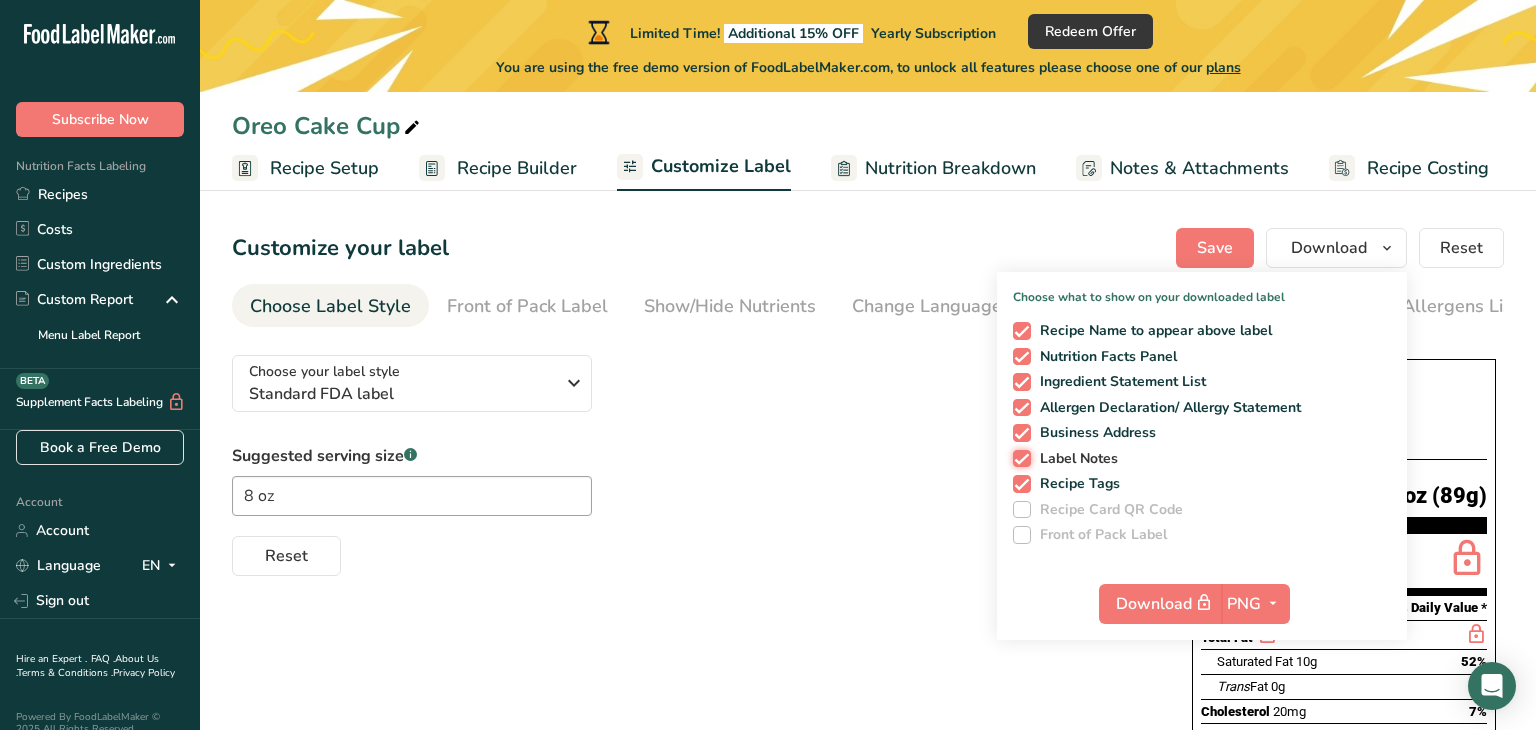 click on "Label Notes" at bounding box center [1019, 458] 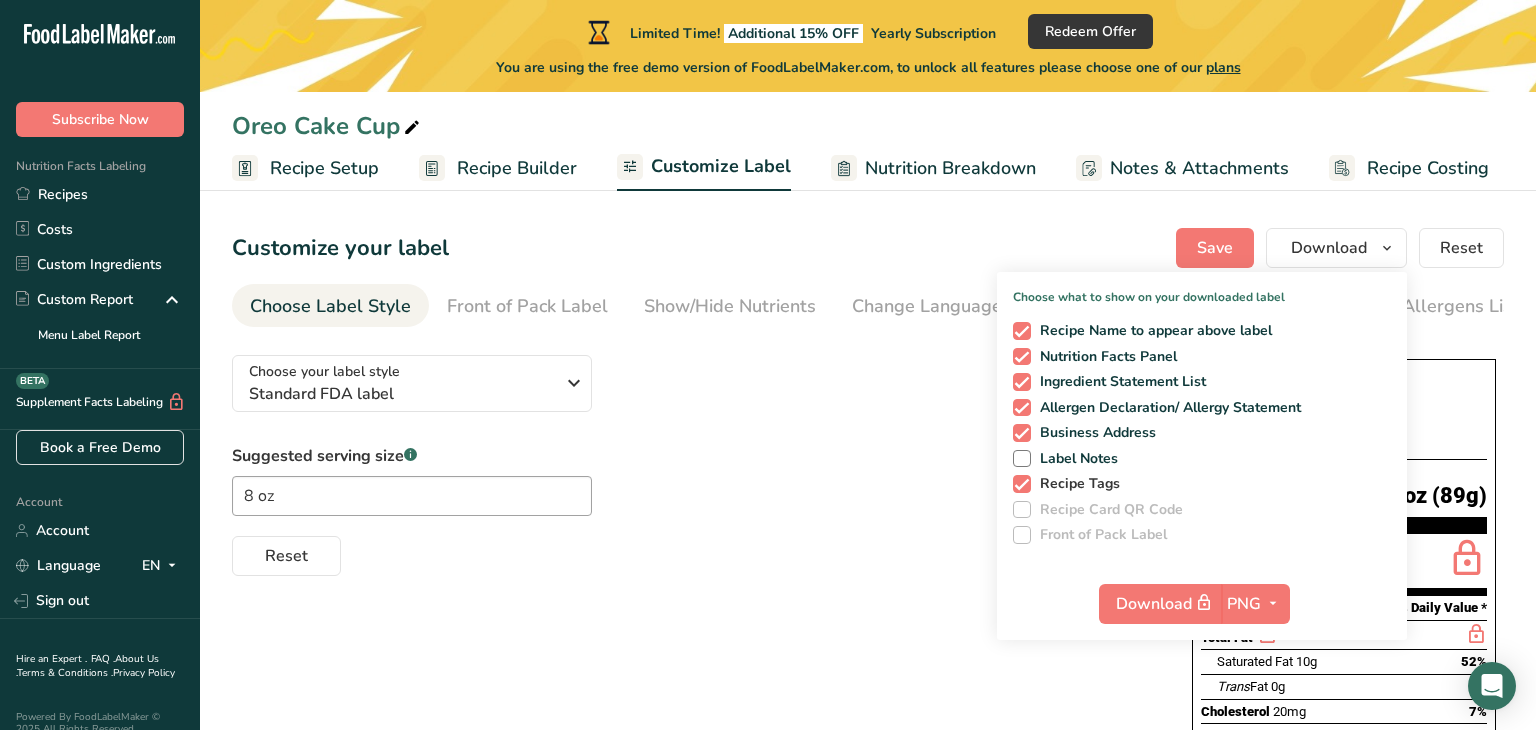click at bounding box center [1022, 484] 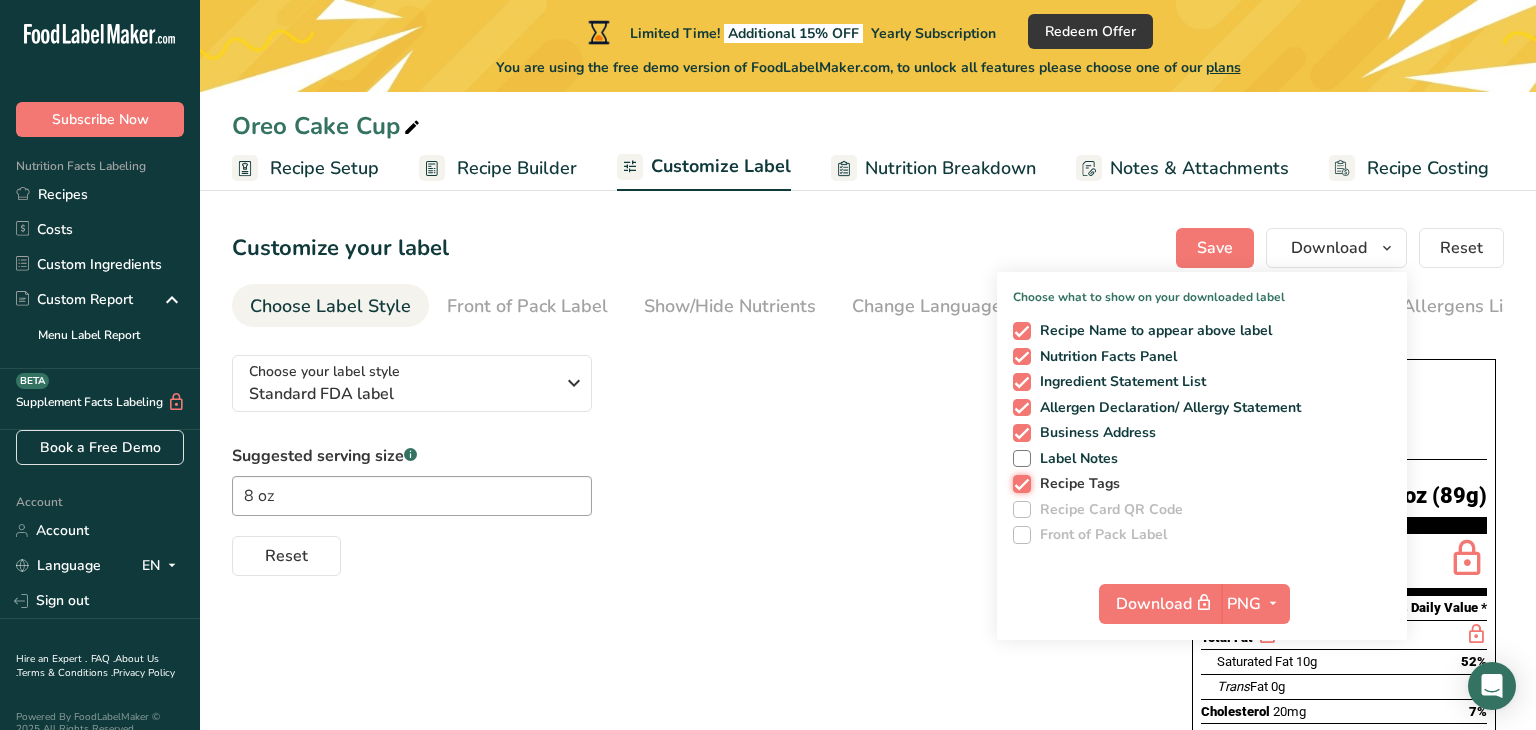 click on "Recipe Tags" at bounding box center [1019, 483] 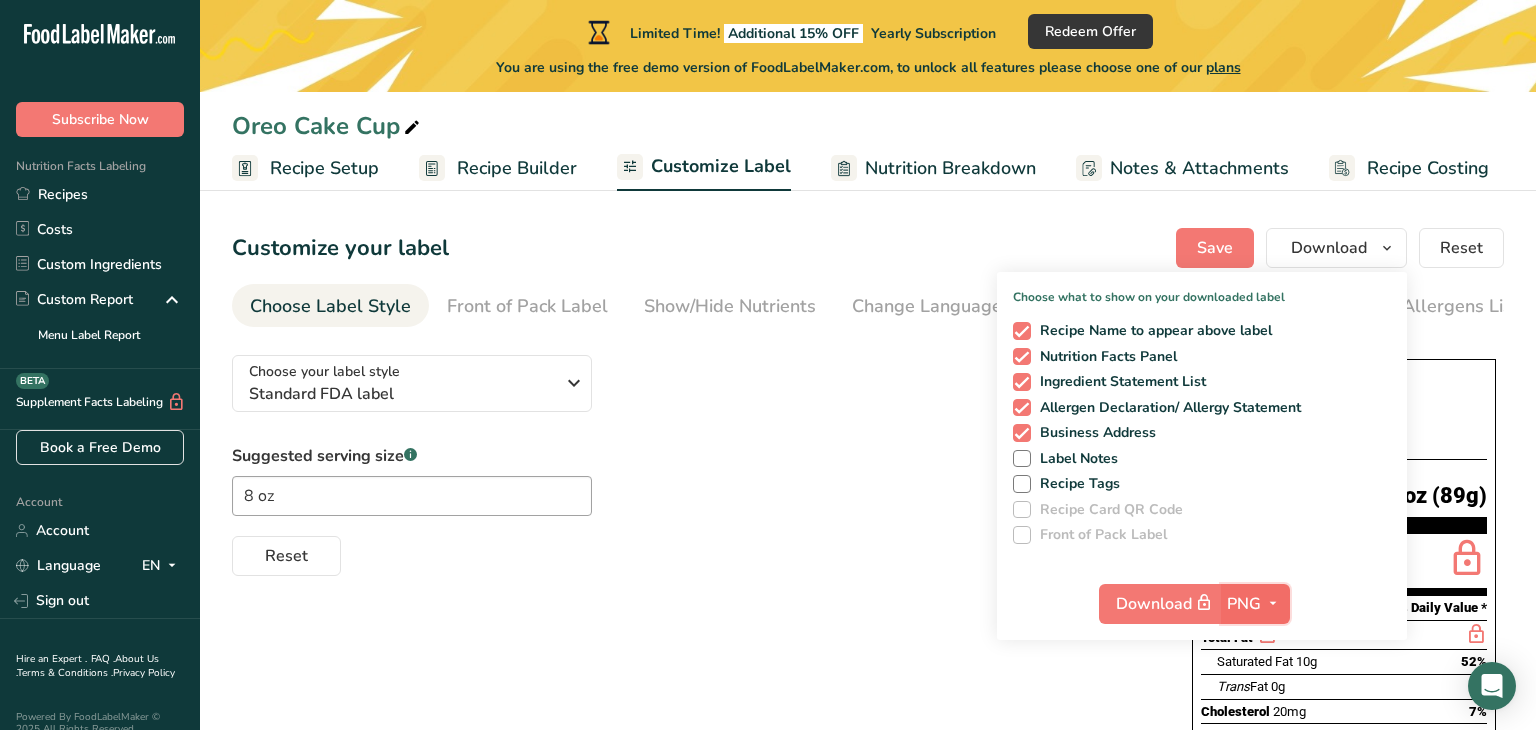 click at bounding box center [1273, 603] 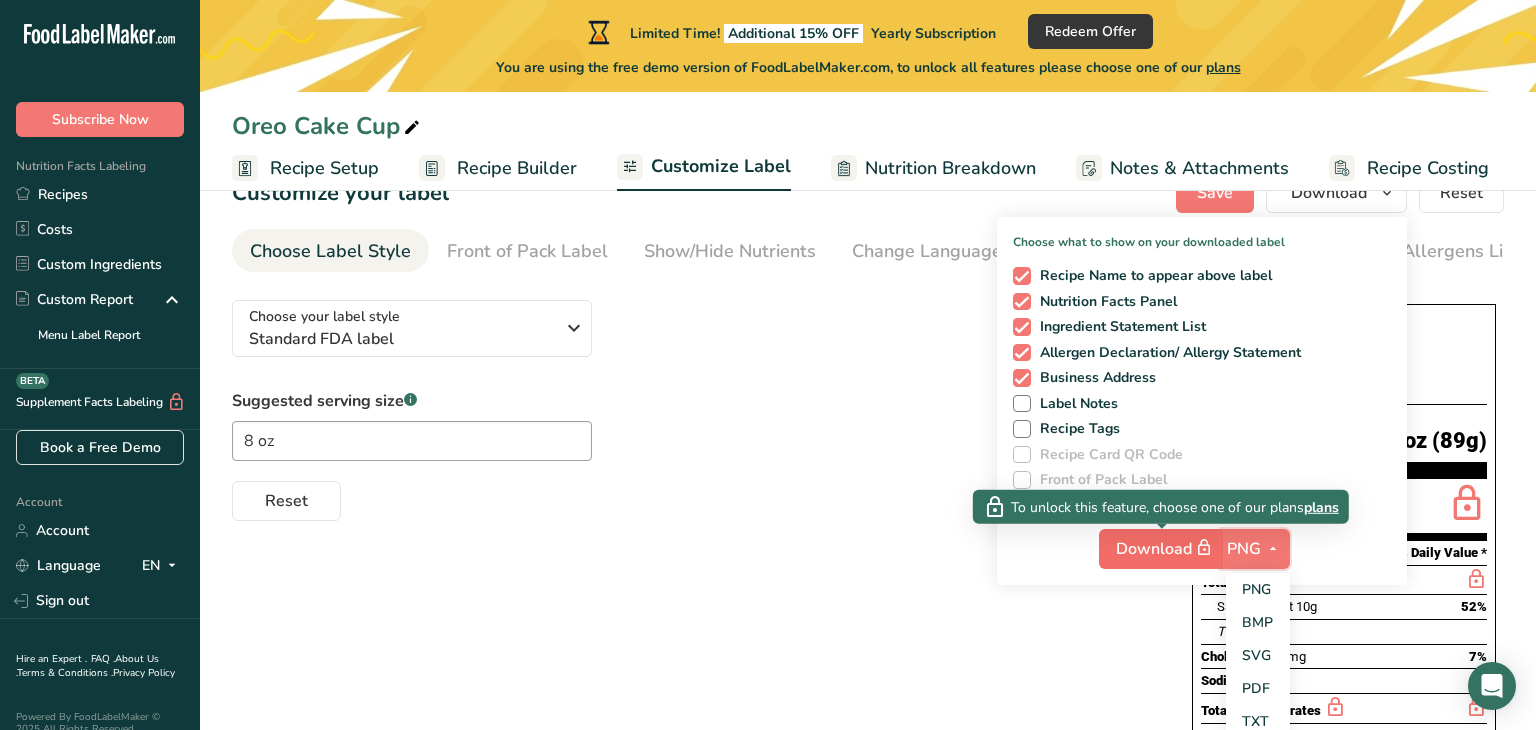 scroll, scrollTop: 60, scrollLeft: 0, axis: vertical 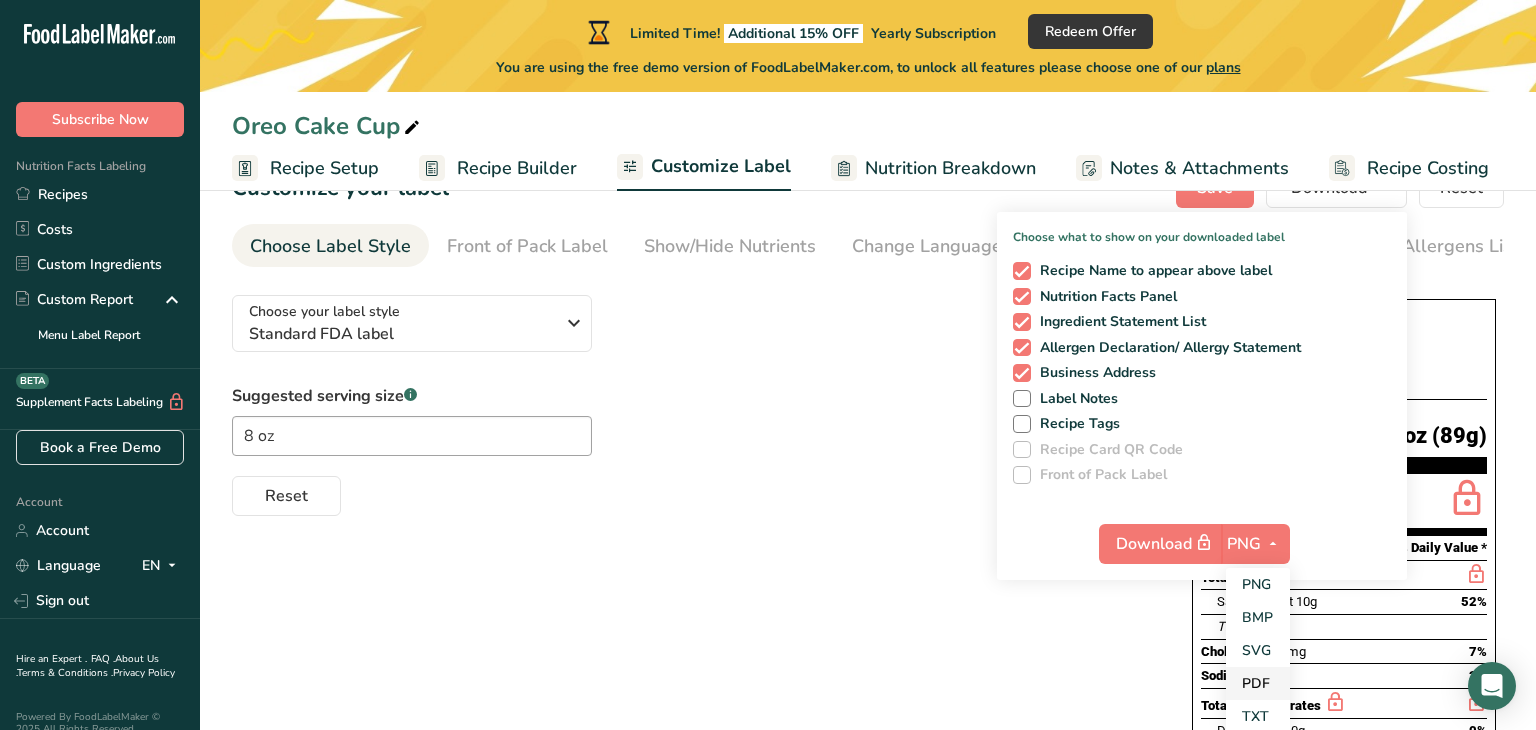 click on "PDF" at bounding box center (1258, 683) 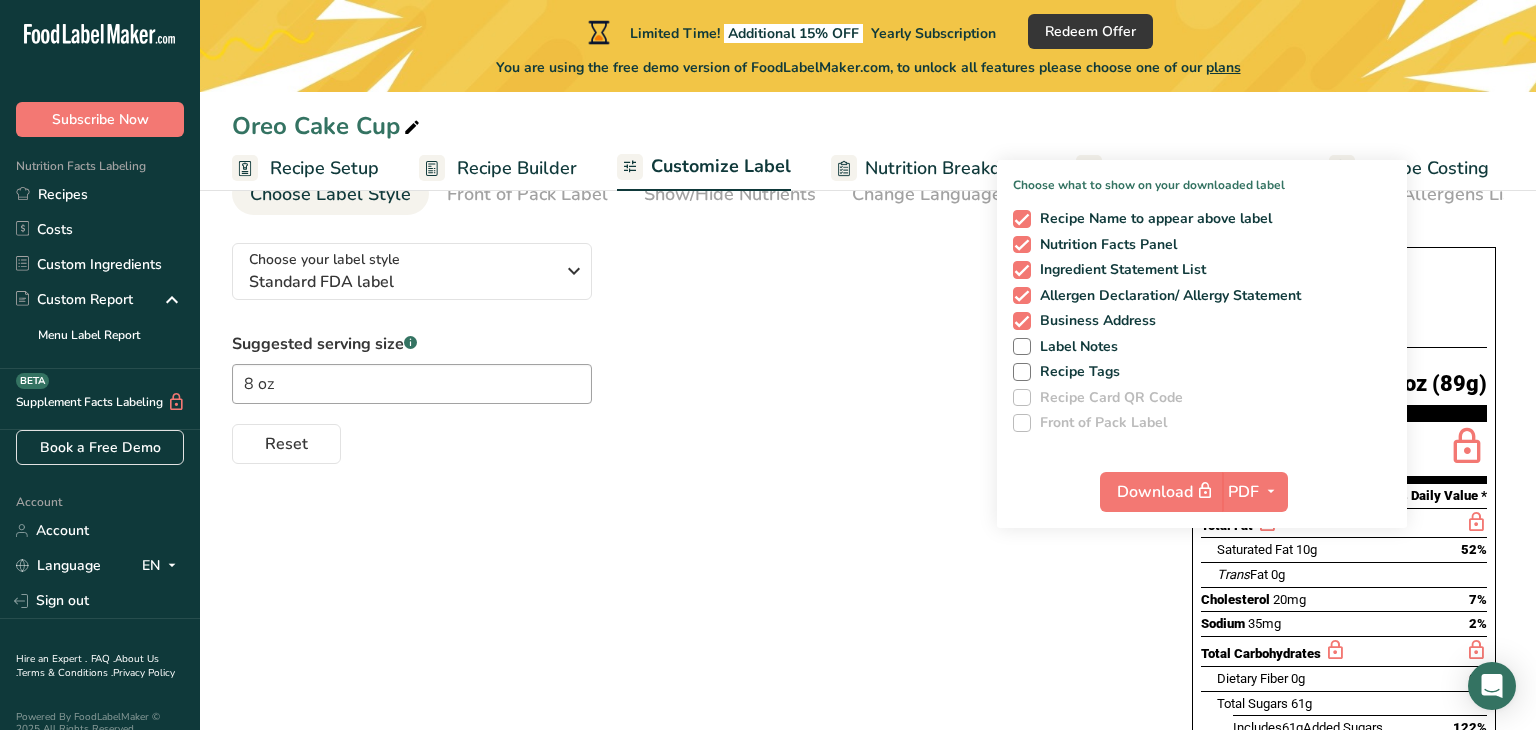 scroll, scrollTop: 115, scrollLeft: 0, axis: vertical 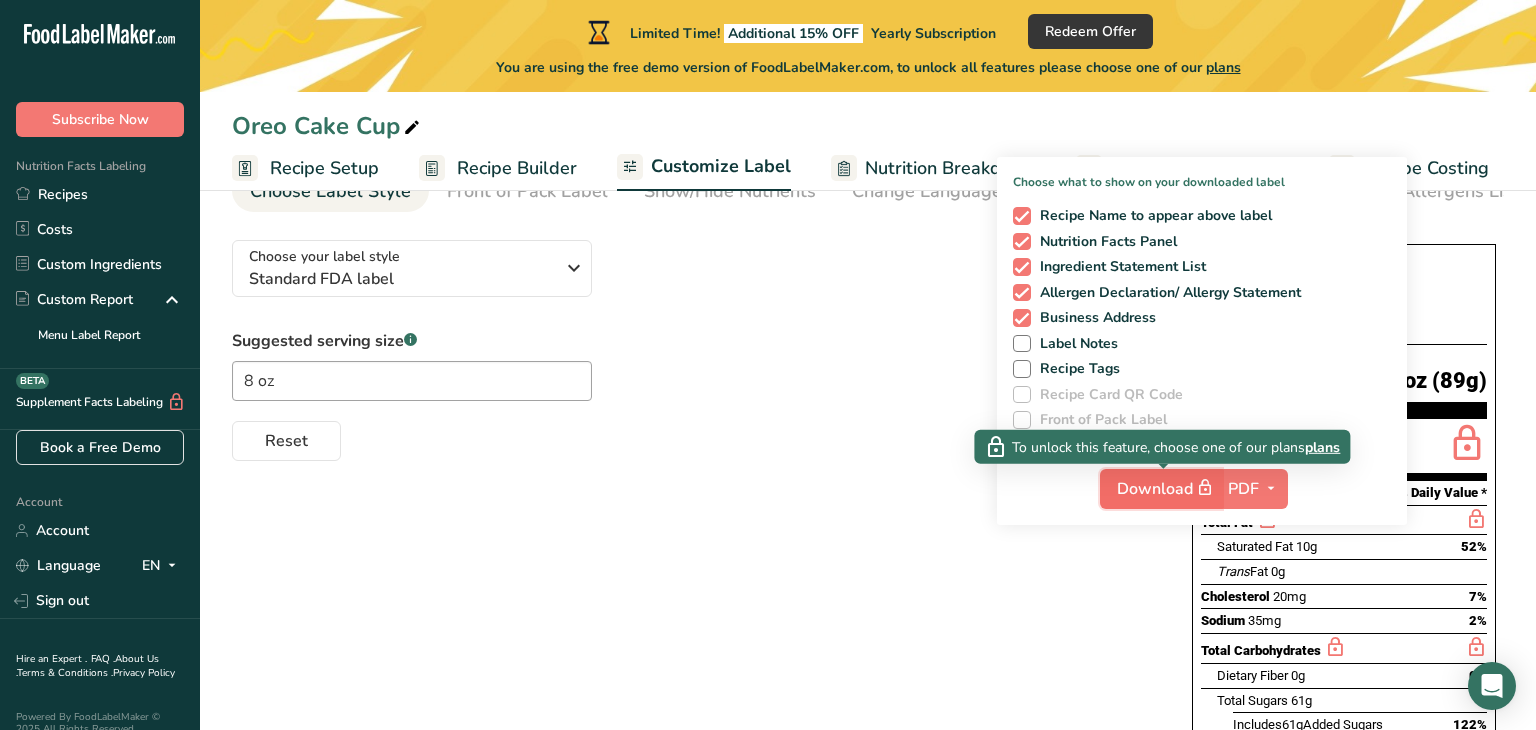click on "Download" at bounding box center [1167, 488] 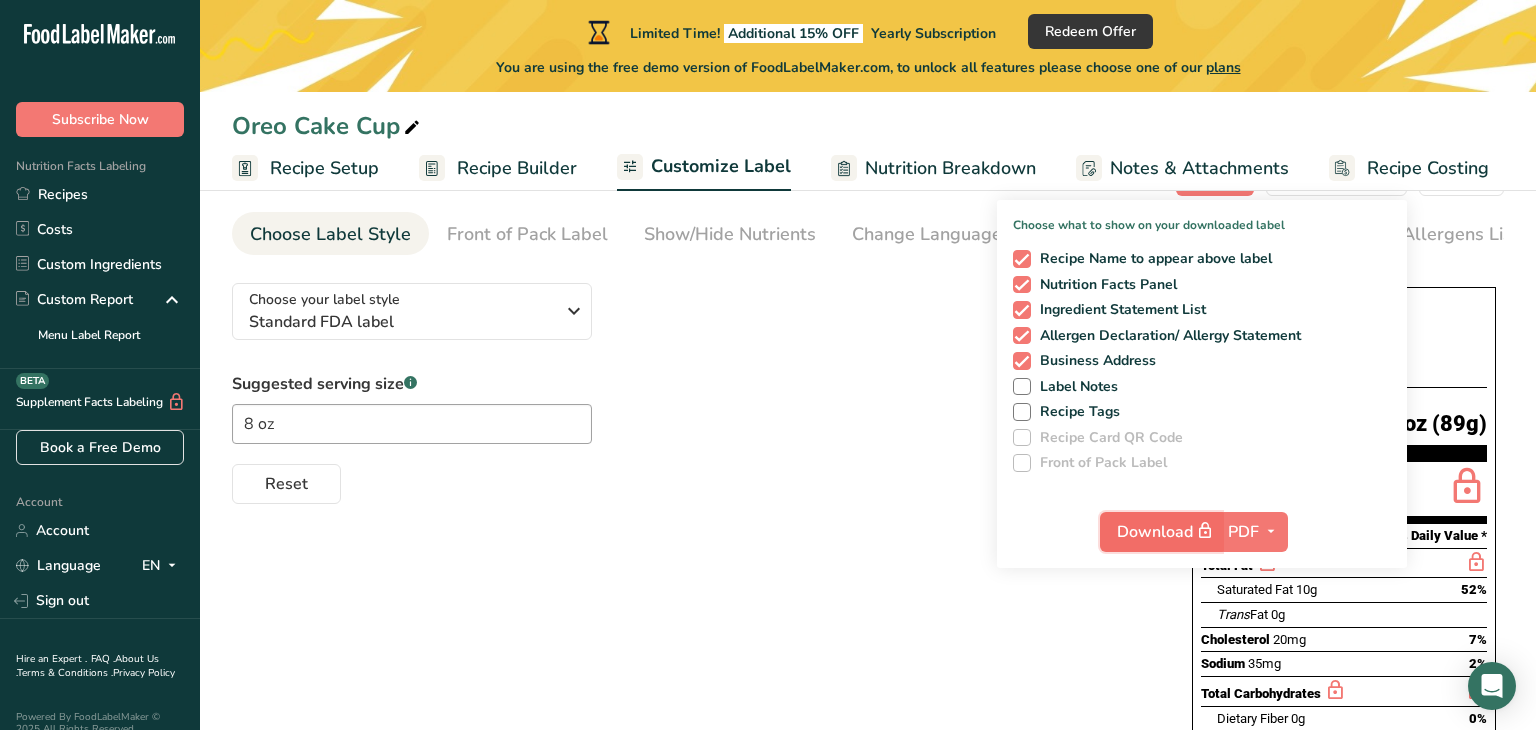 scroll, scrollTop: 71, scrollLeft: 0, axis: vertical 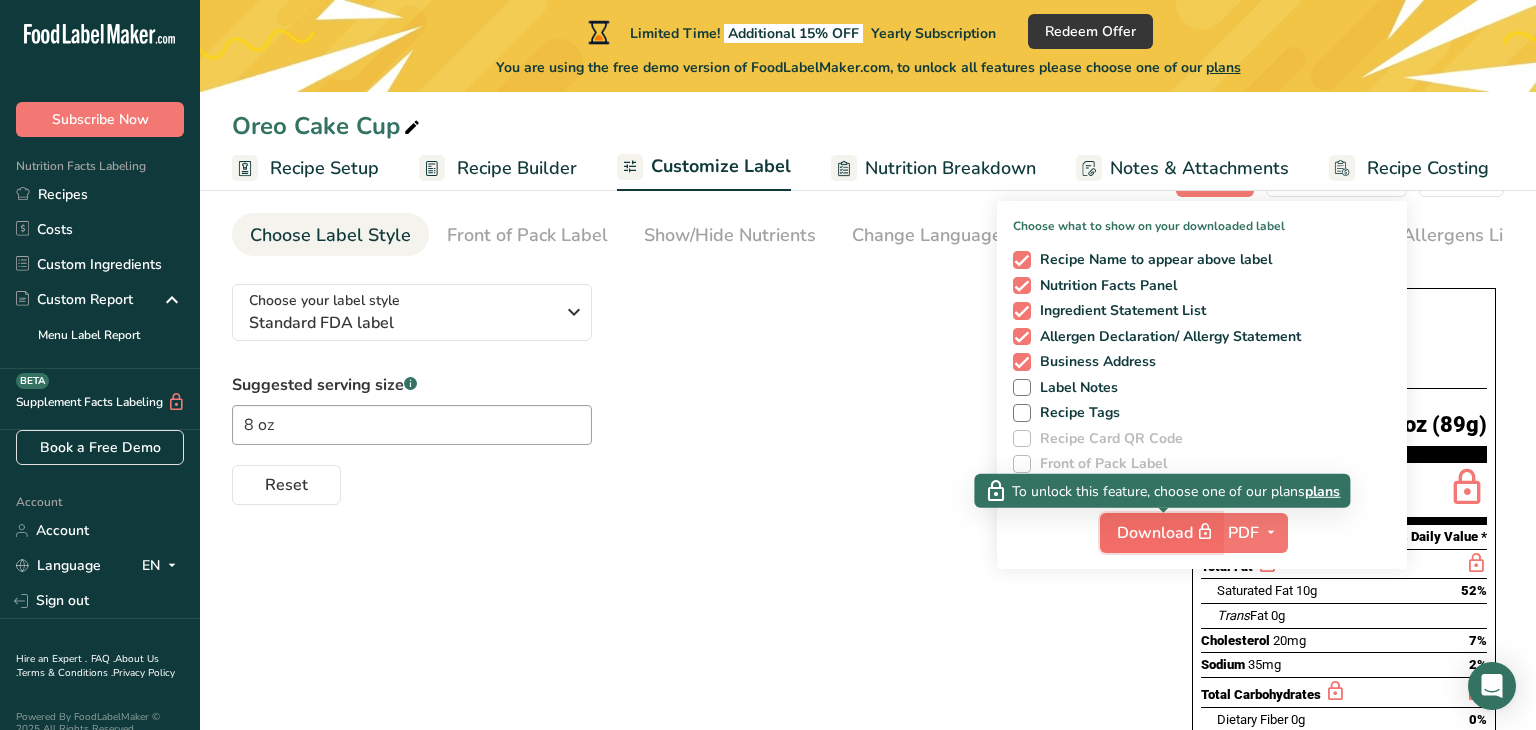 click on "Download" at bounding box center [1167, 532] 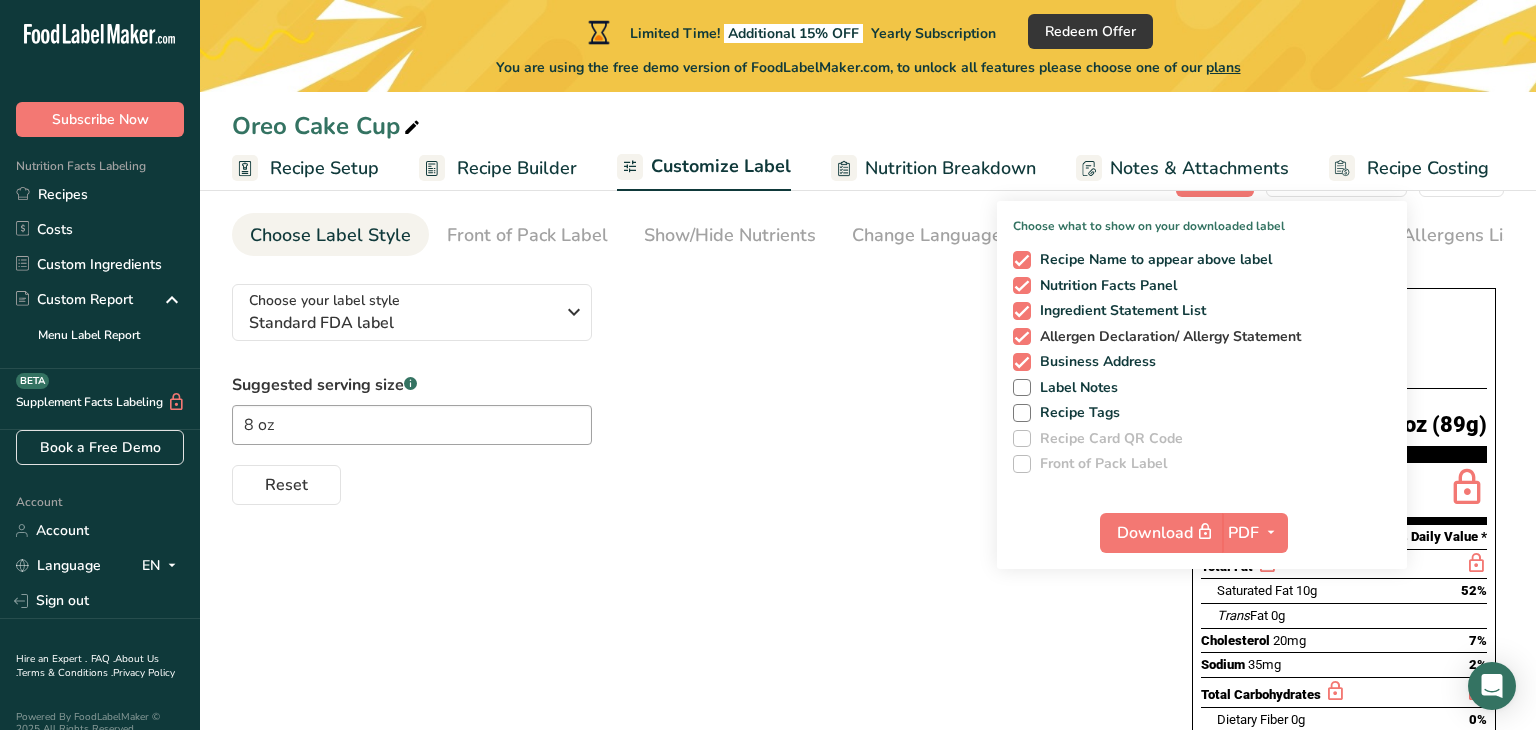 click on "Allergen Declaration/ Allergy Statement" at bounding box center (1198, 337) 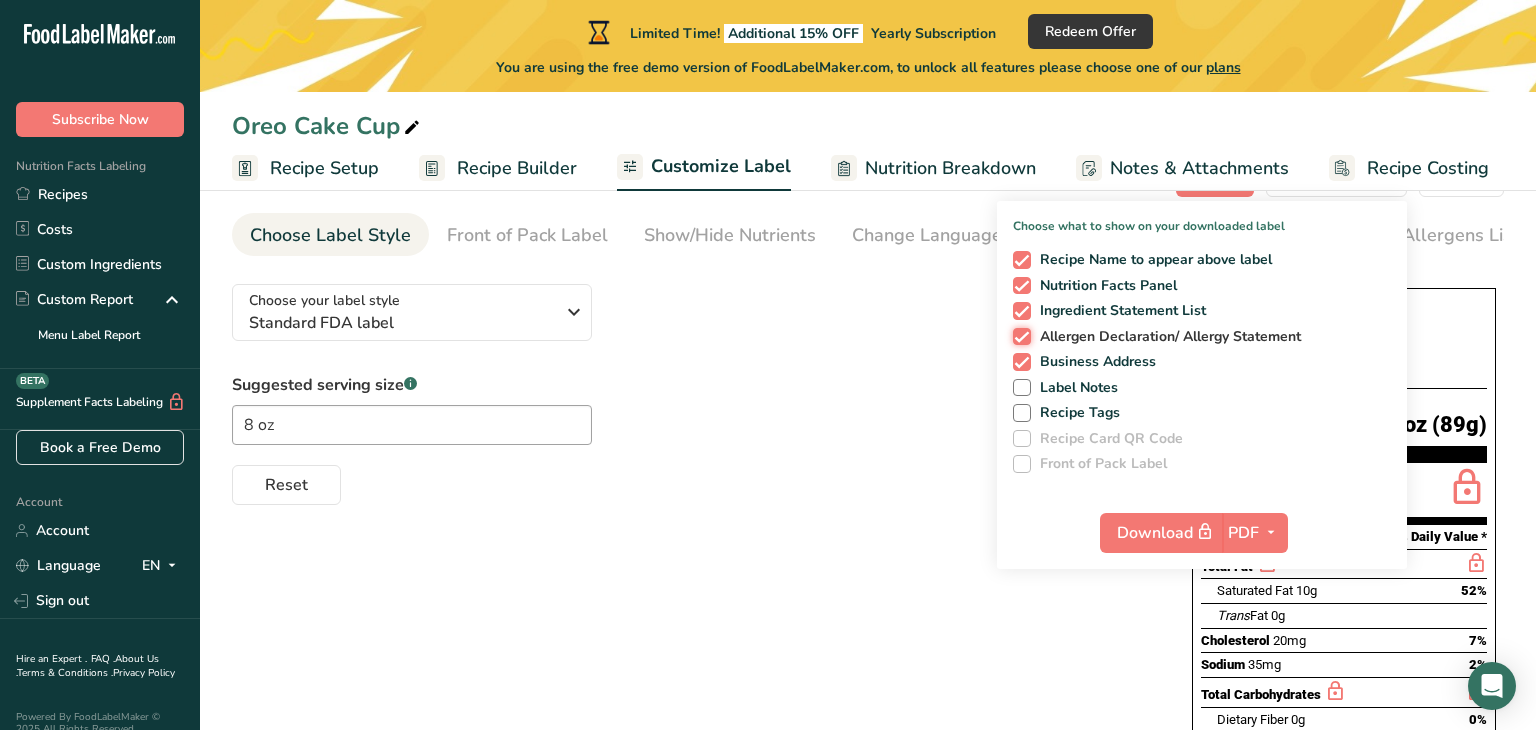 click on "Allergen Declaration/ Allergy Statement" at bounding box center (1019, 336) 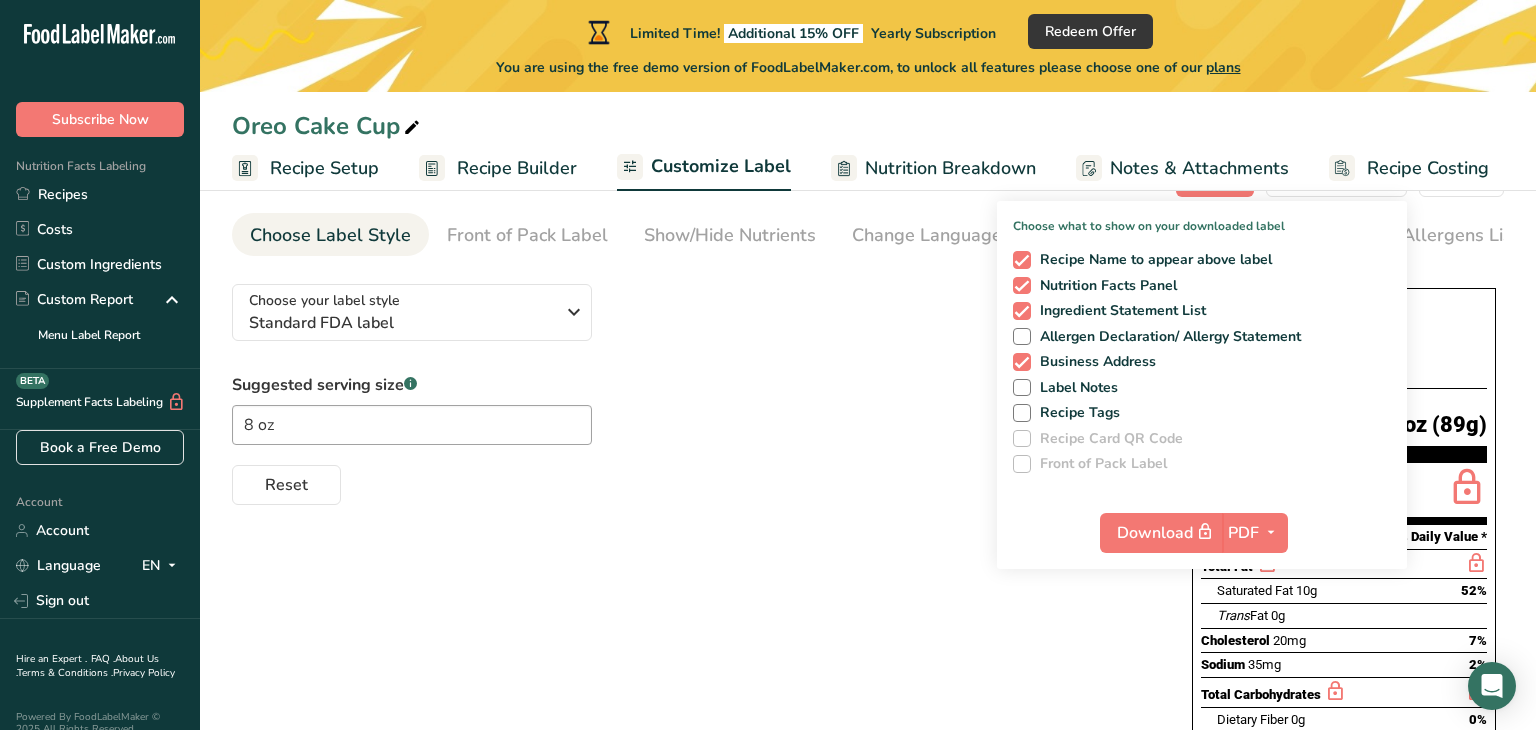 click on "Total Fat" at bounding box center [1344, 564] 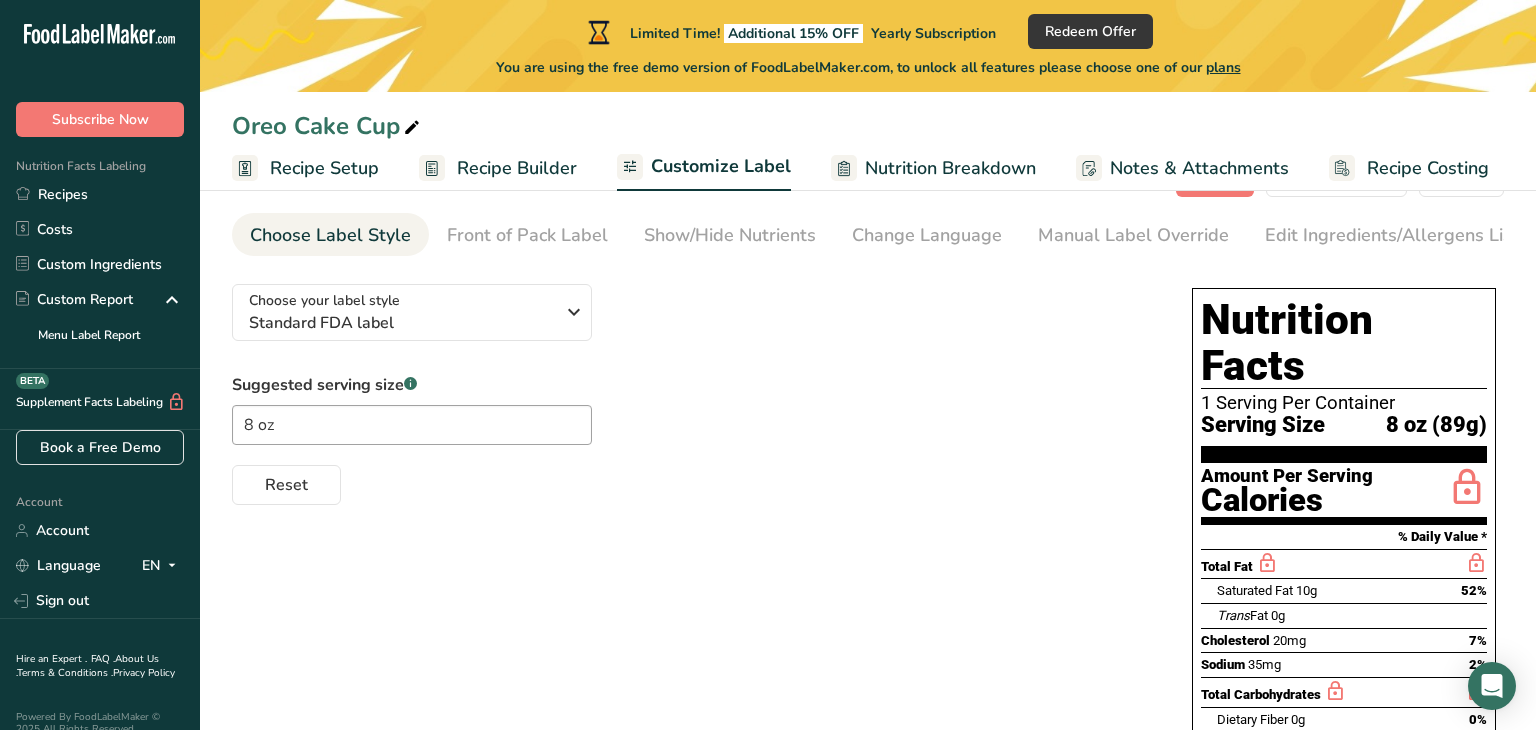 click on "Saturated Fat
10g
52%" at bounding box center [1352, 590] 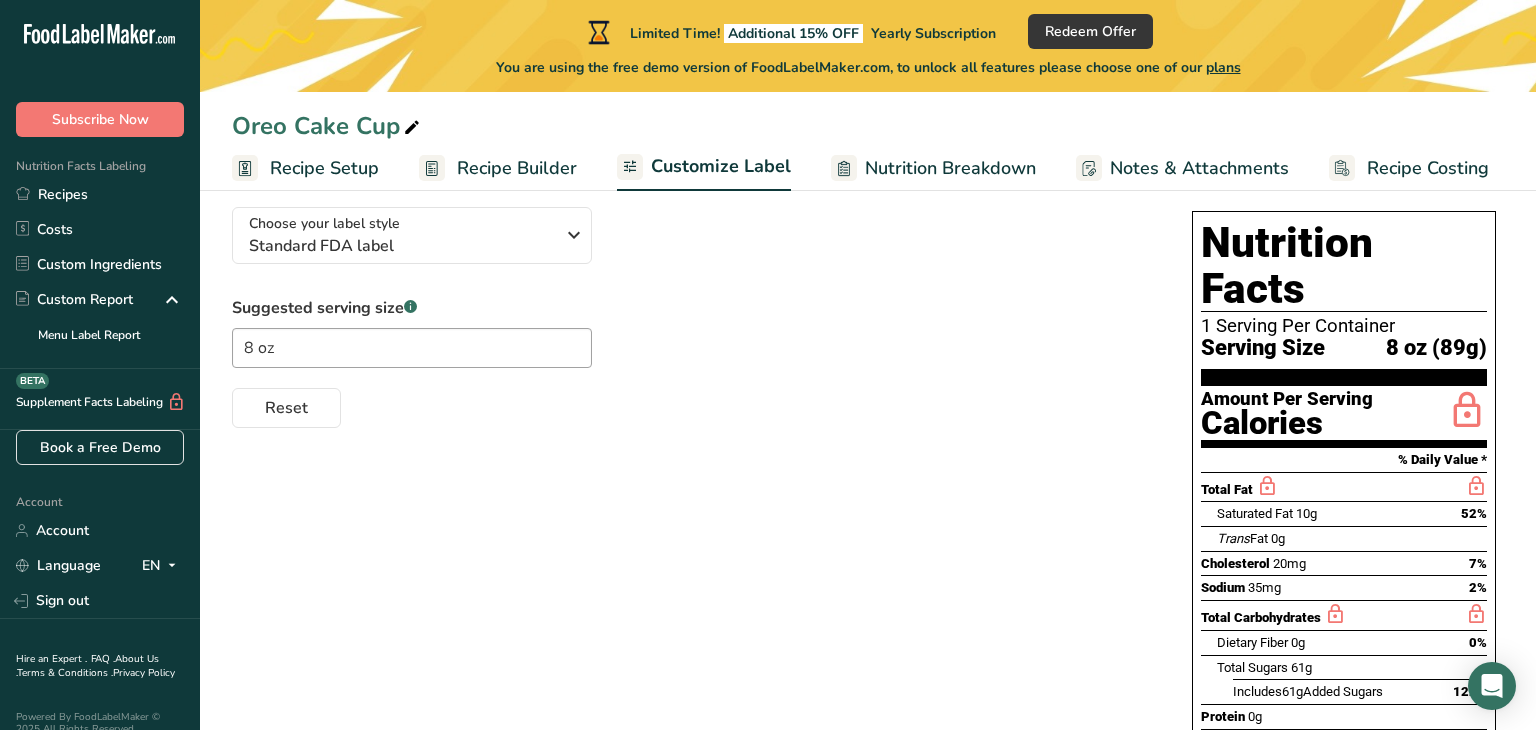 scroll, scrollTop: 156, scrollLeft: 0, axis: vertical 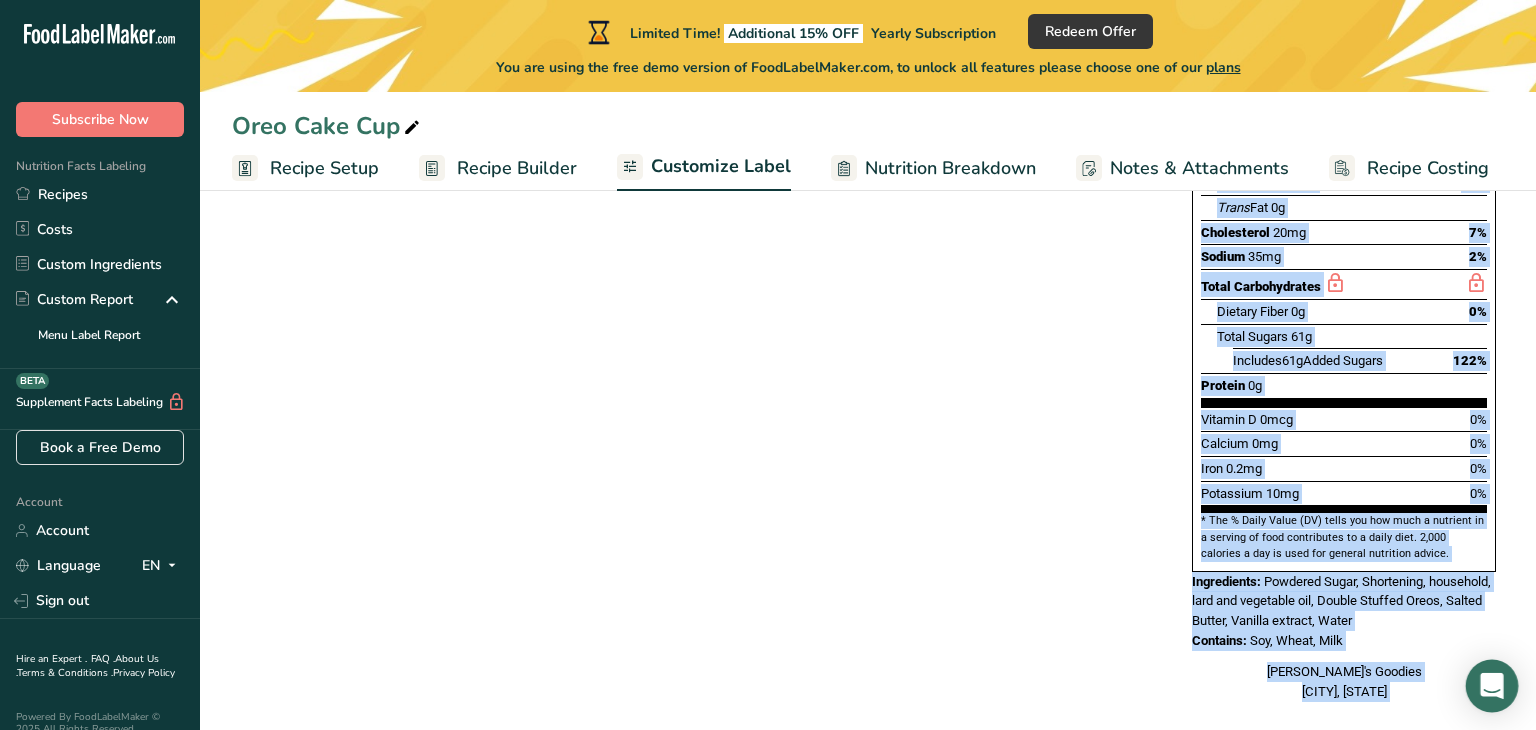 drag, startPoint x: 1194, startPoint y: 211, endPoint x: 1511, endPoint y: 672, distance: 559.47296 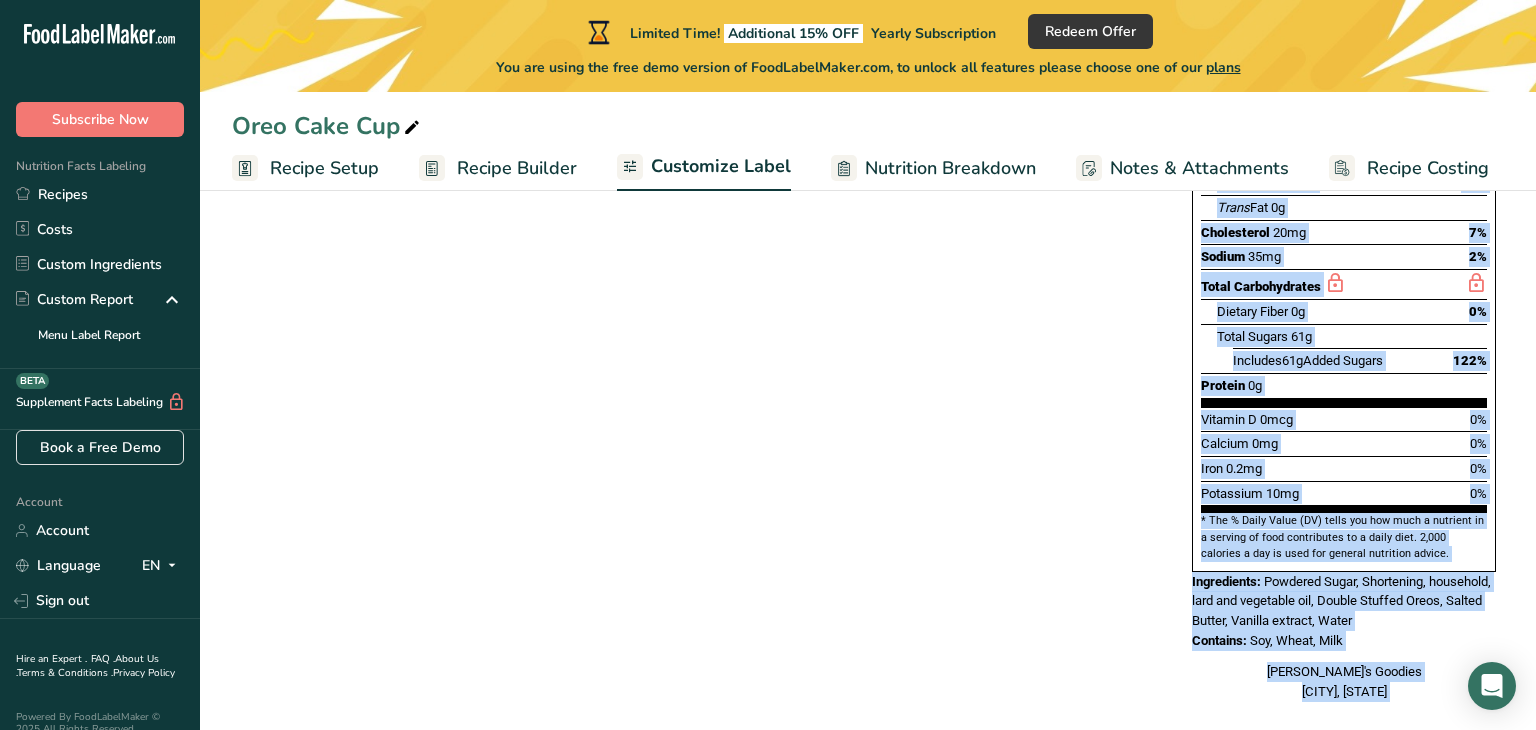 copy on "Nutrition Facts
1 Serving Per Container
Serving Size
8 oz (89g)
Amount Per Serving
Calories
% Daily Value *
Total Fat
Saturated Fat
10g
52%
Trans  Fat
0g
Cholesterol
20mg
7%
Sodium
35mg
2%
Total Carbohydrates
Dietary Fiber
0g
0%
Total Sugars
61g
Includes
61g
Added Sugars
122%
Protein
0g
Vitamin D
0mcg
0%
Calcium
0mg
0%
Iron
0.2mg
0%
Potassium
10mg
0%
* The % Daily Value (DV) tells you how much a nutrient in a serving of ..." 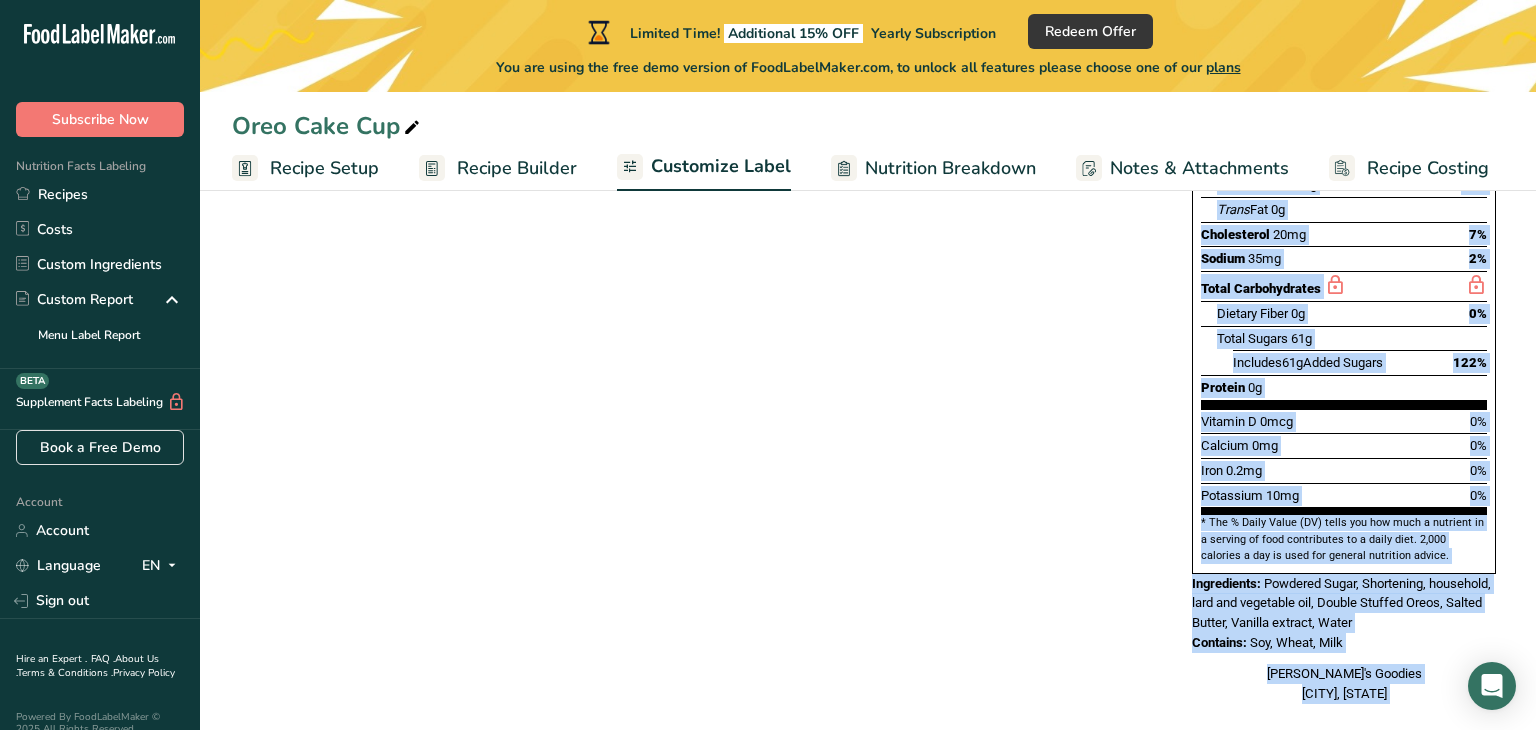 scroll, scrollTop: 469, scrollLeft: 0, axis: vertical 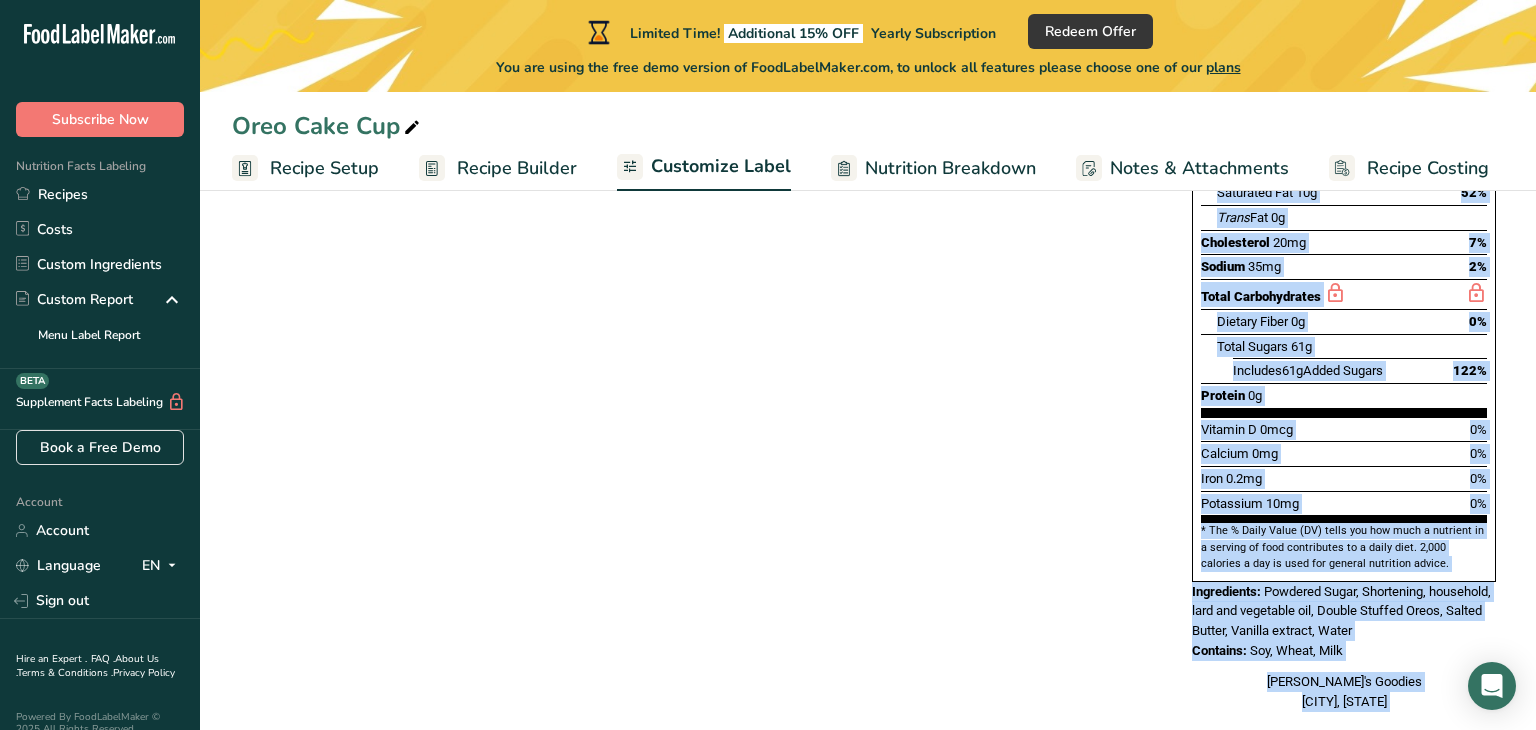 copy on "Nutrition Facts
1 Serving Per Container
Serving Size
8 oz (89g)
Amount Per Serving
Calories
% Daily Value *
Total Fat
Saturated Fat
10g
52%
Trans  Fat
0g
Cholesterol
20mg
7%
Sodium
35mg
2%
Total Carbohydrates
Dietary Fiber
0g
0%
Total Sugars
61g
Includes
61g
Added Sugars
122%
Protein
0g
Vitamin D
0mcg
0%
Calcium
0mg
0%
Iron
0.2mg
0%
Potassium
10mg
0%
* The % Daily Value (DV) tells you how much a nutrient in a serving of ..." 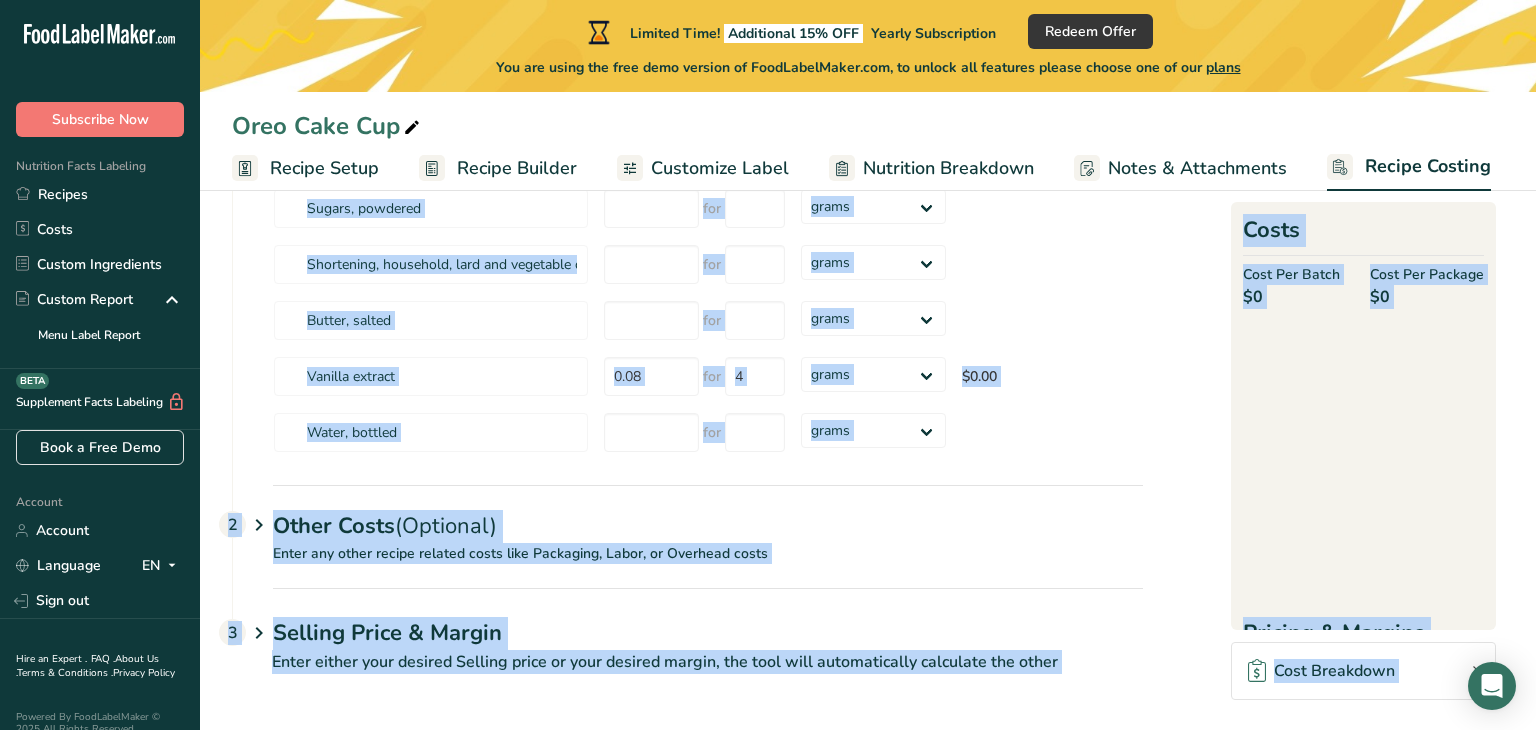 scroll, scrollTop: 239, scrollLeft: 0, axis: vertical 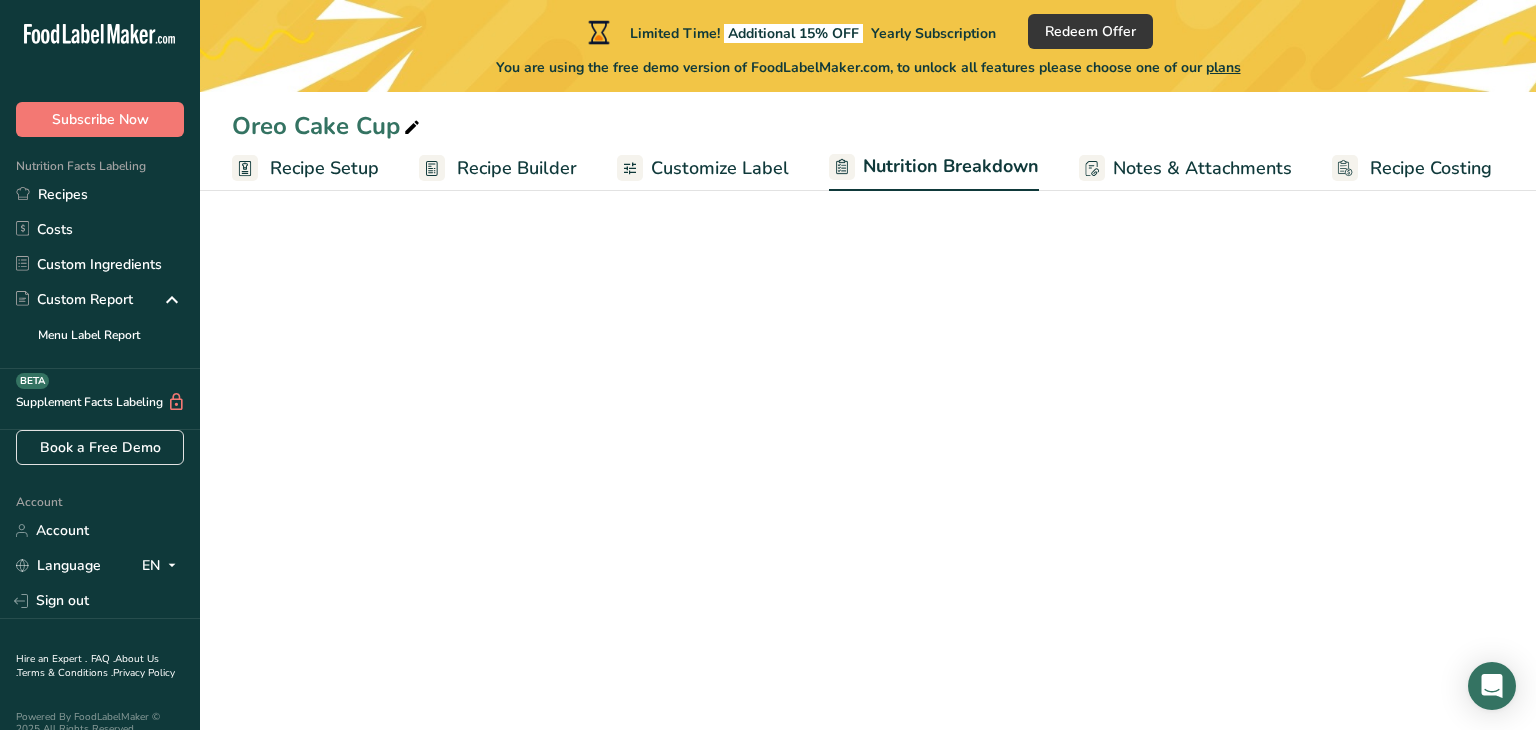 select on "Calories" 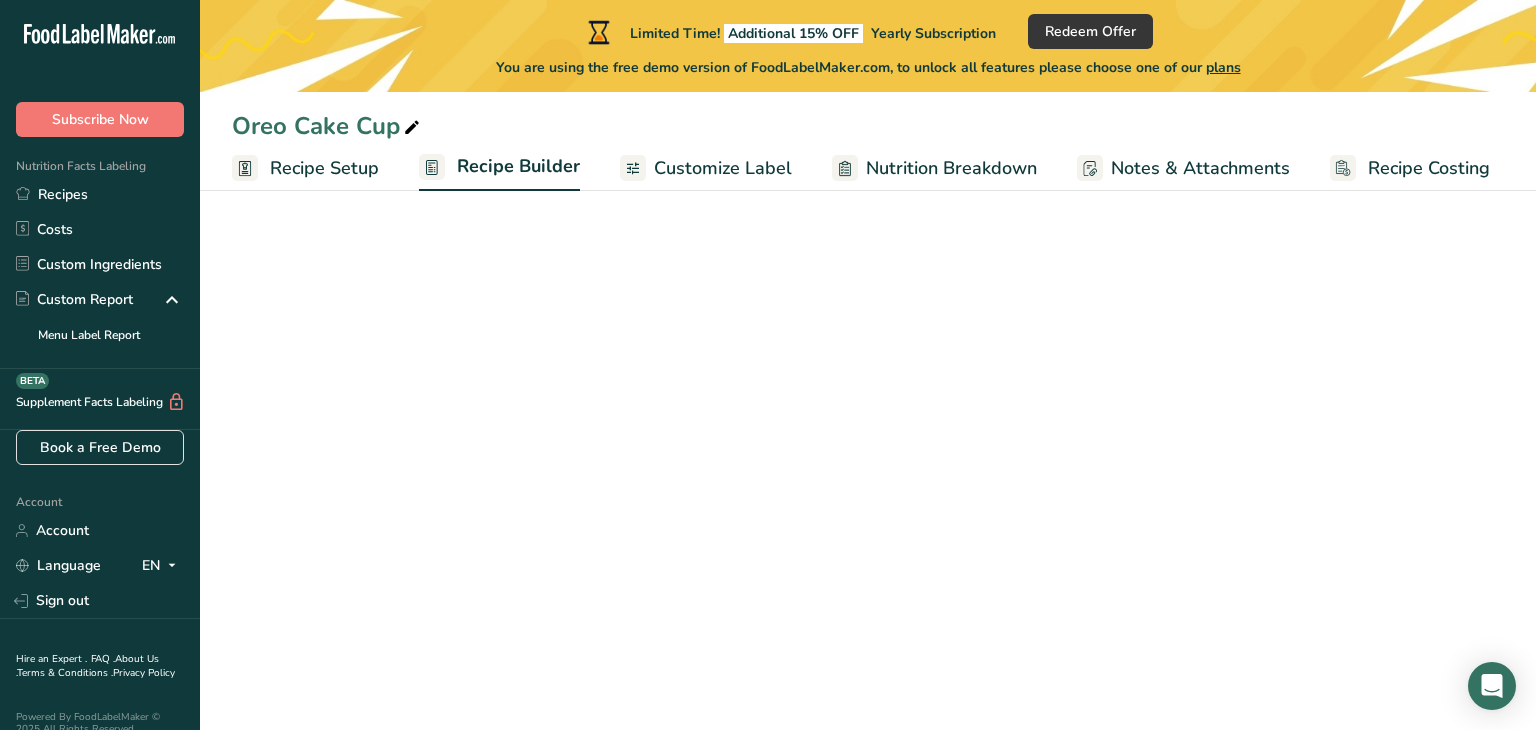 scroll, scrollTop: 268, scrollLeft: 0, axis: vertical 